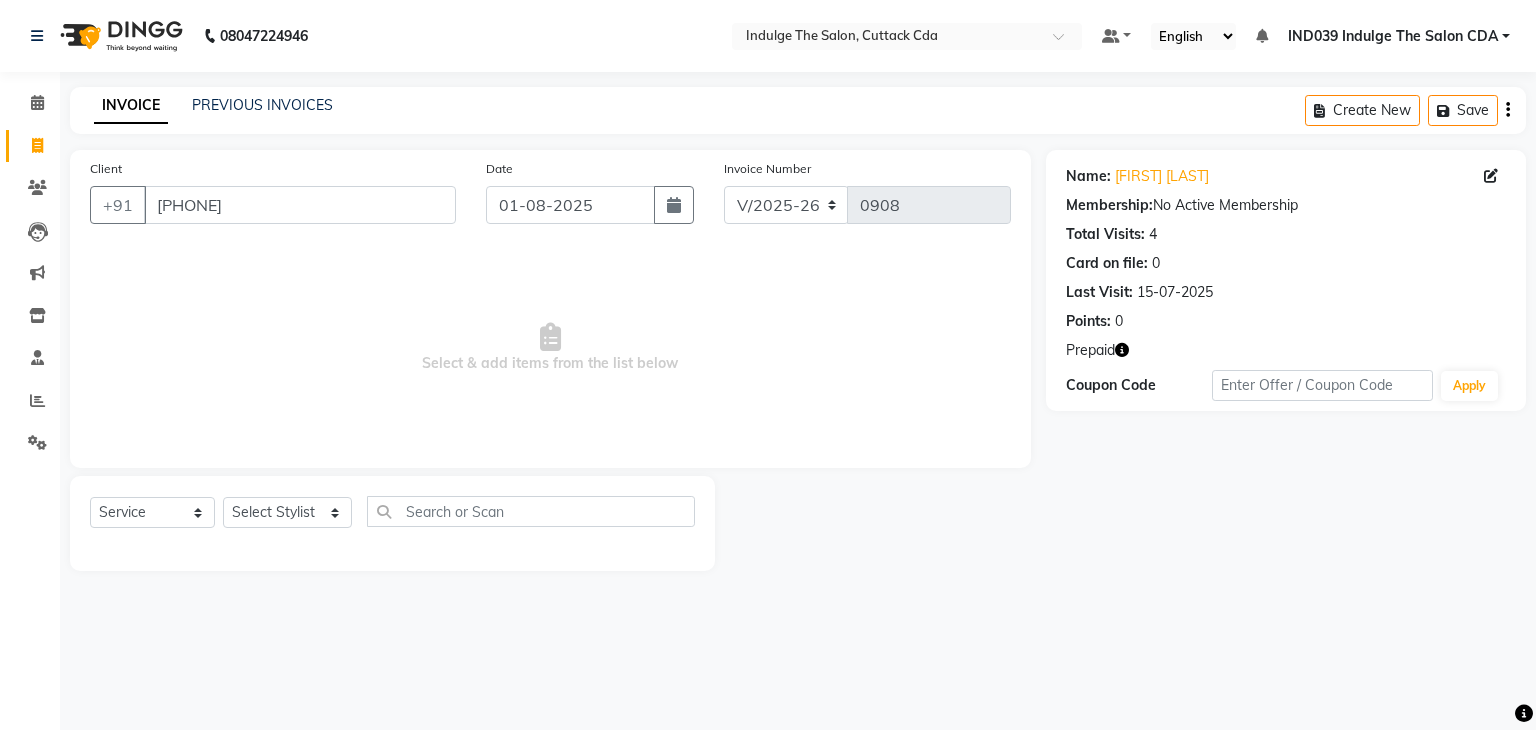select on "7297" 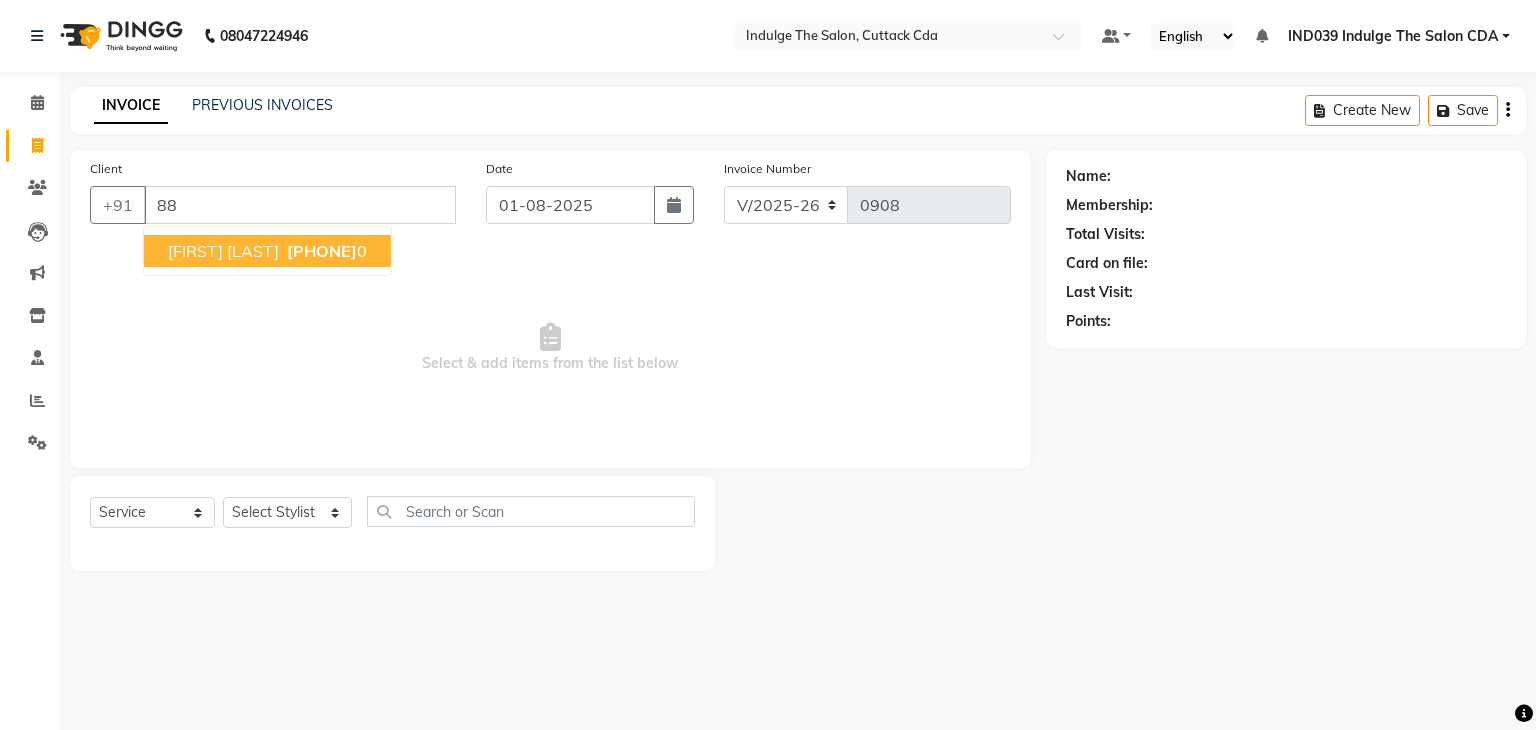 type on "8" 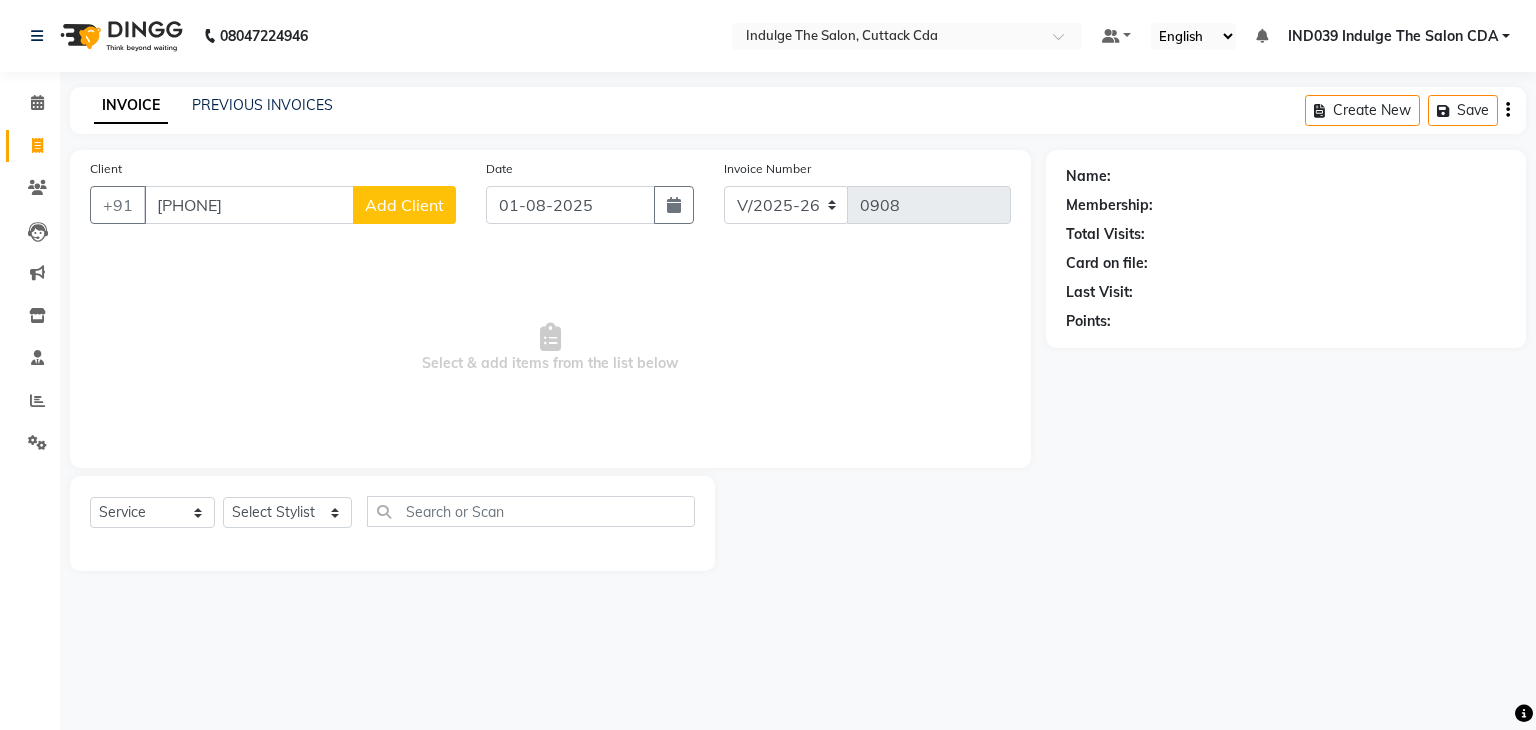 type on "[PHONE]" 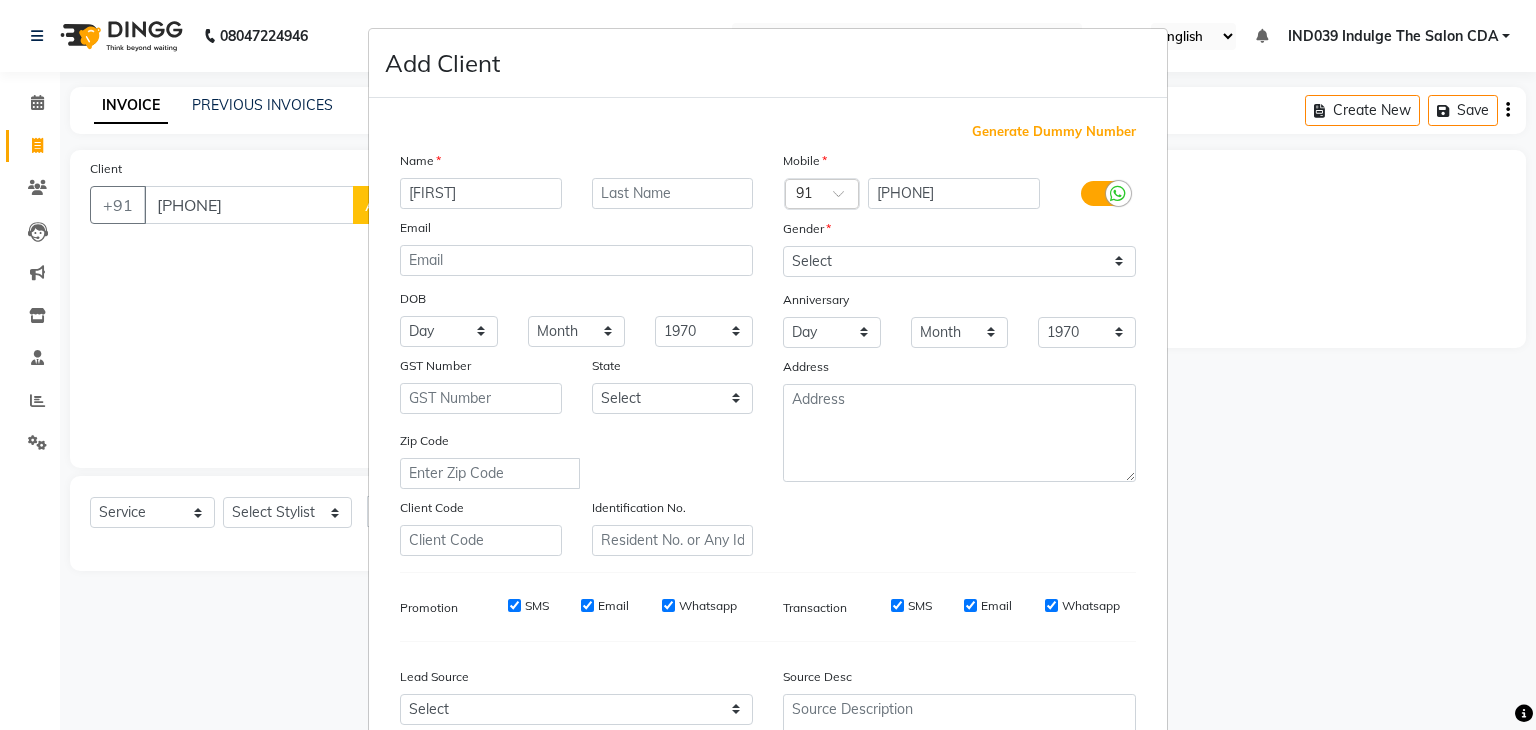 type on "[FIRST]" 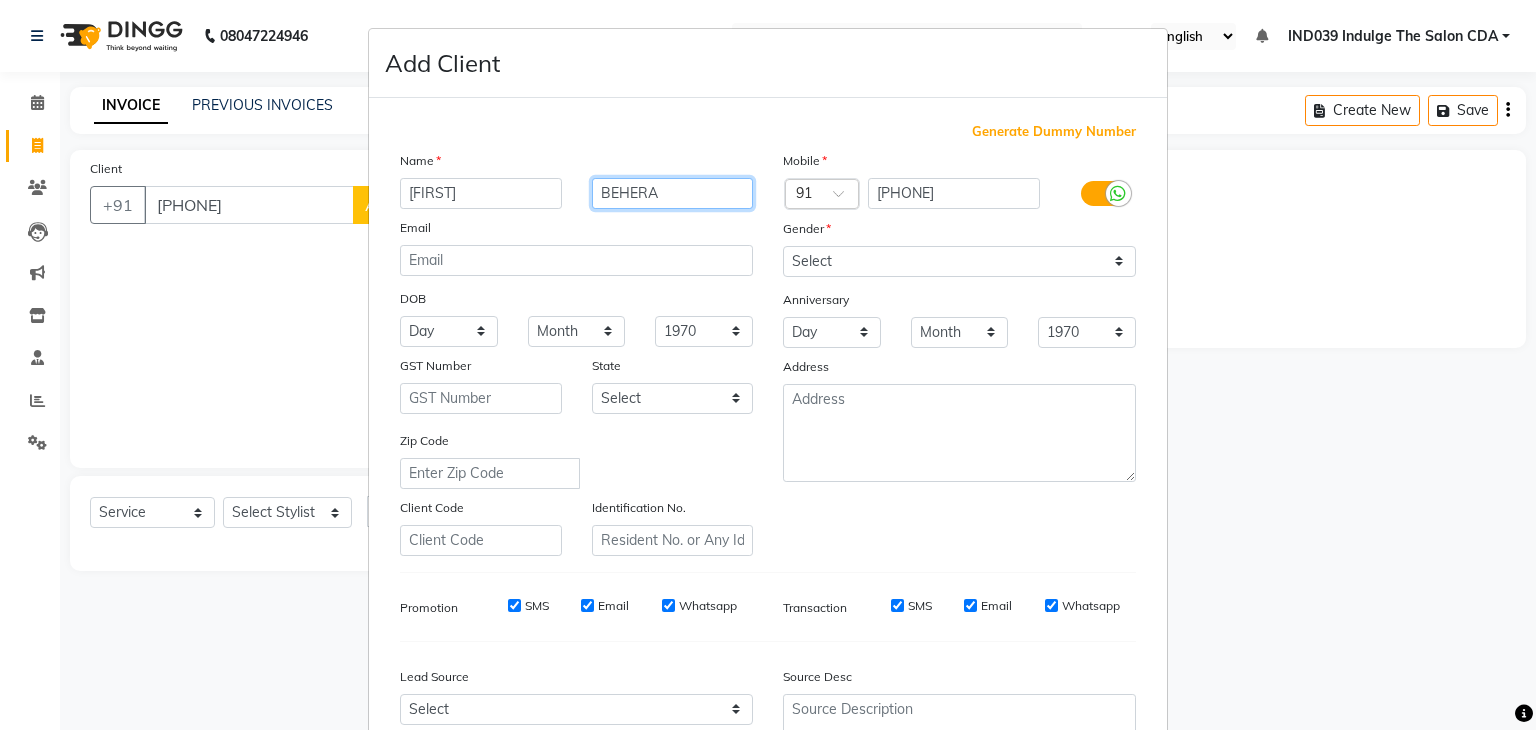 type on "BEHERA" 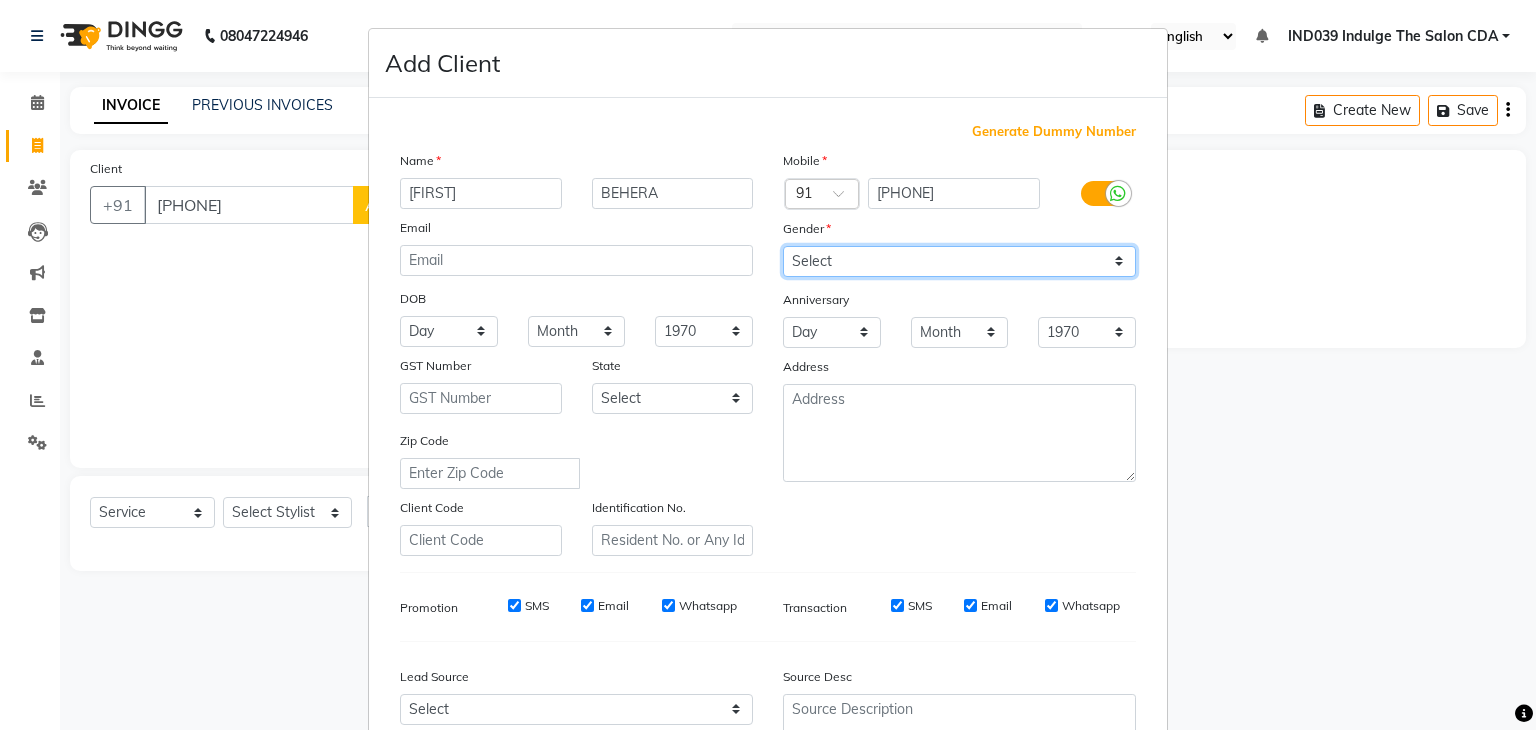 drag, startPoint x: 852, startPoint y: 256, endPoint x: 855, endPoint y: 267, distance: 11.401754 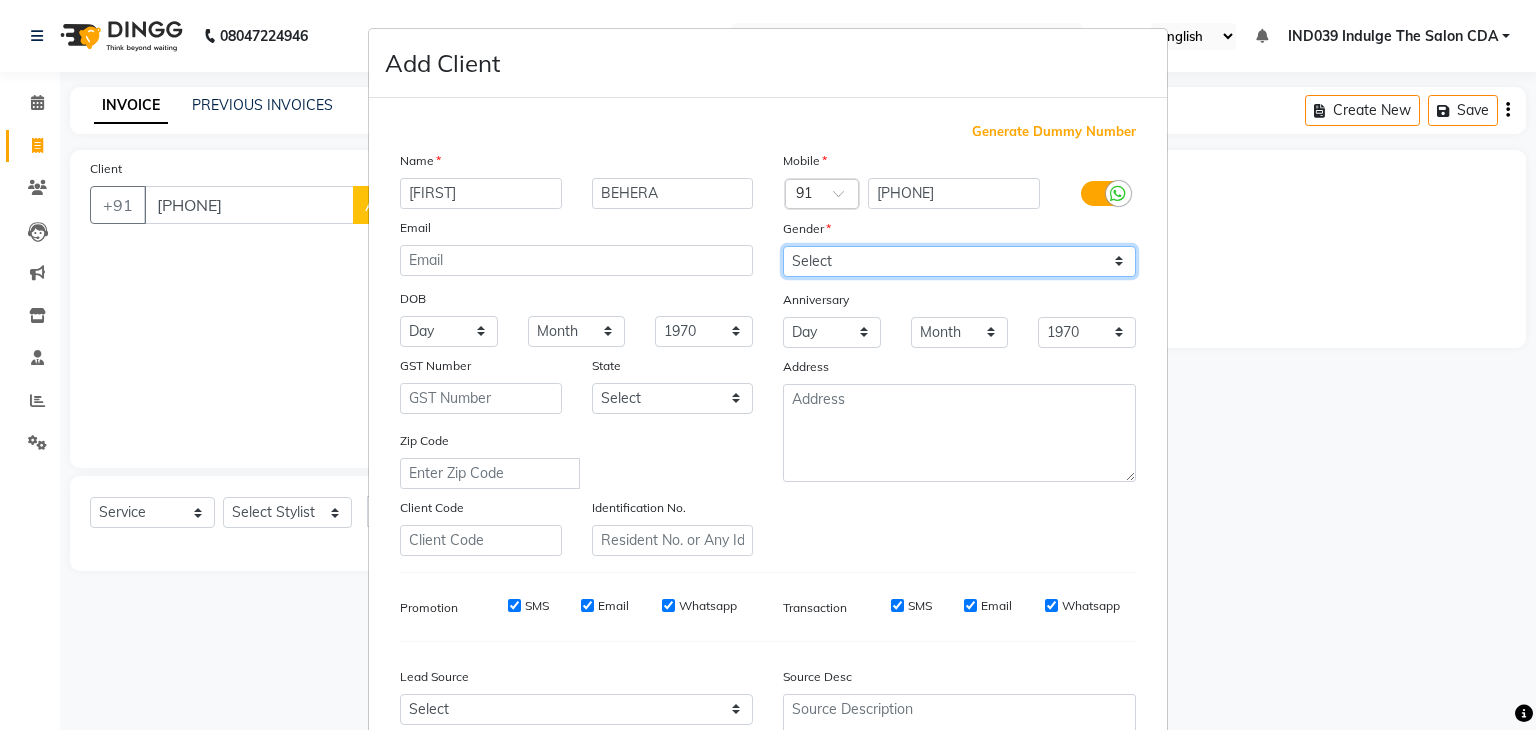 click on "Select Male Female Other Prefer Not To Say" at bounding box center [959, 261] 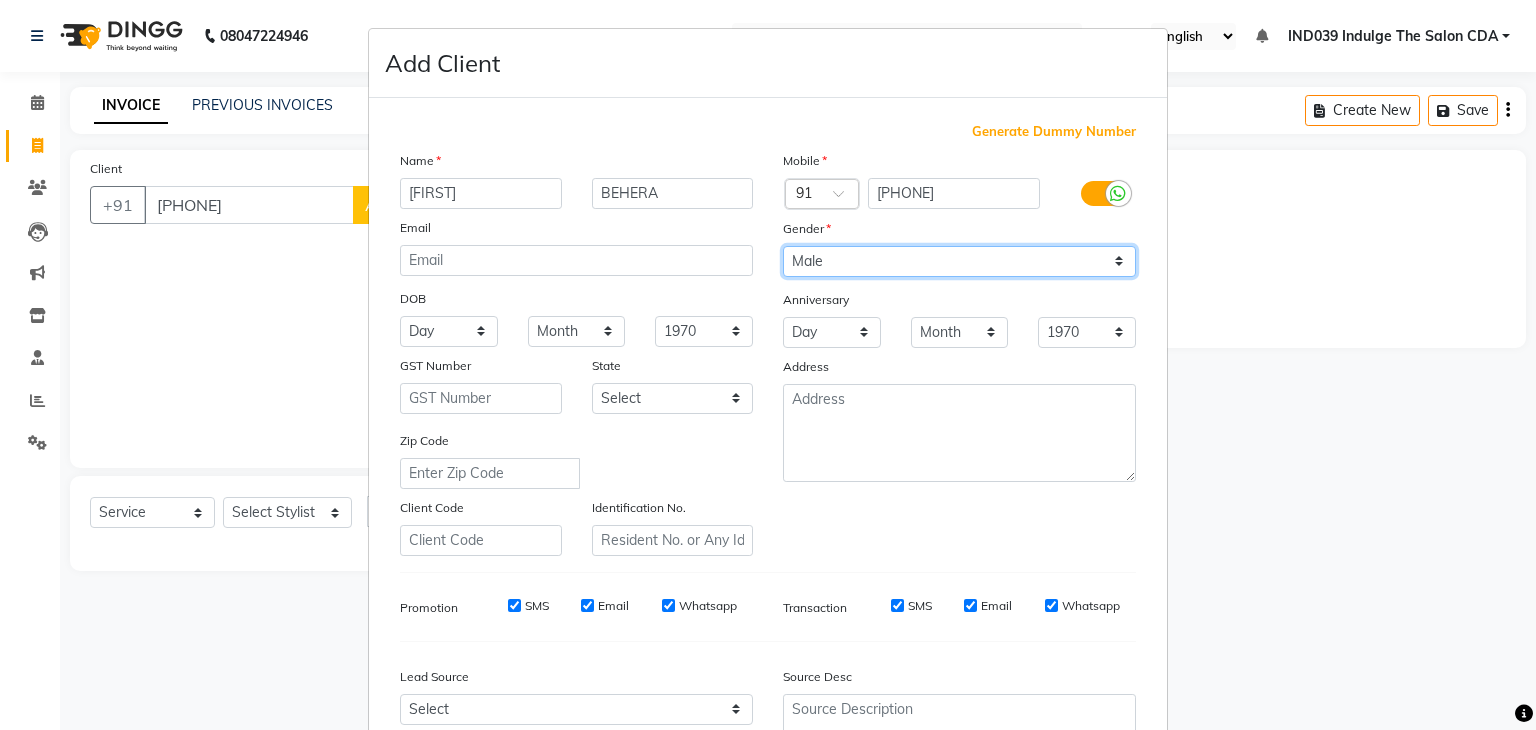 click on "Select Male Female Other Prefer Not To Say" at bounding box center [959, 261] 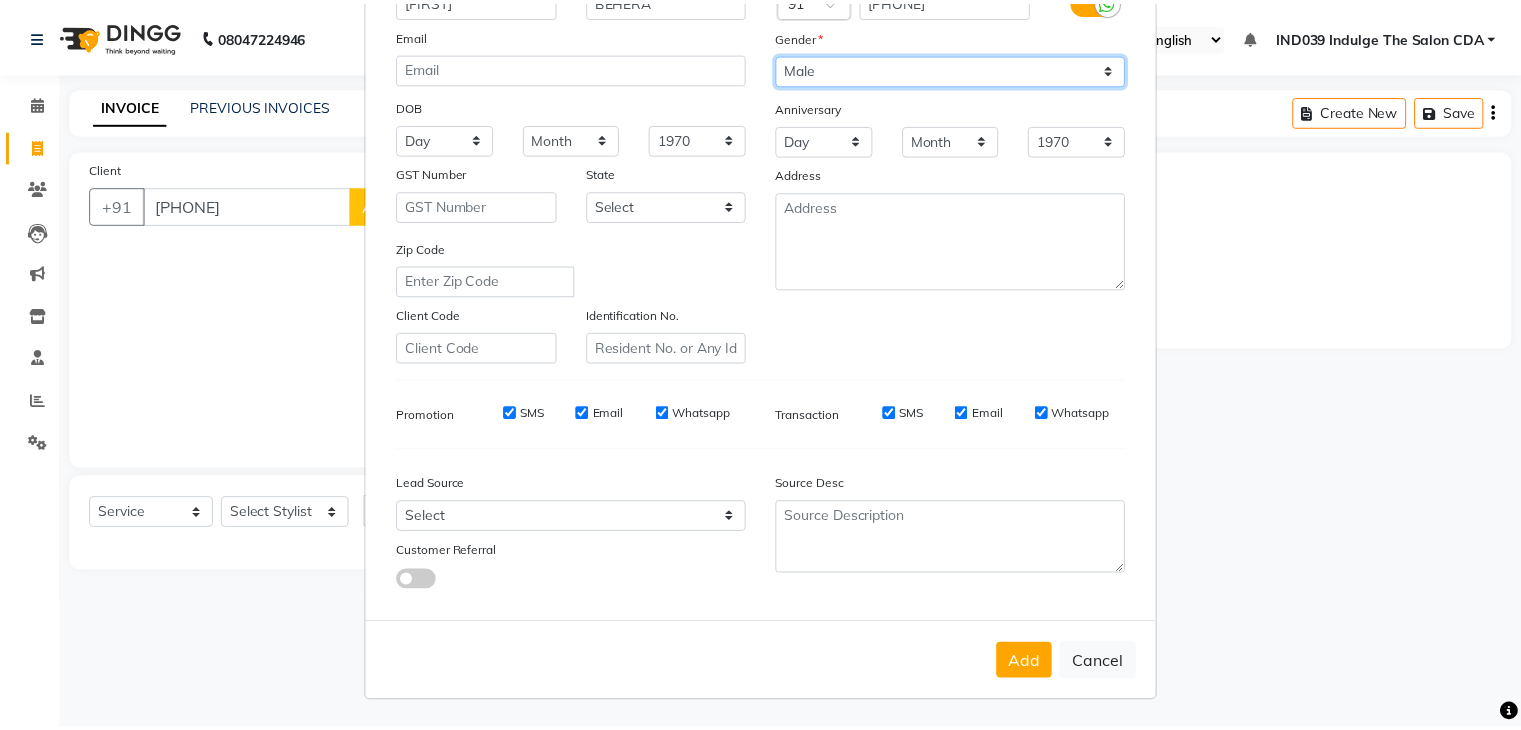 scroll, scrollTop: 203, scrollLeft: 0, axis: vertical 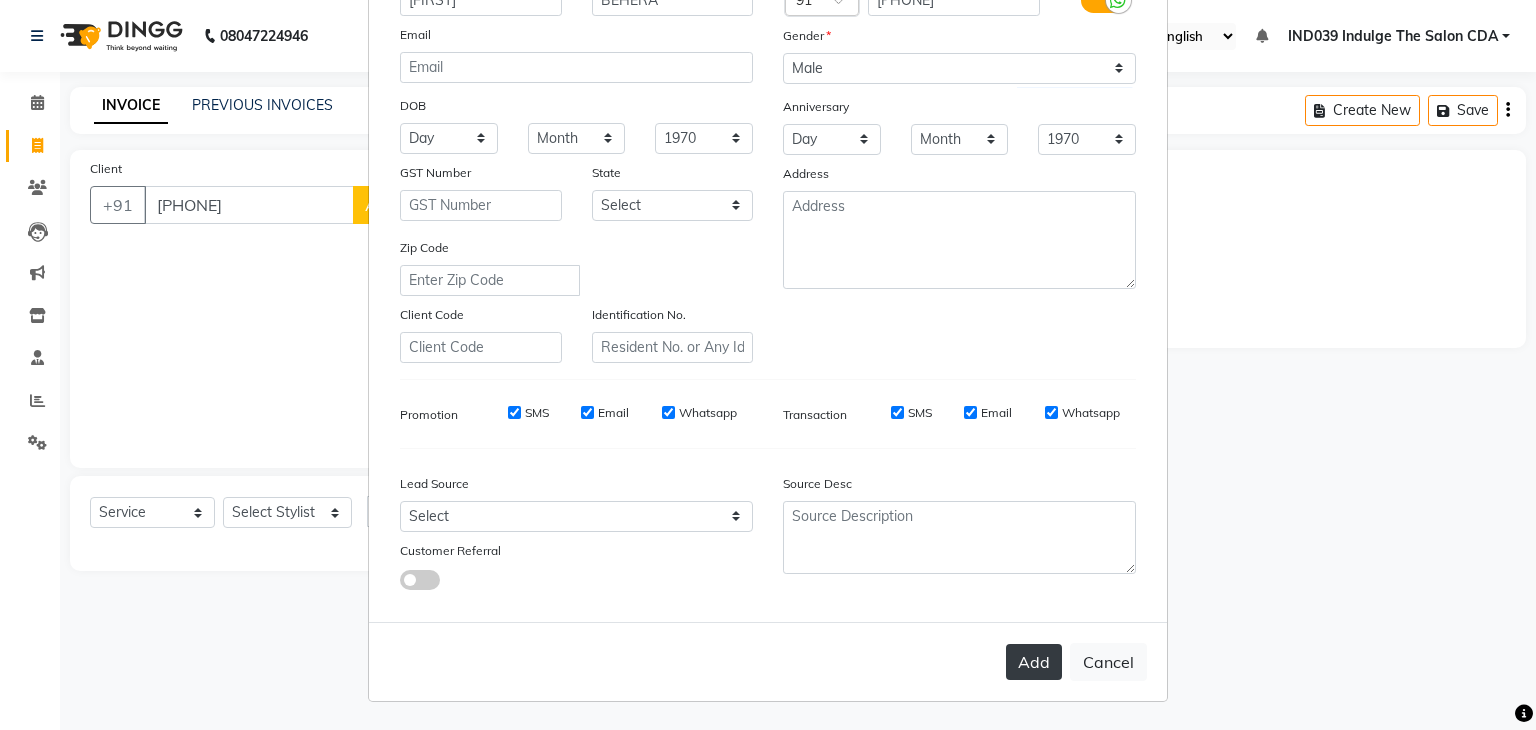 click on "Add" at bounding box center (1034, 662) 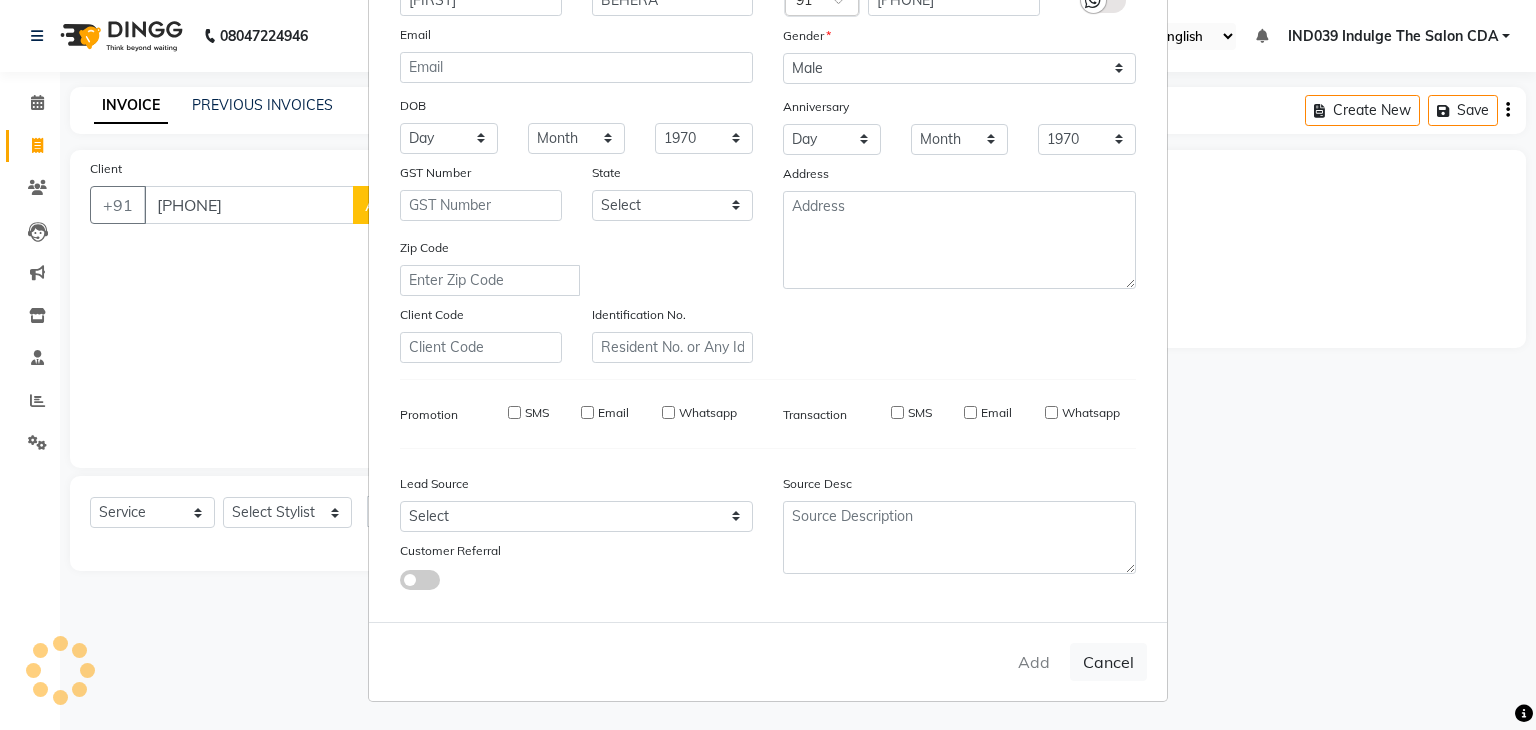 type 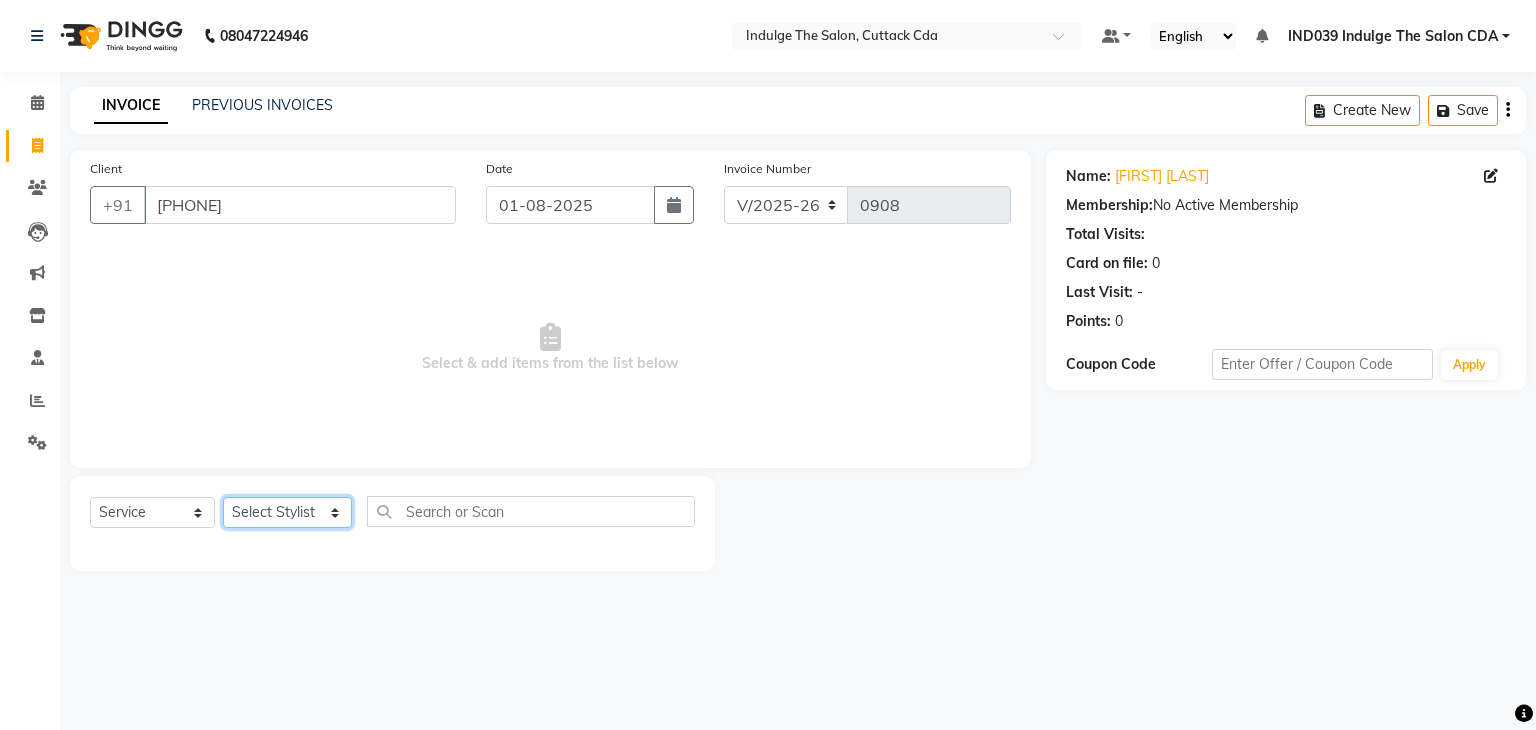 click on "Select Stylist [FIRST] [LAST] ( [WORD] ) [WORD] [WORD] [WORD] [WORD] [WORD] [WORD] [WORD] [WORD] [WORD] [WORD] [WORD] [WORD]" 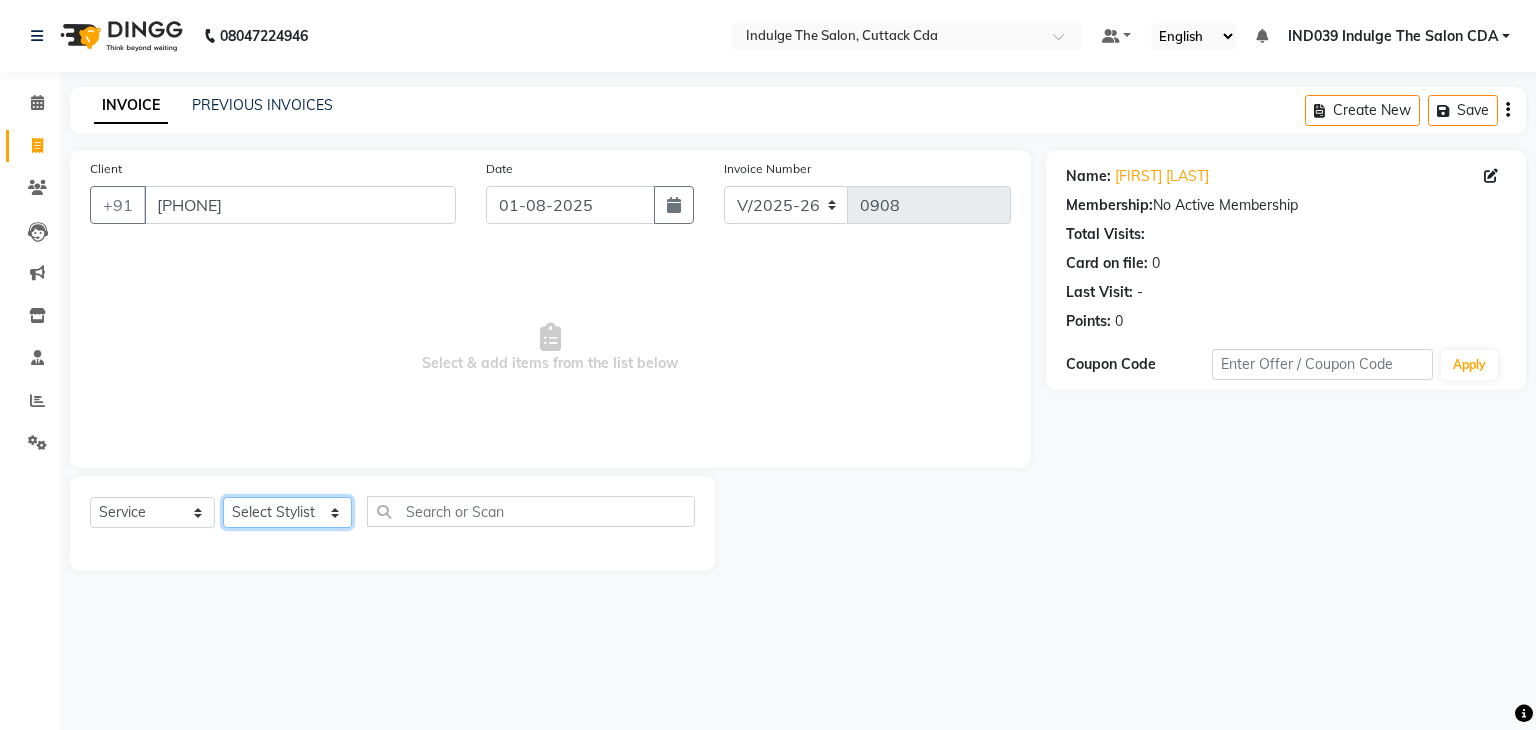 select on "87394" 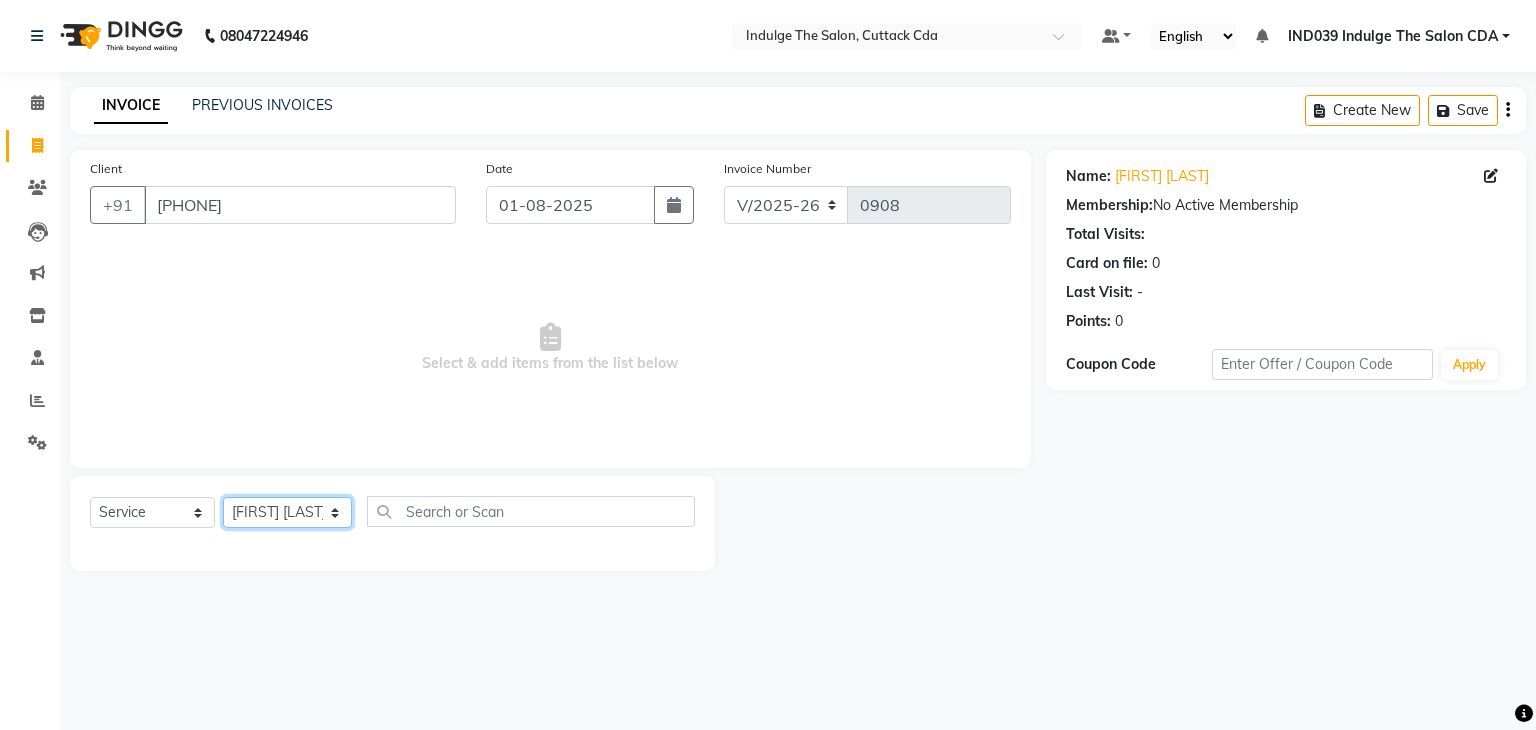 click on "Select Stylist [FIRST] [LAST] ( [WORD] ) [WORD] [WORD] [WORD] [WORD] [WORD] [WORD] [WORD] [WORD] [WORD] [WORD] [WORD] [WORD]" 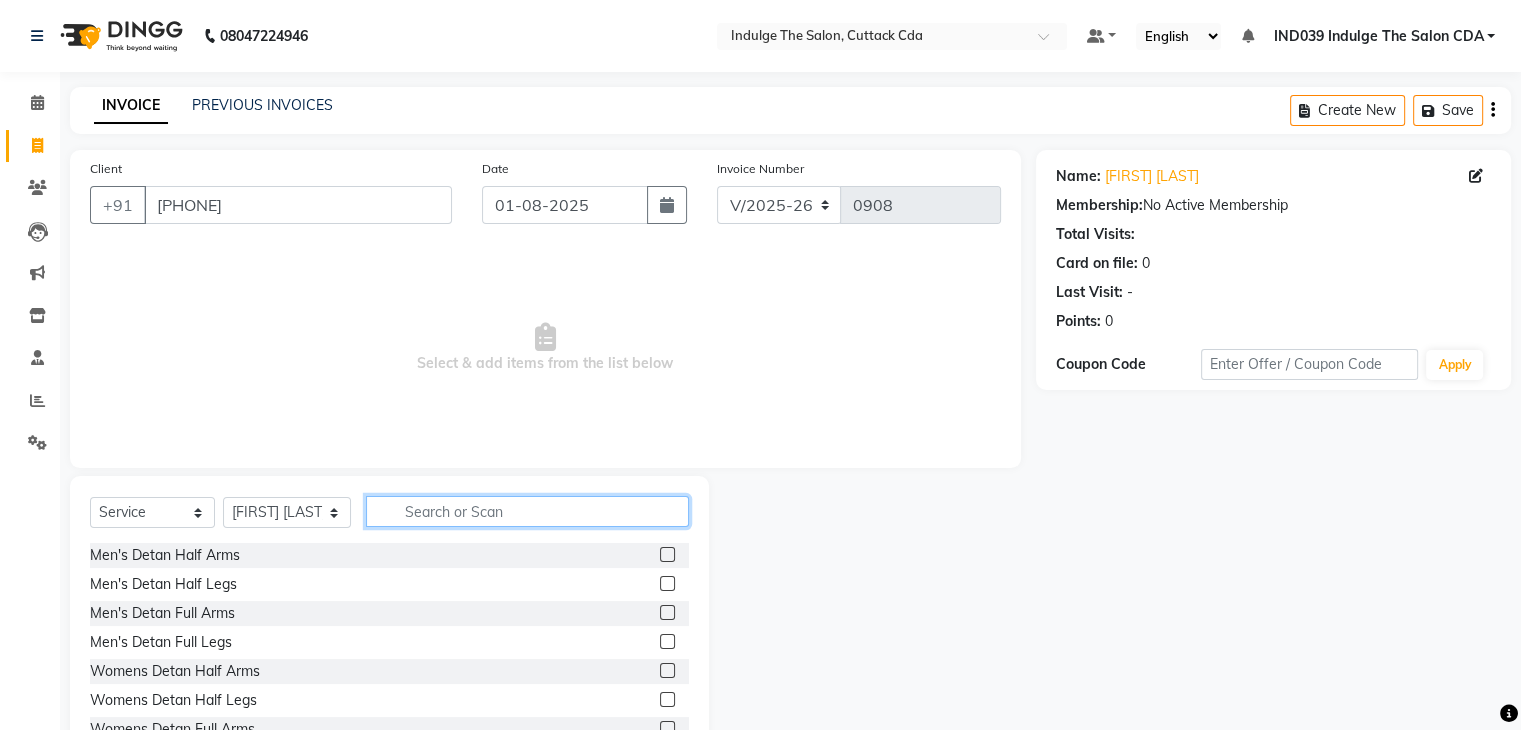 click 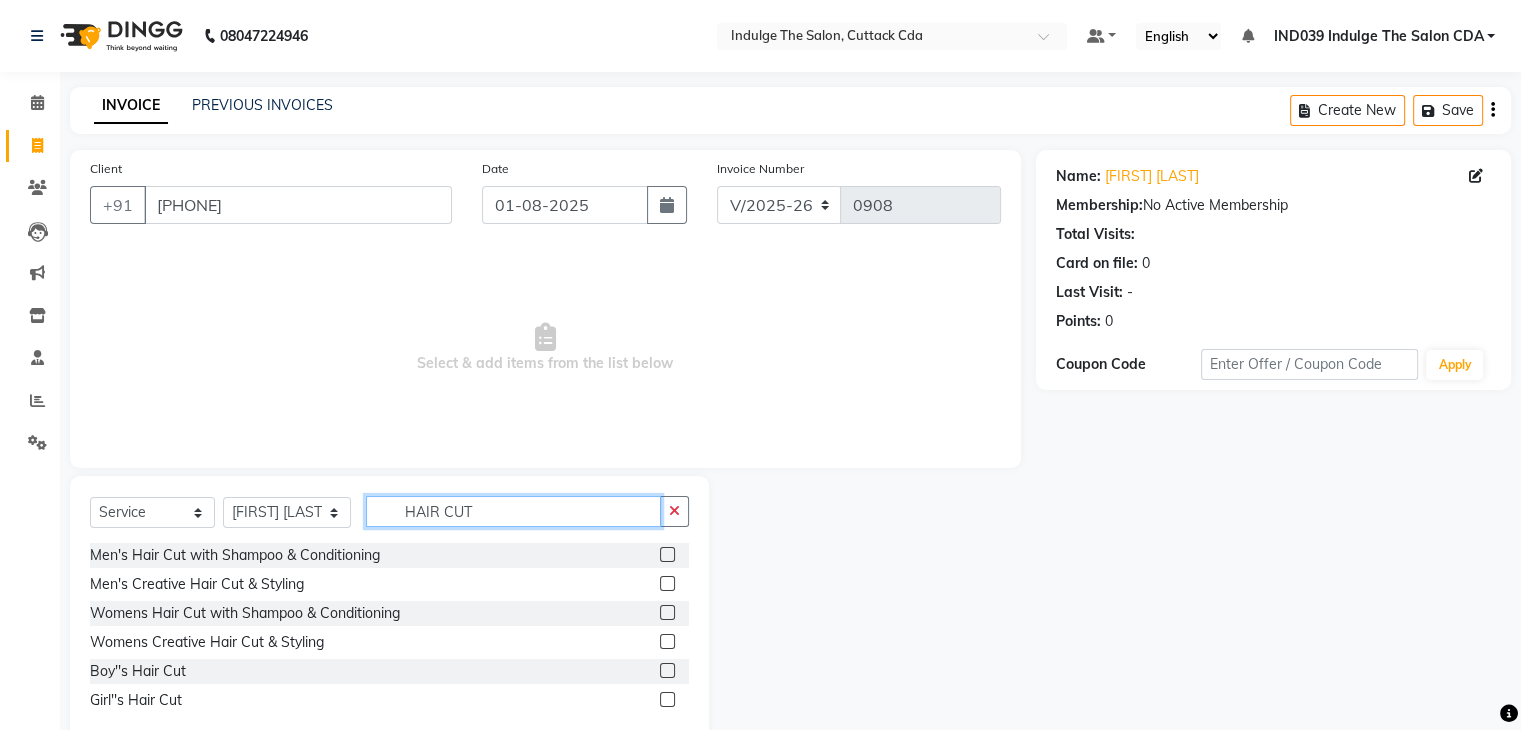 type on "HAIR CUT" 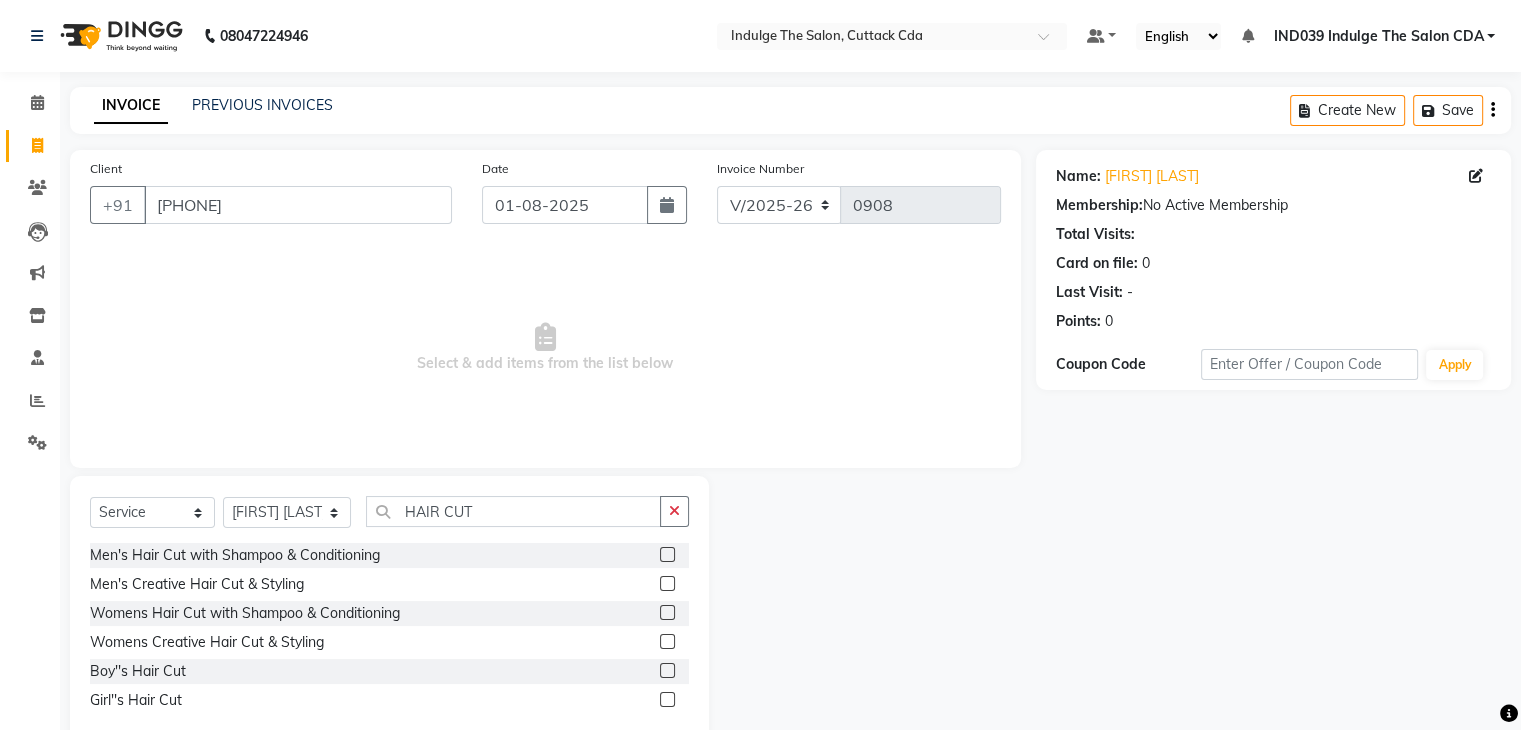 click 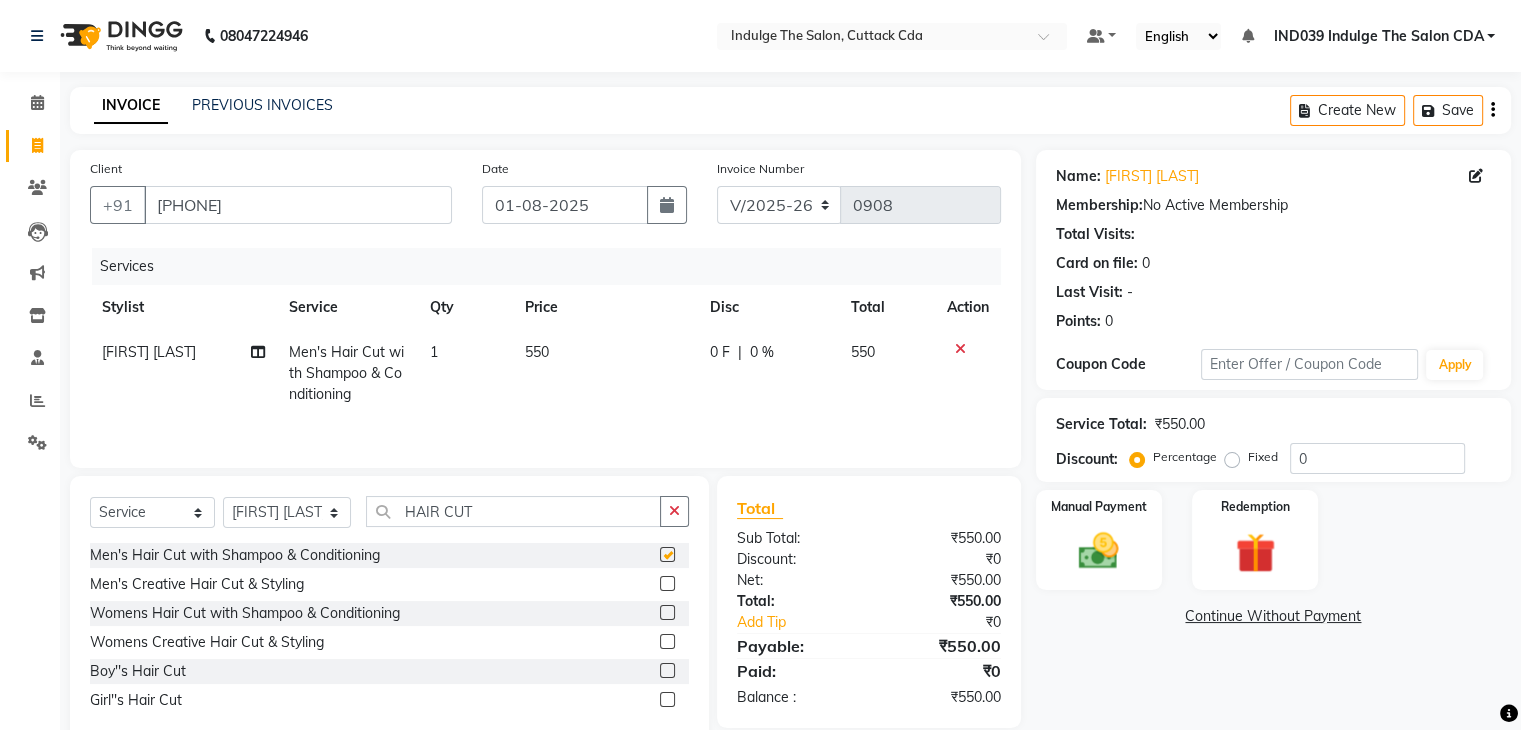 checkbox on "false" 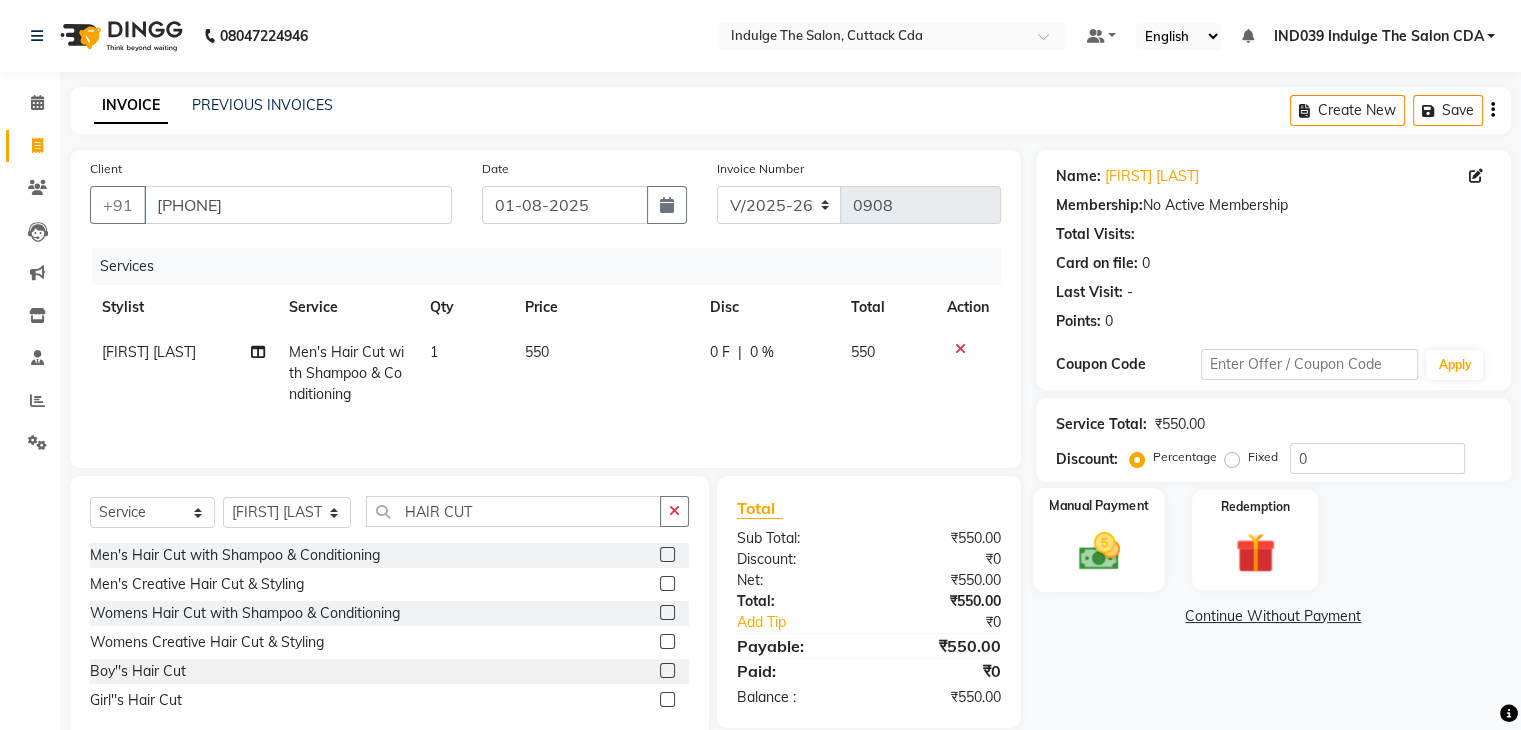 click 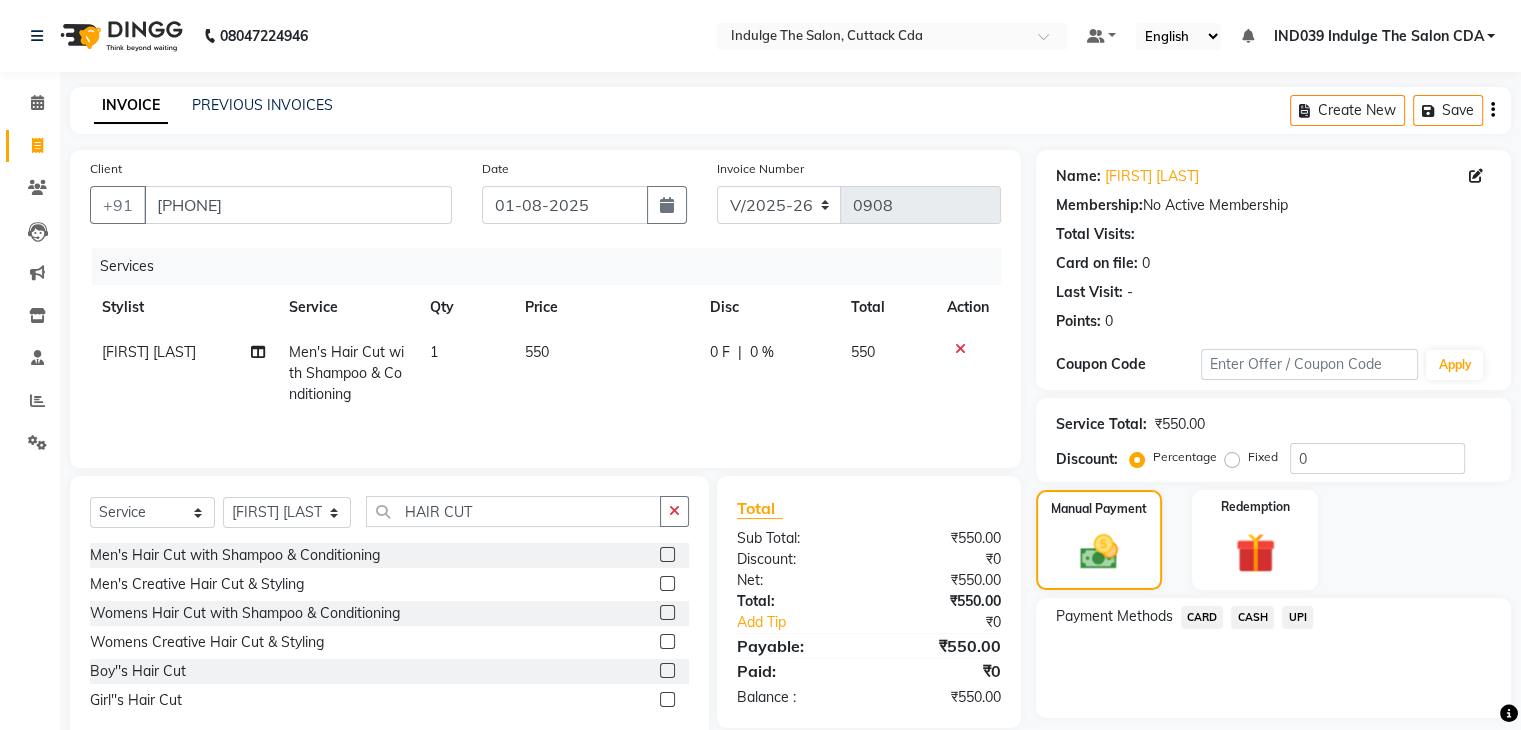 click on "UPI" 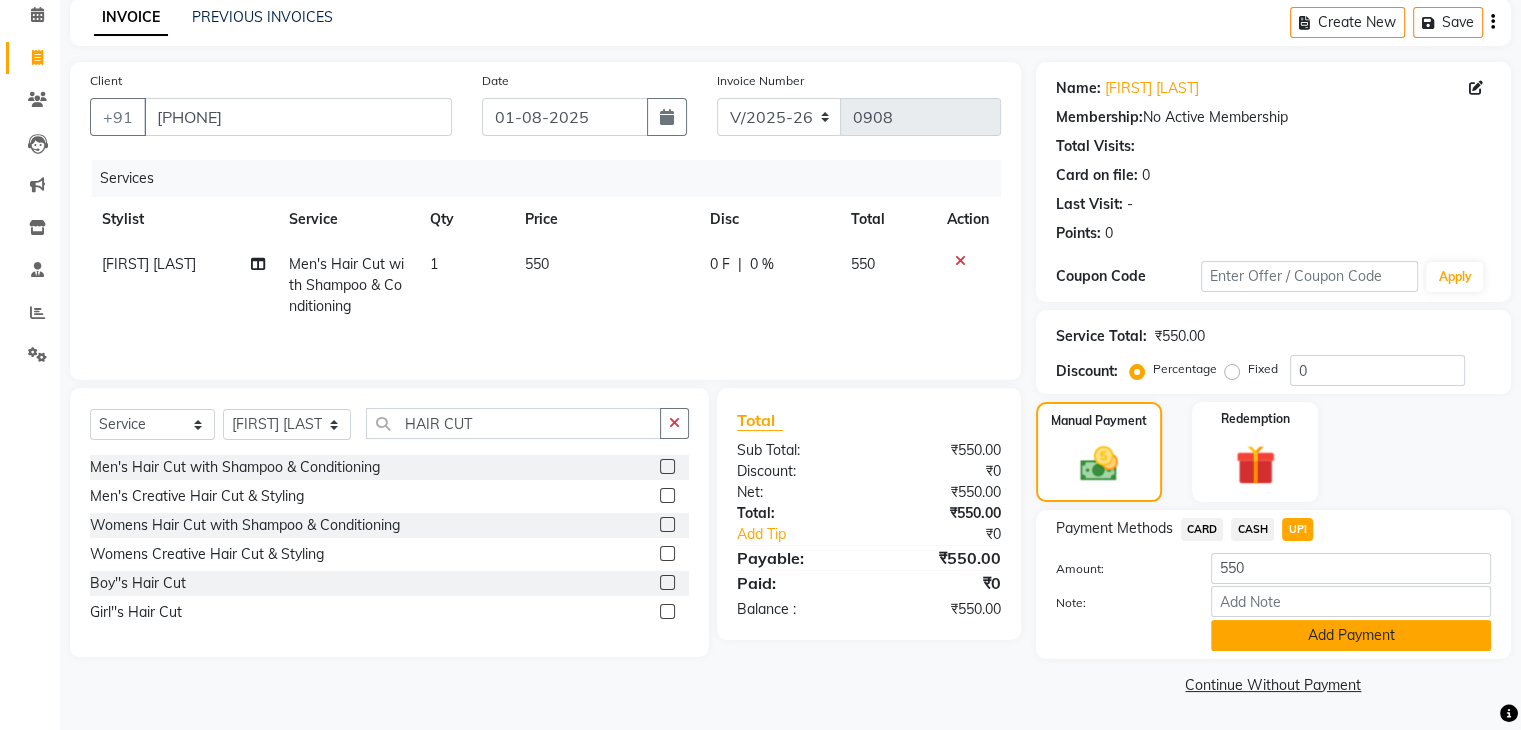 scroll, scrollTop: 89, scrollLeft: 0, axis: vertical 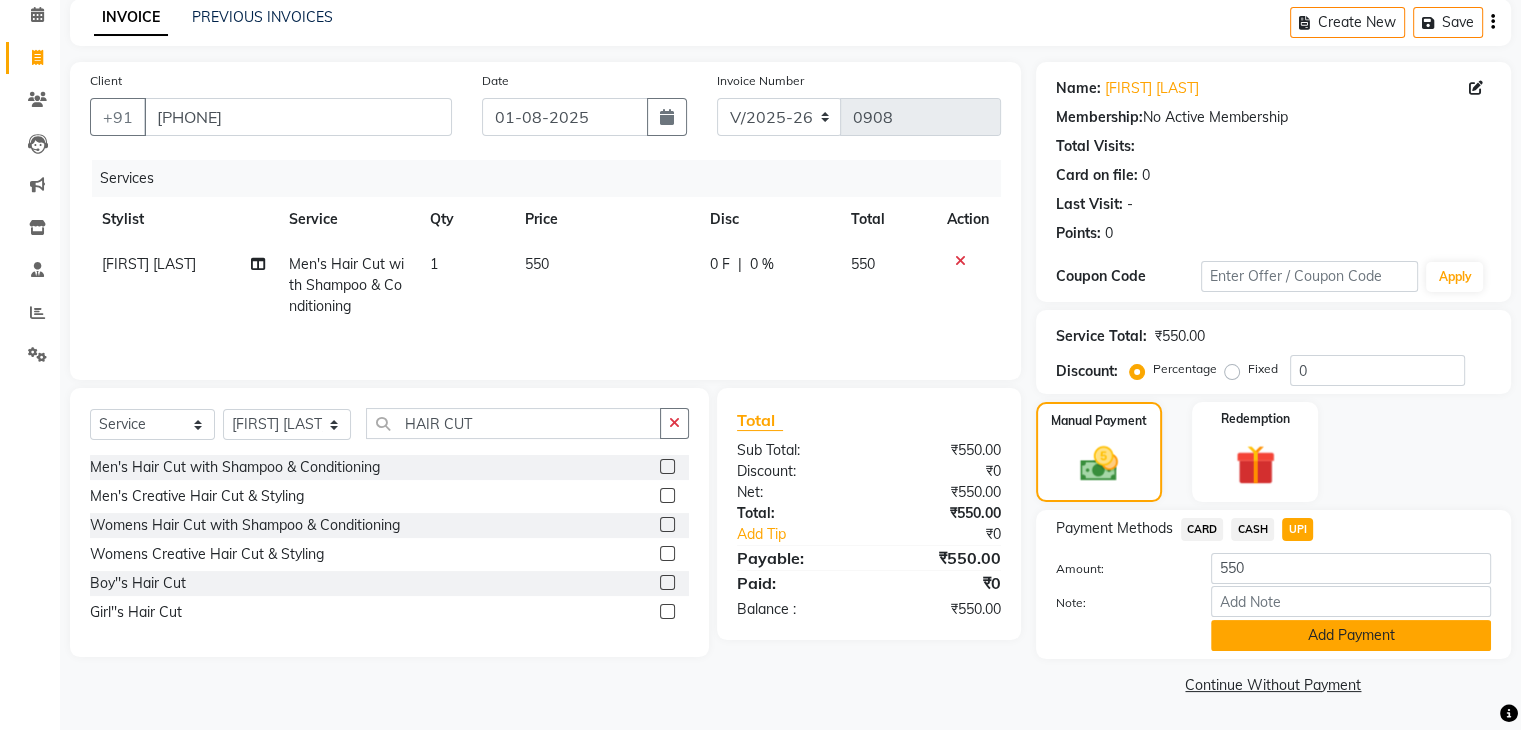 click on "Add Payment" 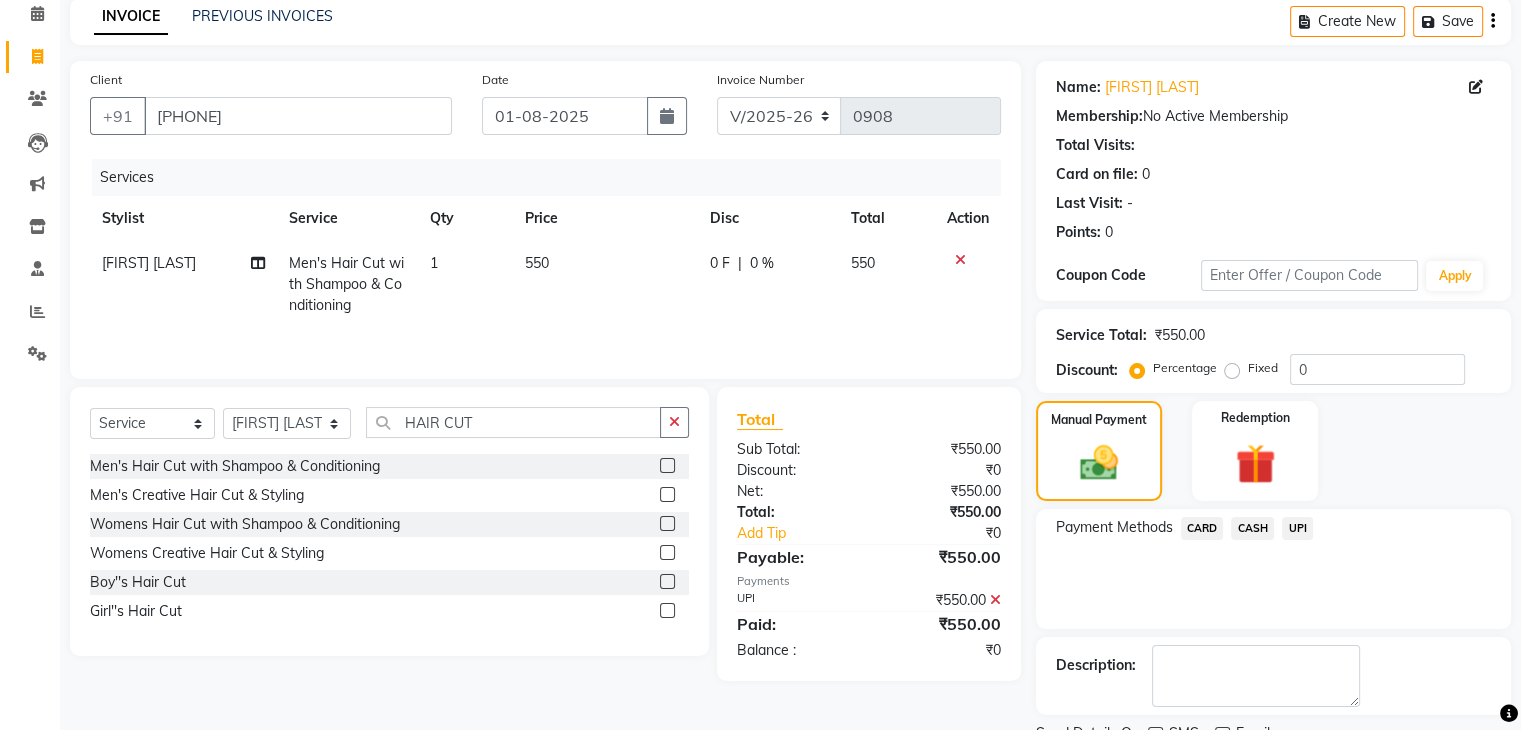 scroll, scrollTop: 171, scrollLeft: 0, axis: vertical 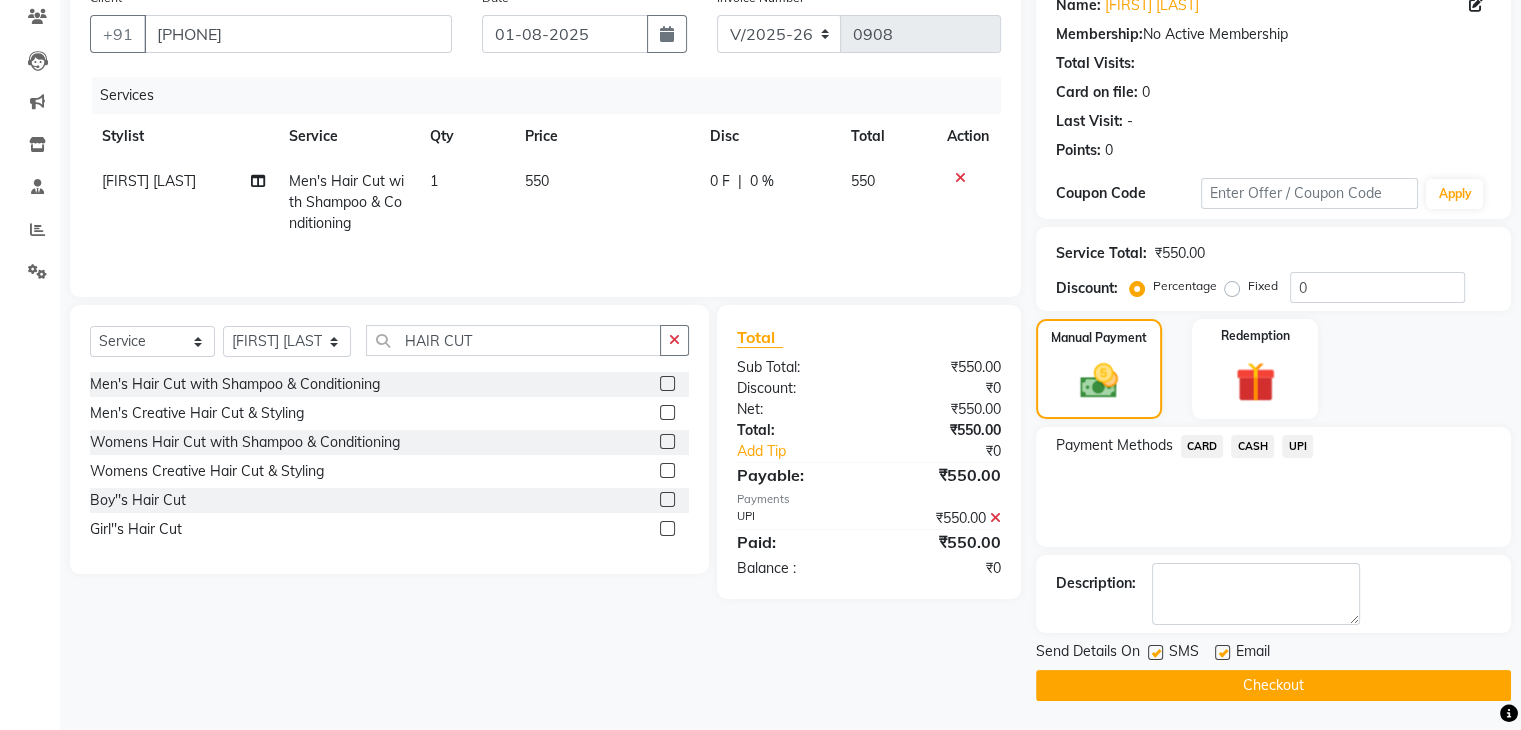 click on "Checkout" 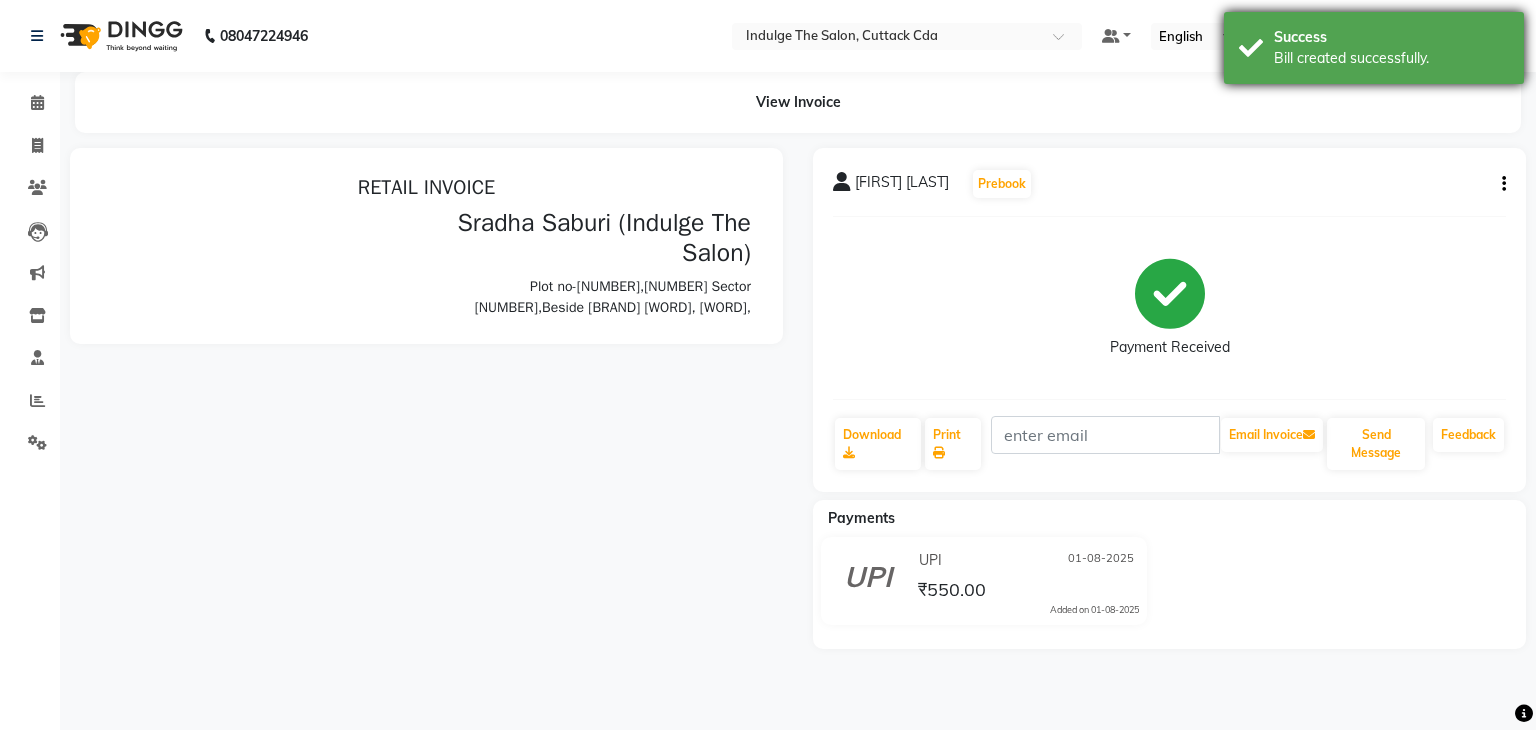 scroll, scrollTop: 0, scrollLeft: 0, axis: both 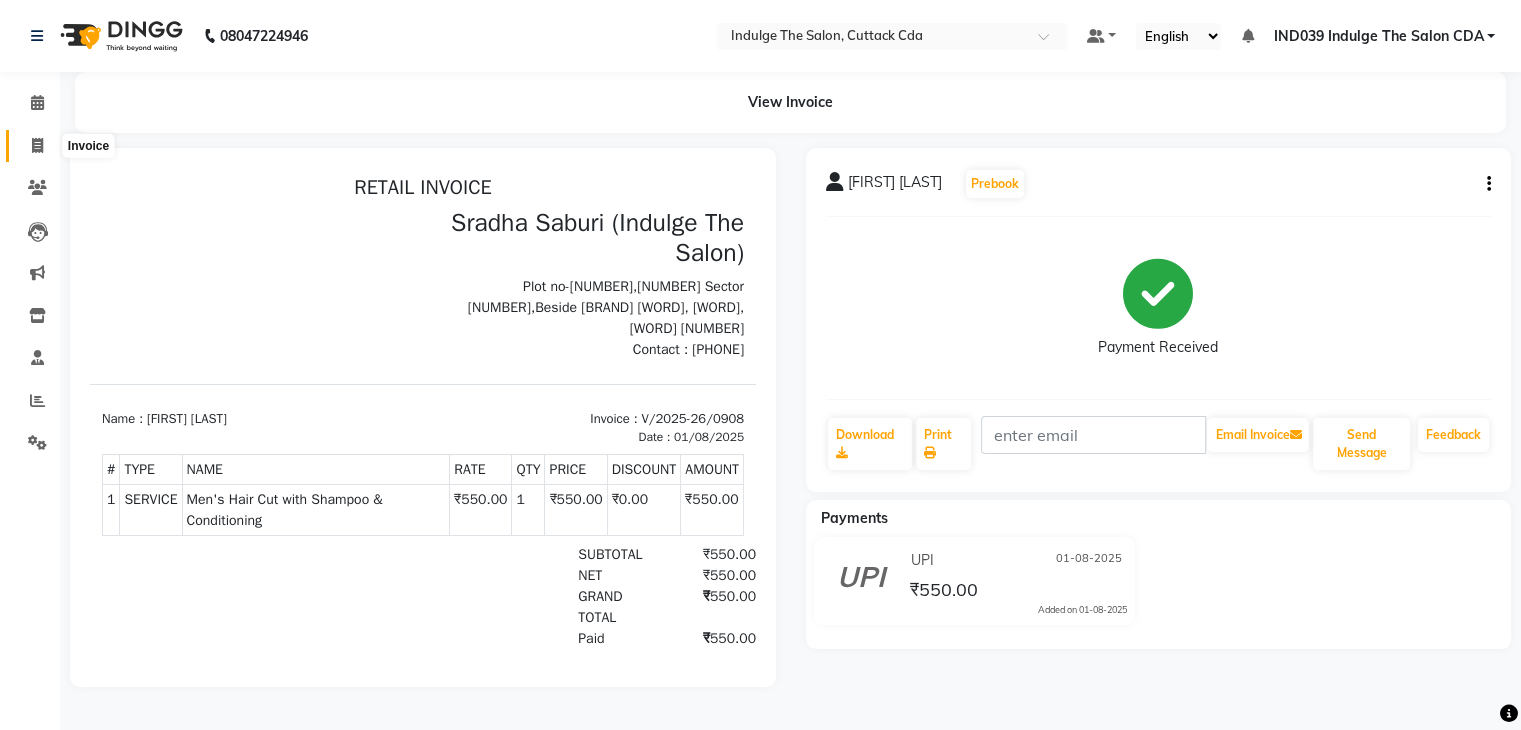 click 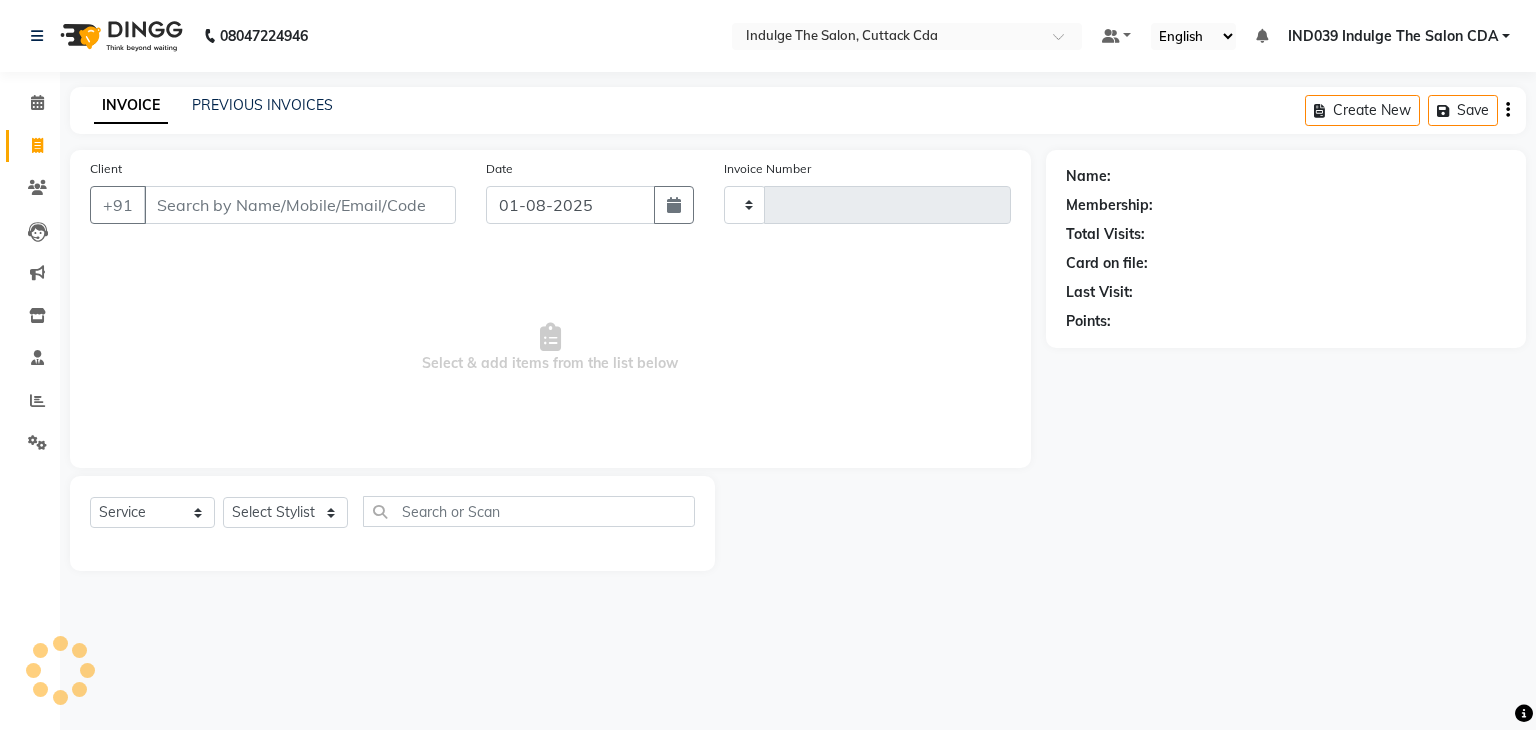 type on "0909" 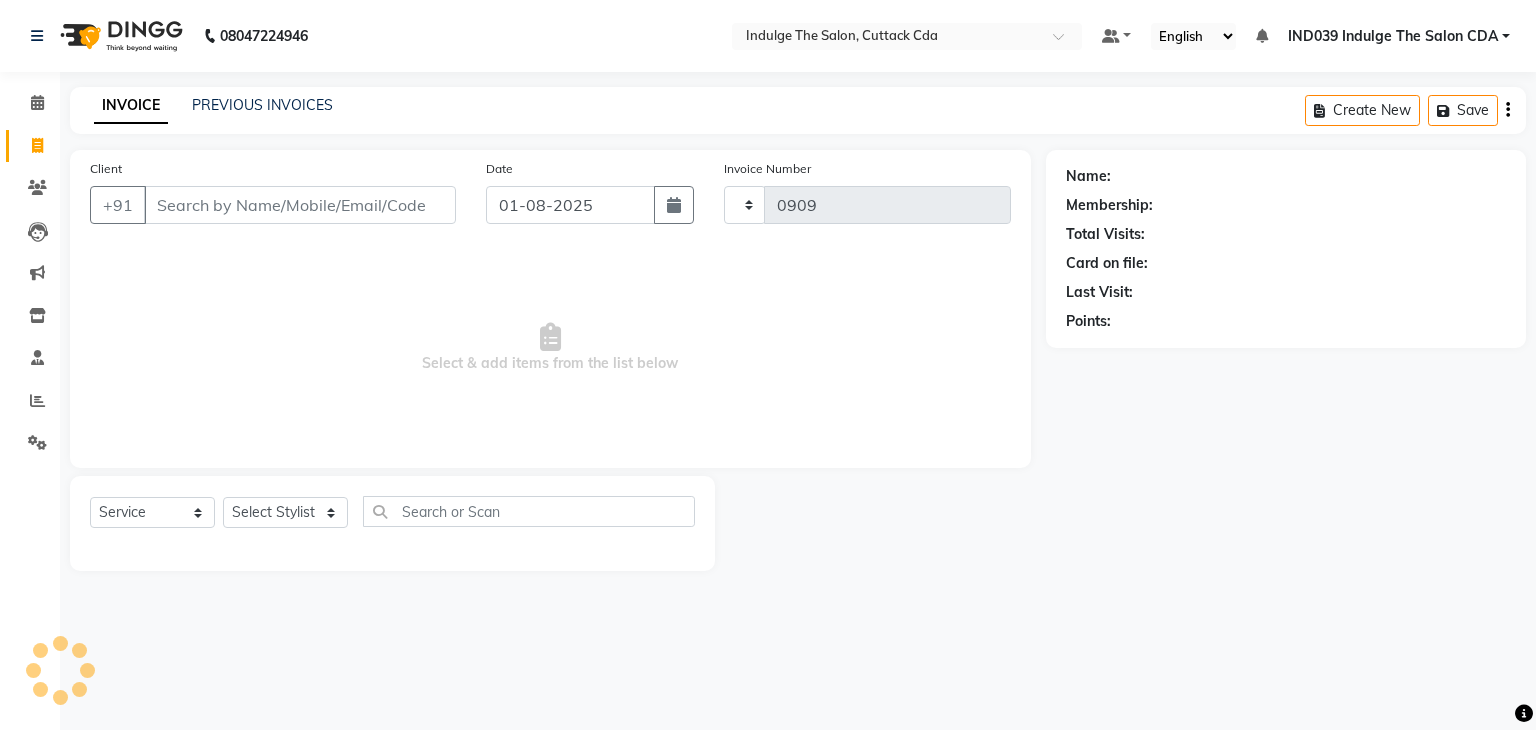 select on "7297" 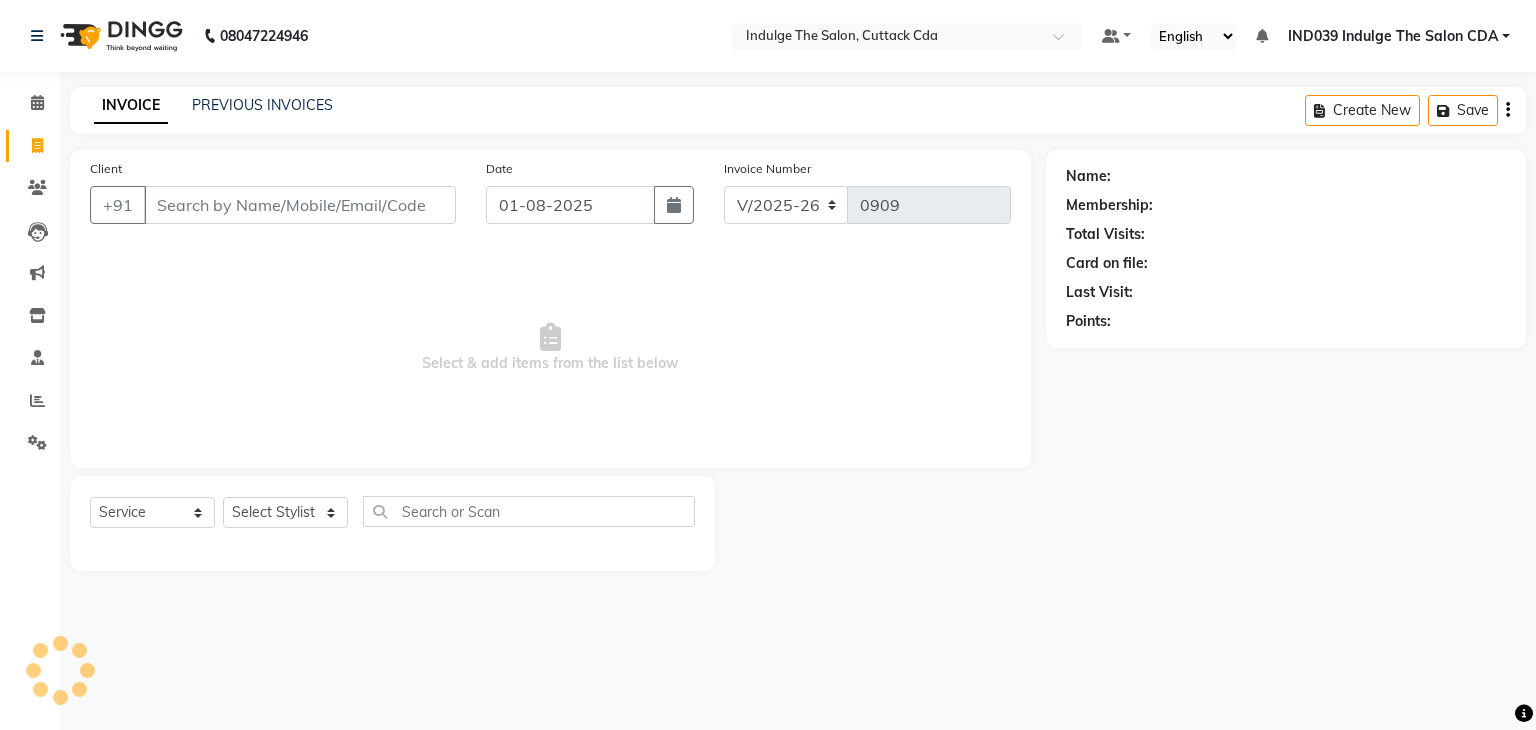 click on "Client" at bounding box center [300, 205] 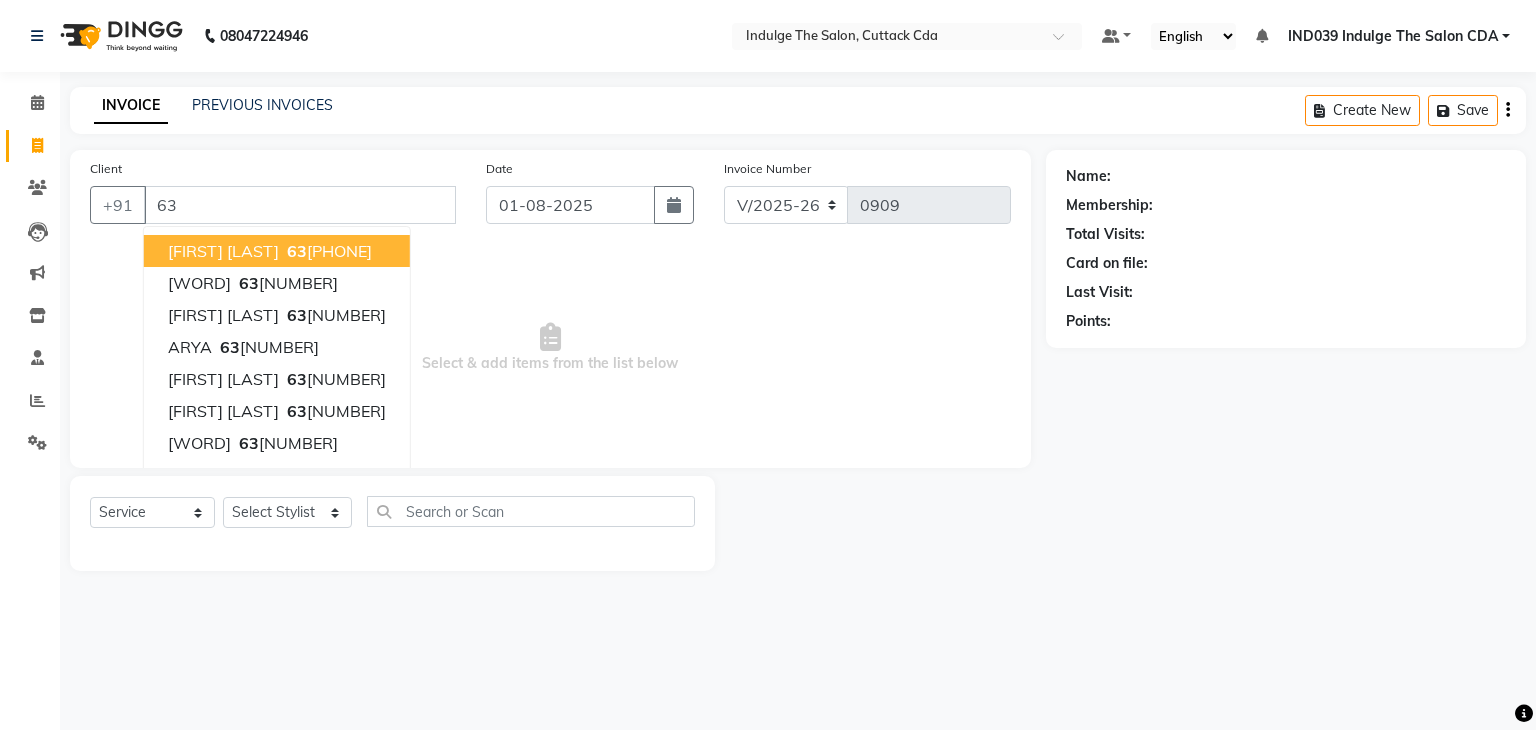 type on "6" 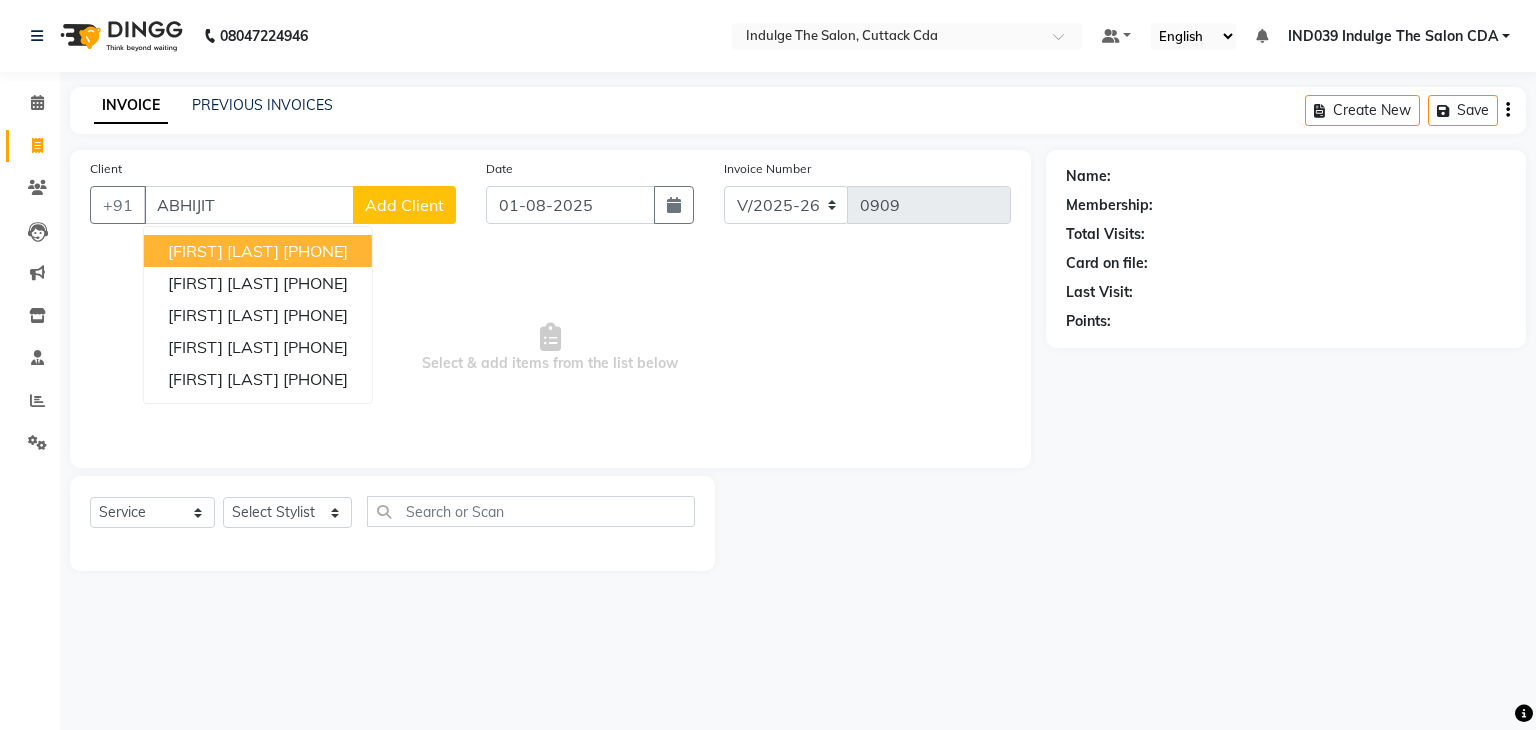 type on "ABHIJIT" 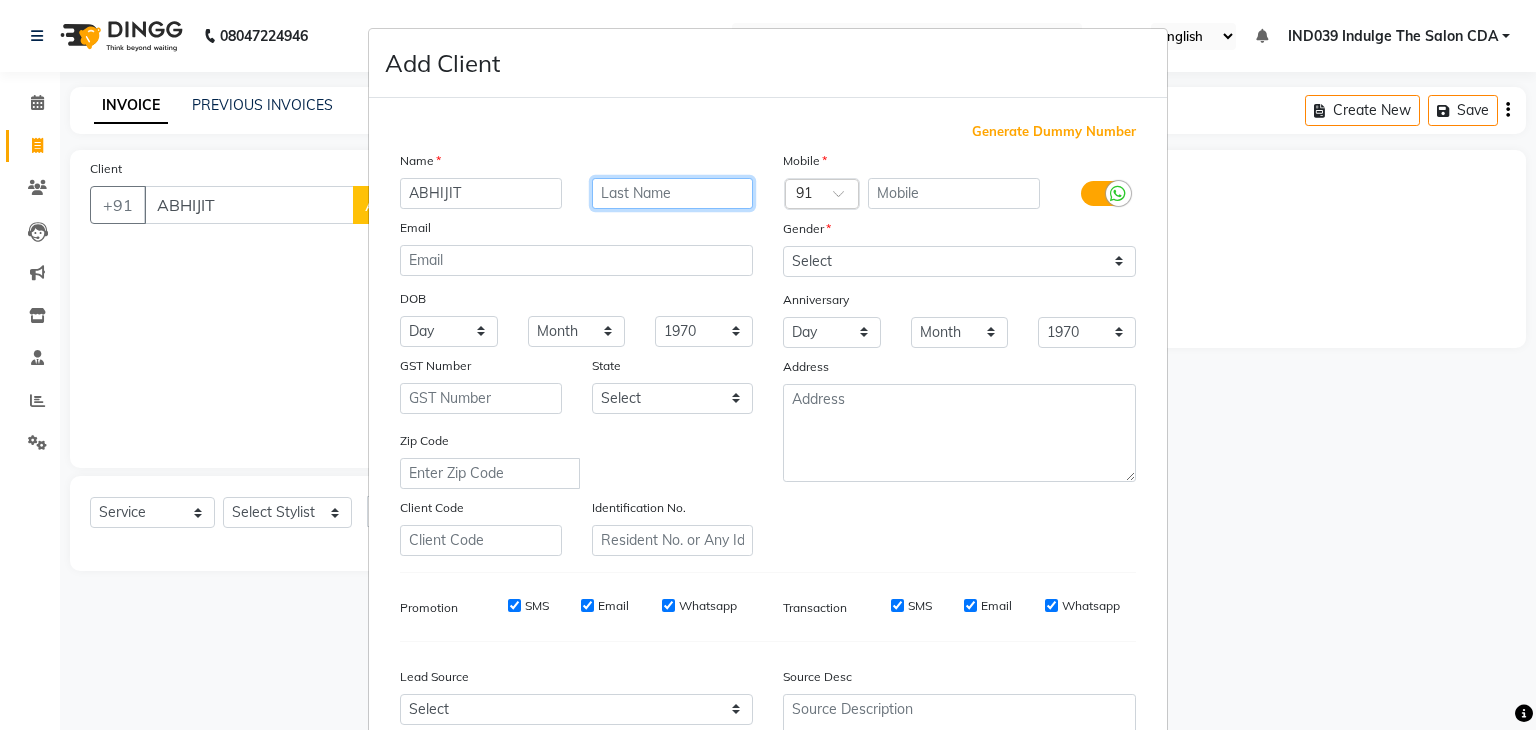 click at bounding box center [673, 193] 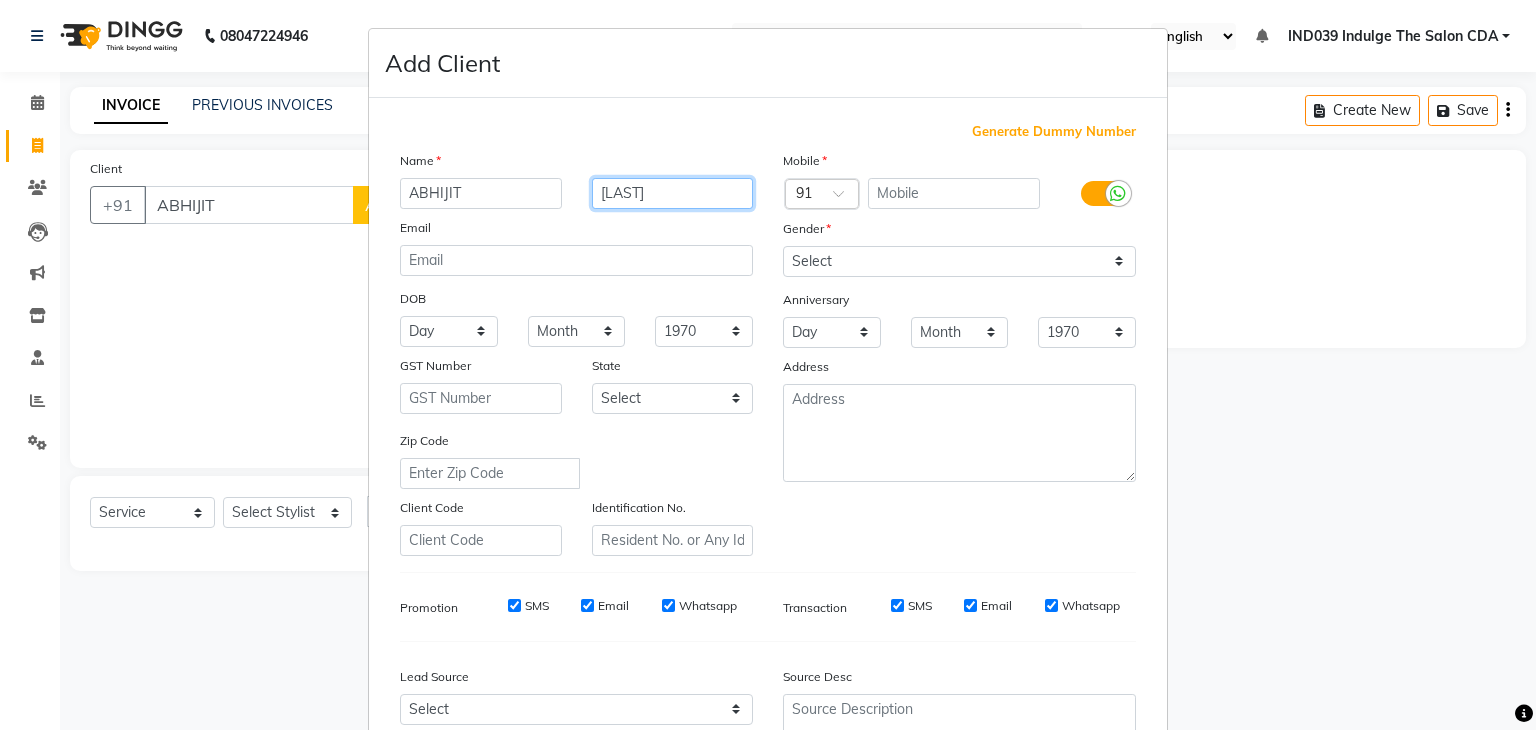 type on "[LAST]" 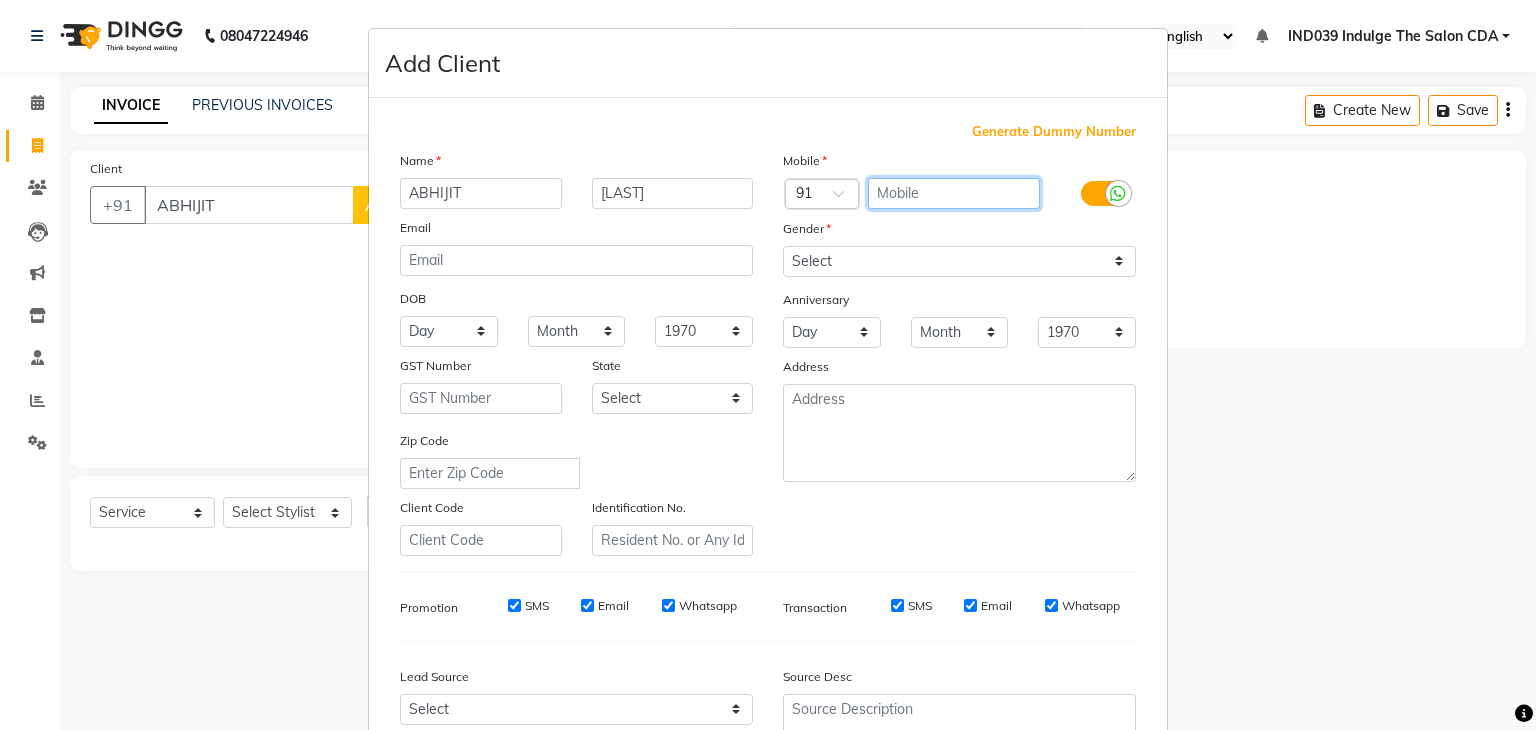 click at bounding box center (954, 193) 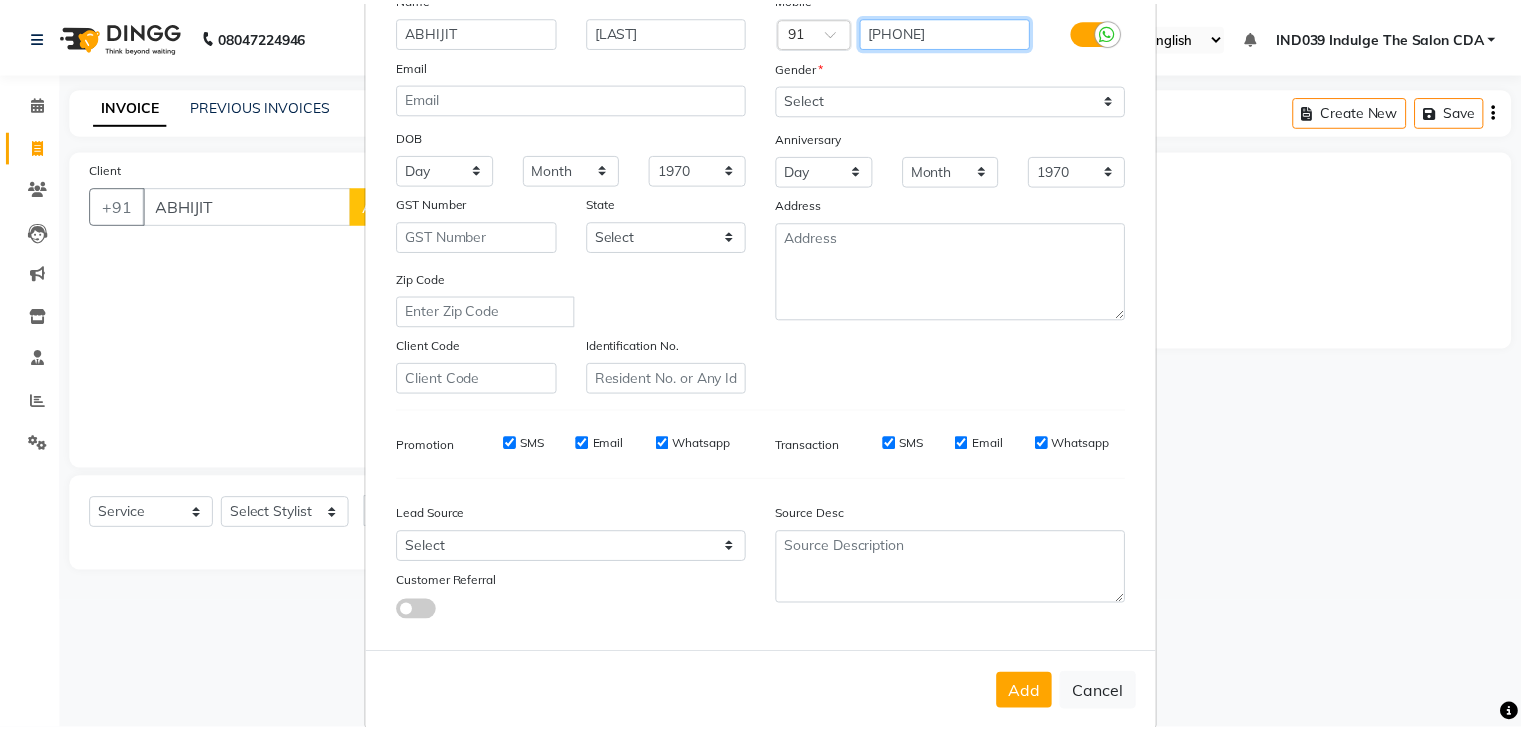 scroll, scrollTop: 203, scrollLeft: 0, axis: vertical 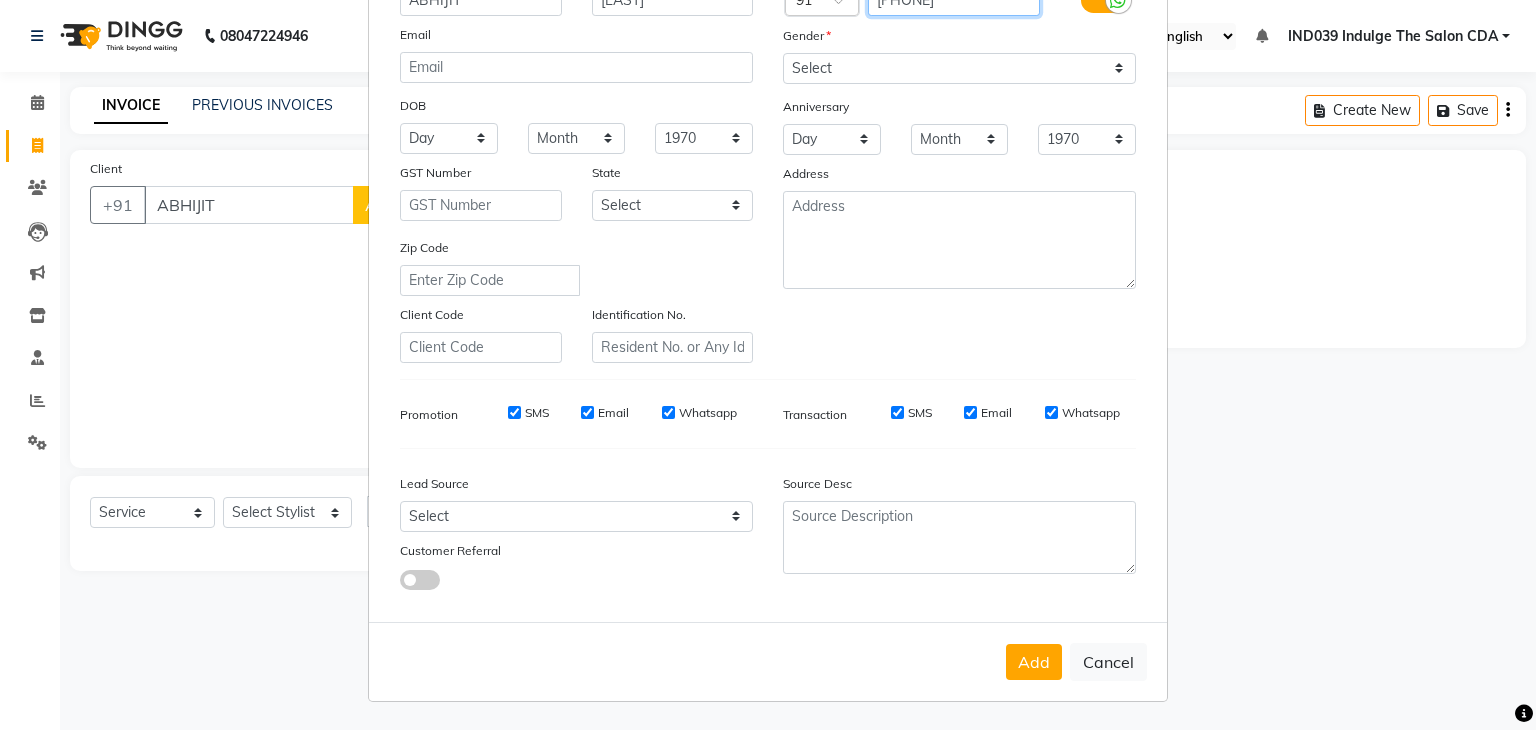 type on "[PHONE]" 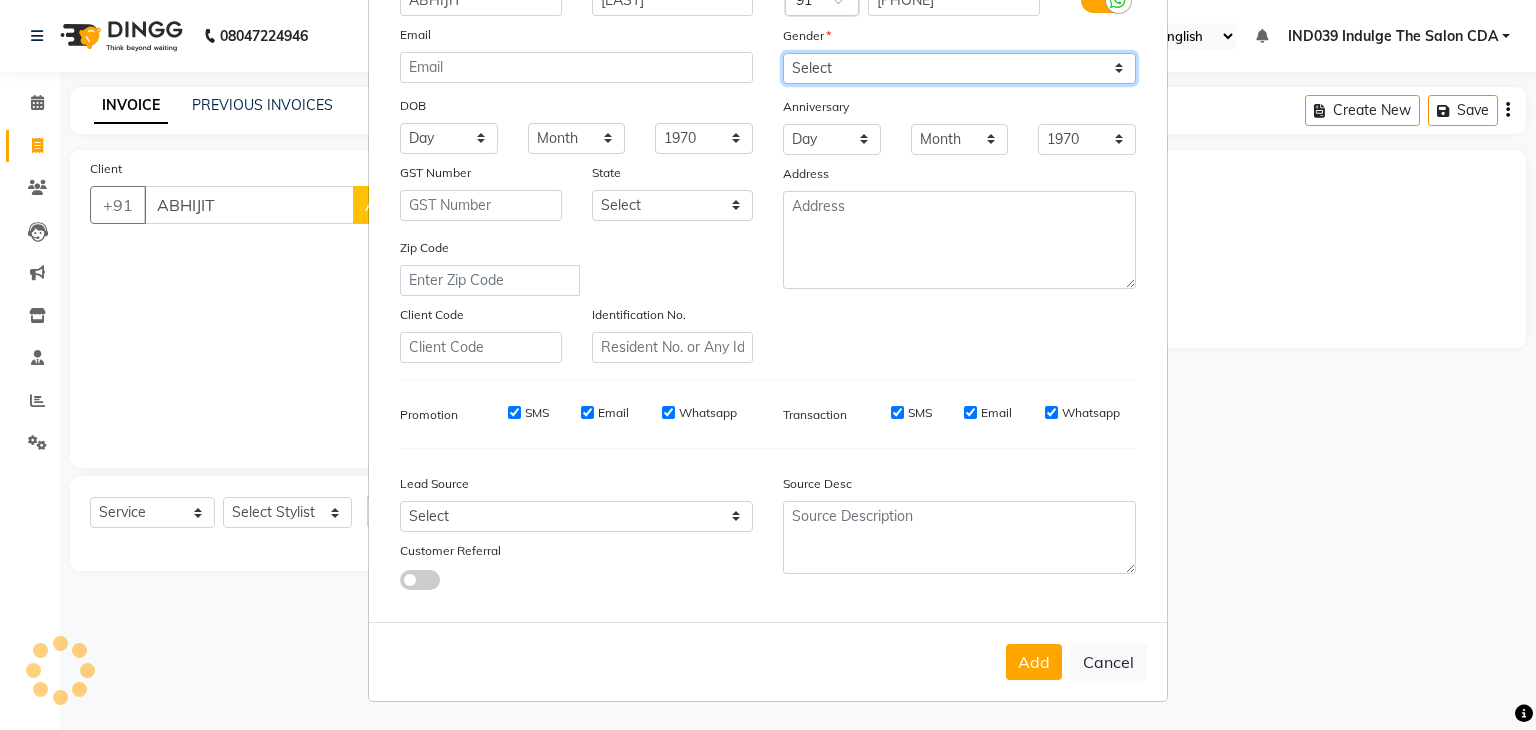 drag, startPoint x: 876, startPoint y: 47, endPoint x: 878, endPoint y: 69, distance: 22.090721 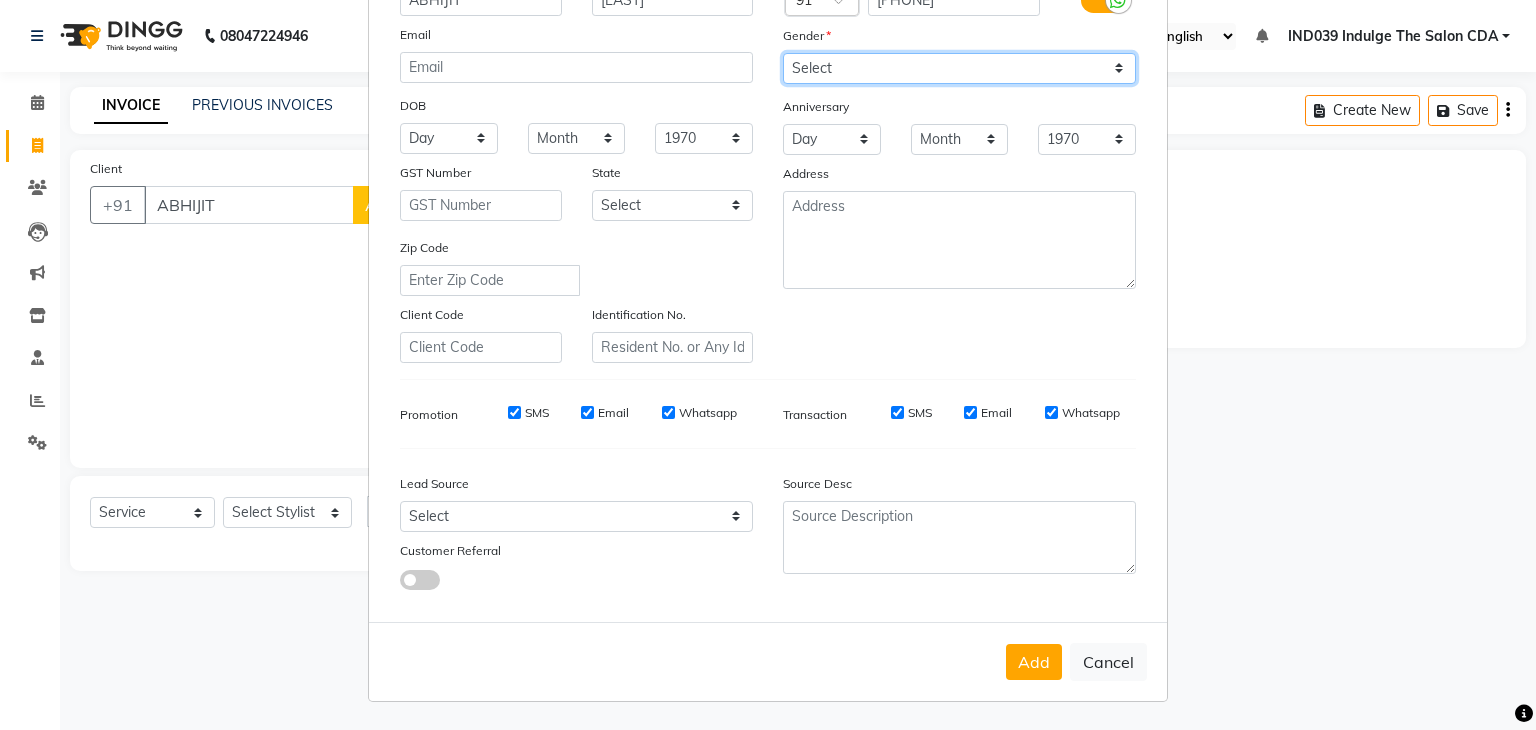 select on "male" 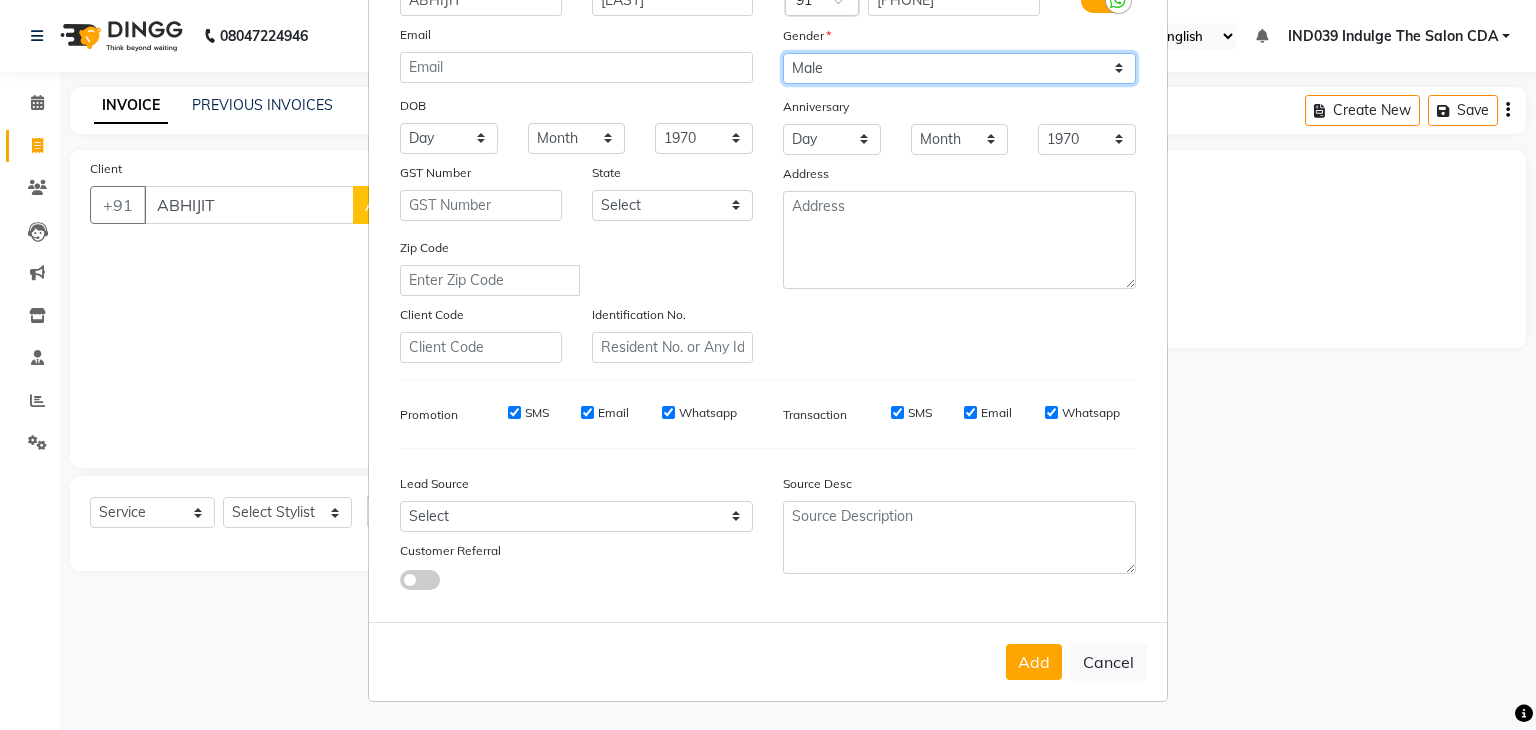 click on "Select Male Female Other Prefer Not To Say" at bounding box center (959, 68) 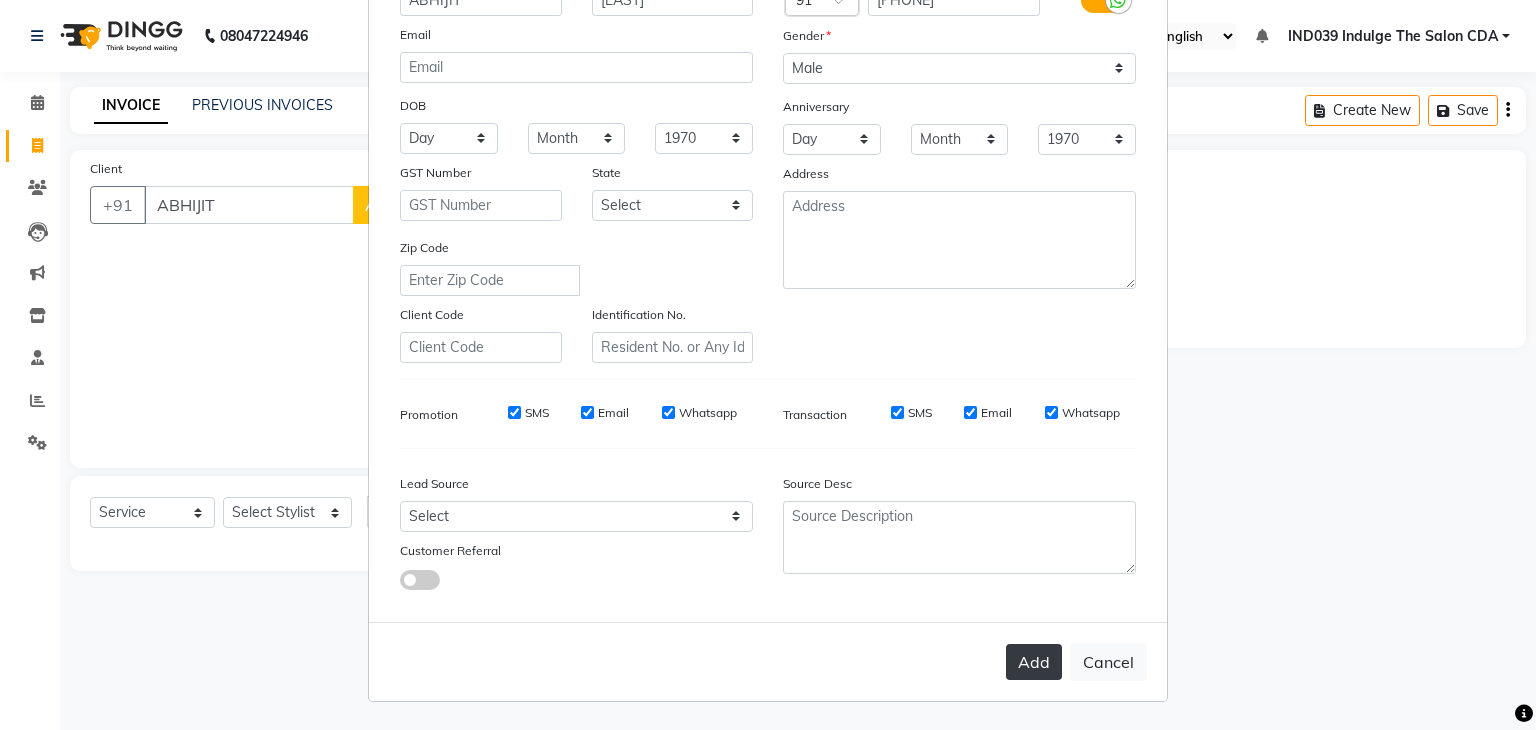click on "Add" at bounding box center [1034, 662] 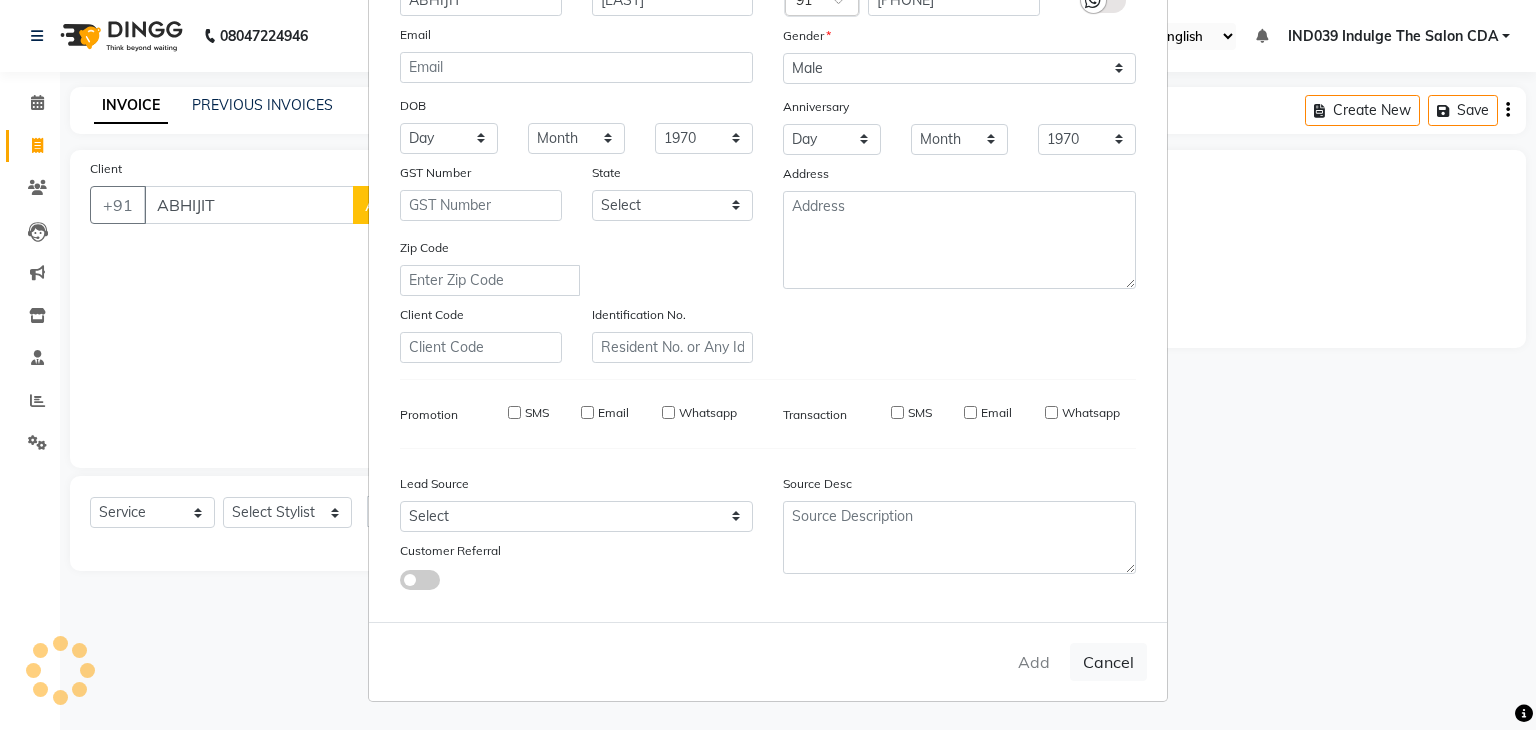 type on "[PHONE]" 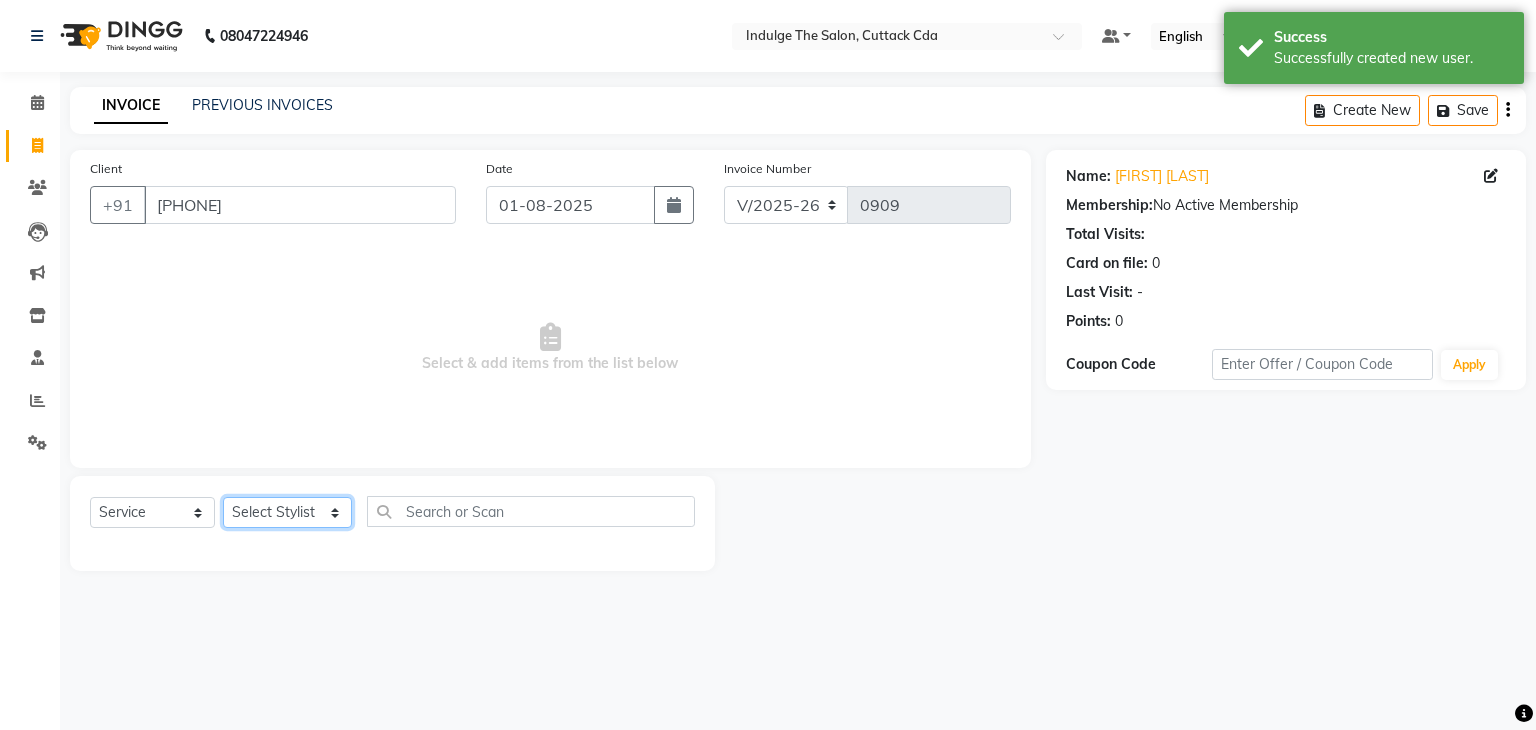 click on "Select Stylist [FIRST] [LAST] ( [WORD] ) [WORD] [WORD] [WORD] [WORD] [WORD] [WORD] [WORD] [WORD] [WORD] [WORD] [WORD] [WORD]" 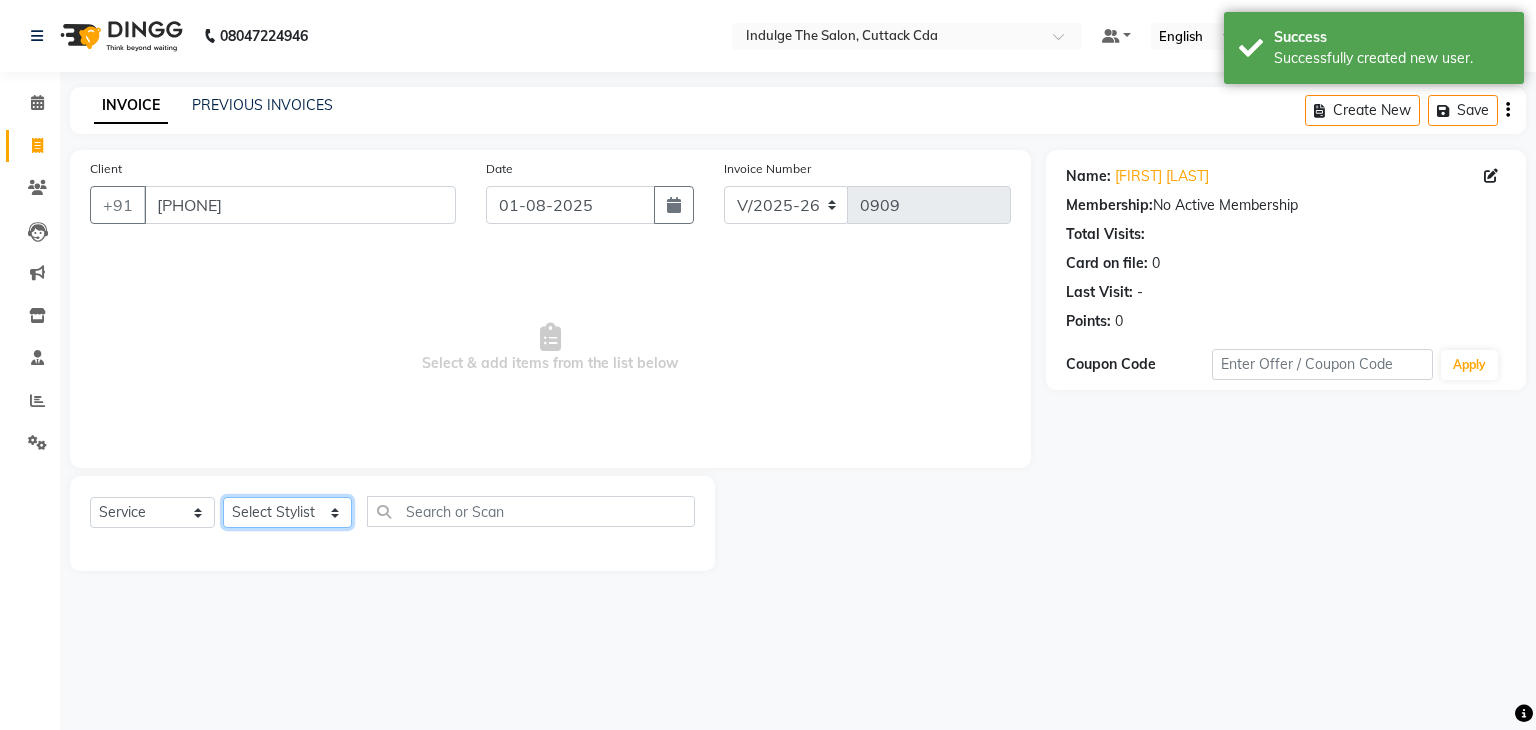 select on "86601" 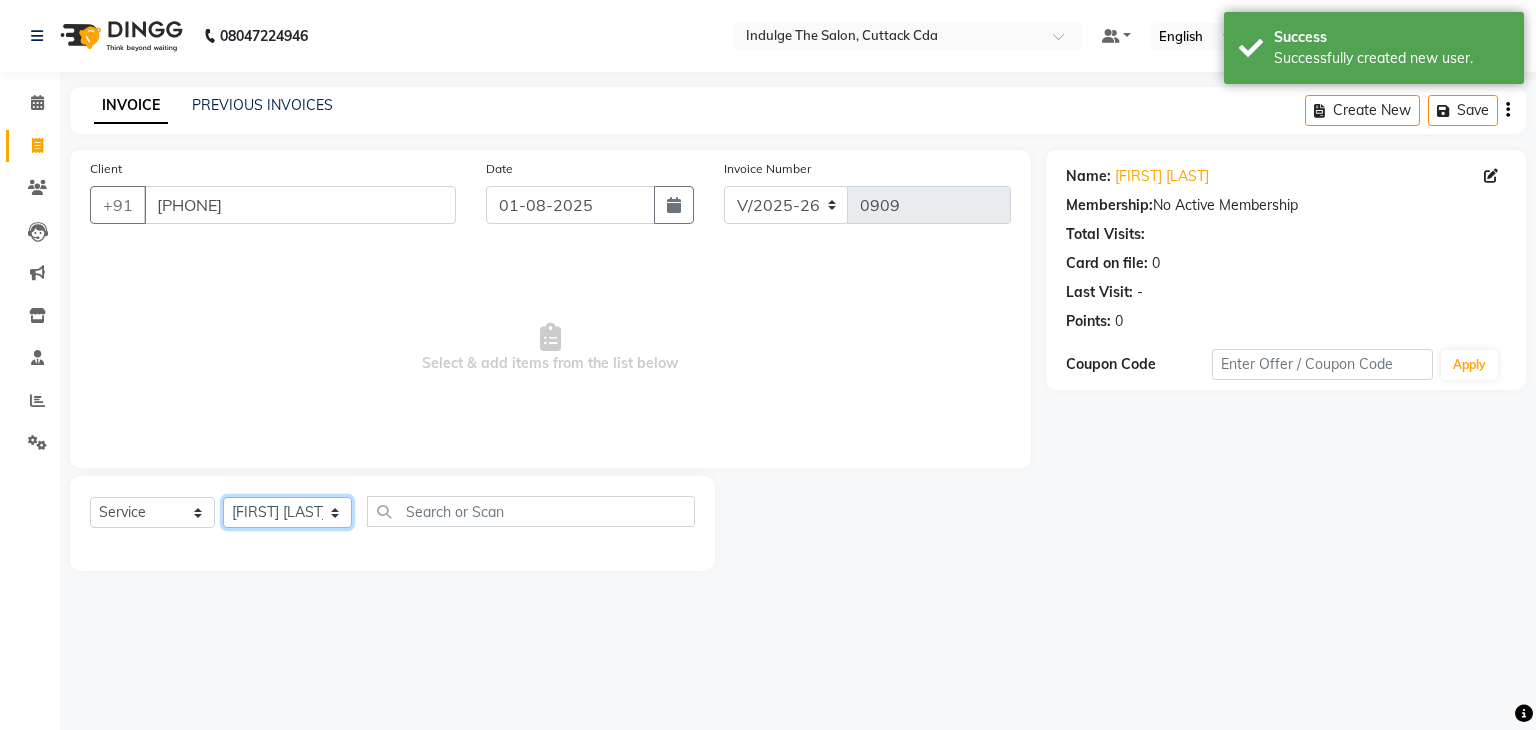 click on "Select Stylist [FIRST] [LAST] ( [WORD] ) [WORD] [WORD] [WORD] [WORD] [WORD] [WORD] [WORD] [WORD] [WORD] [WORD] [WORD] [WORD]" 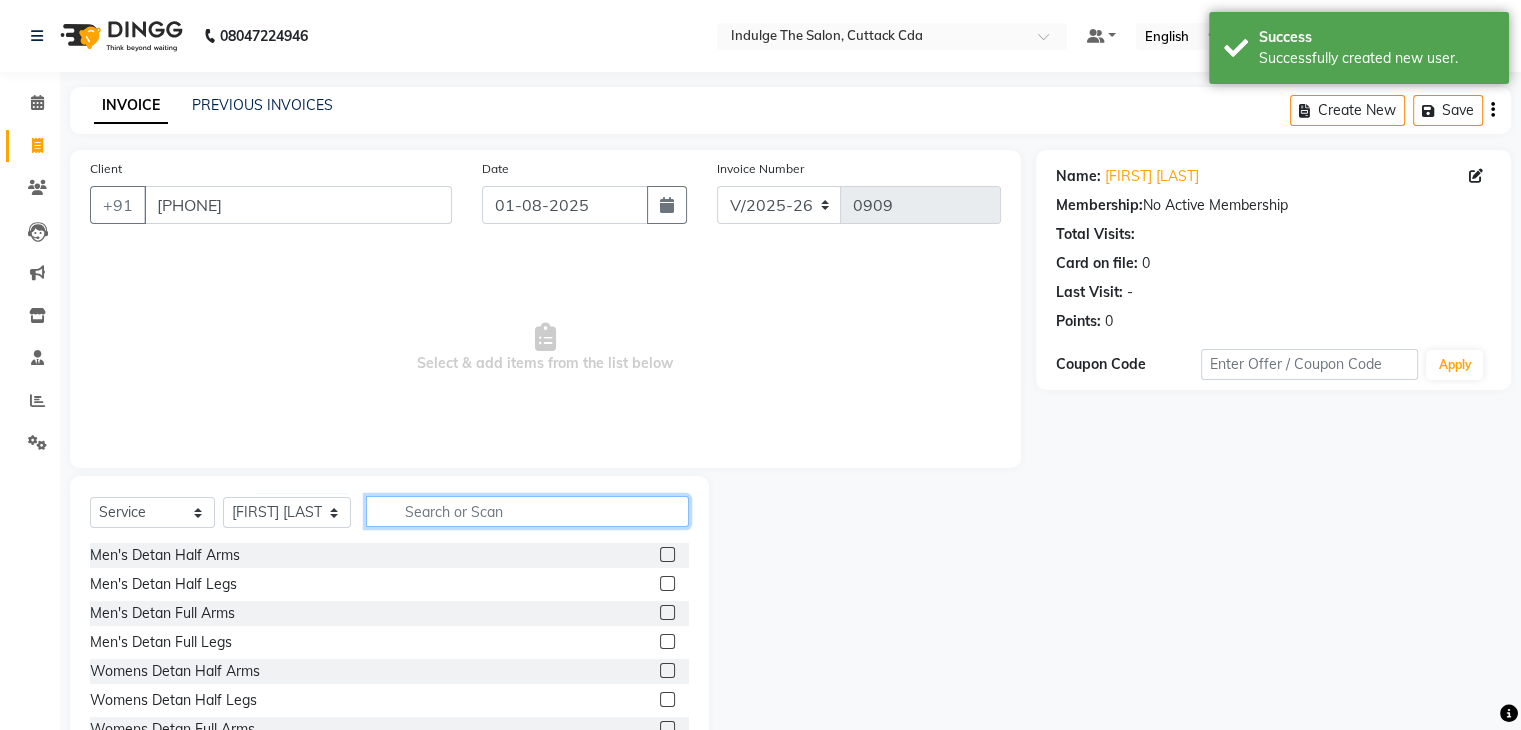 click 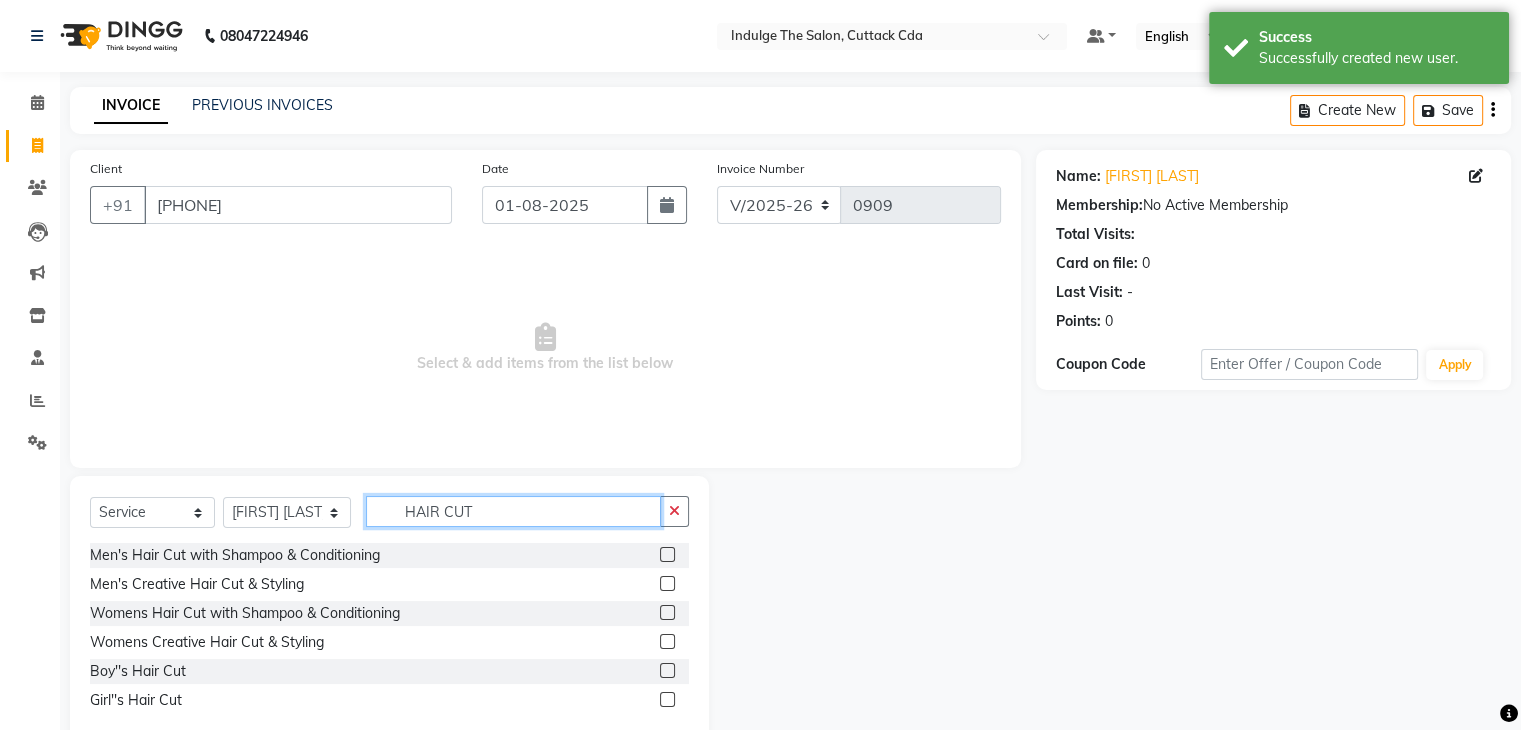 type on "HAIR CUT" 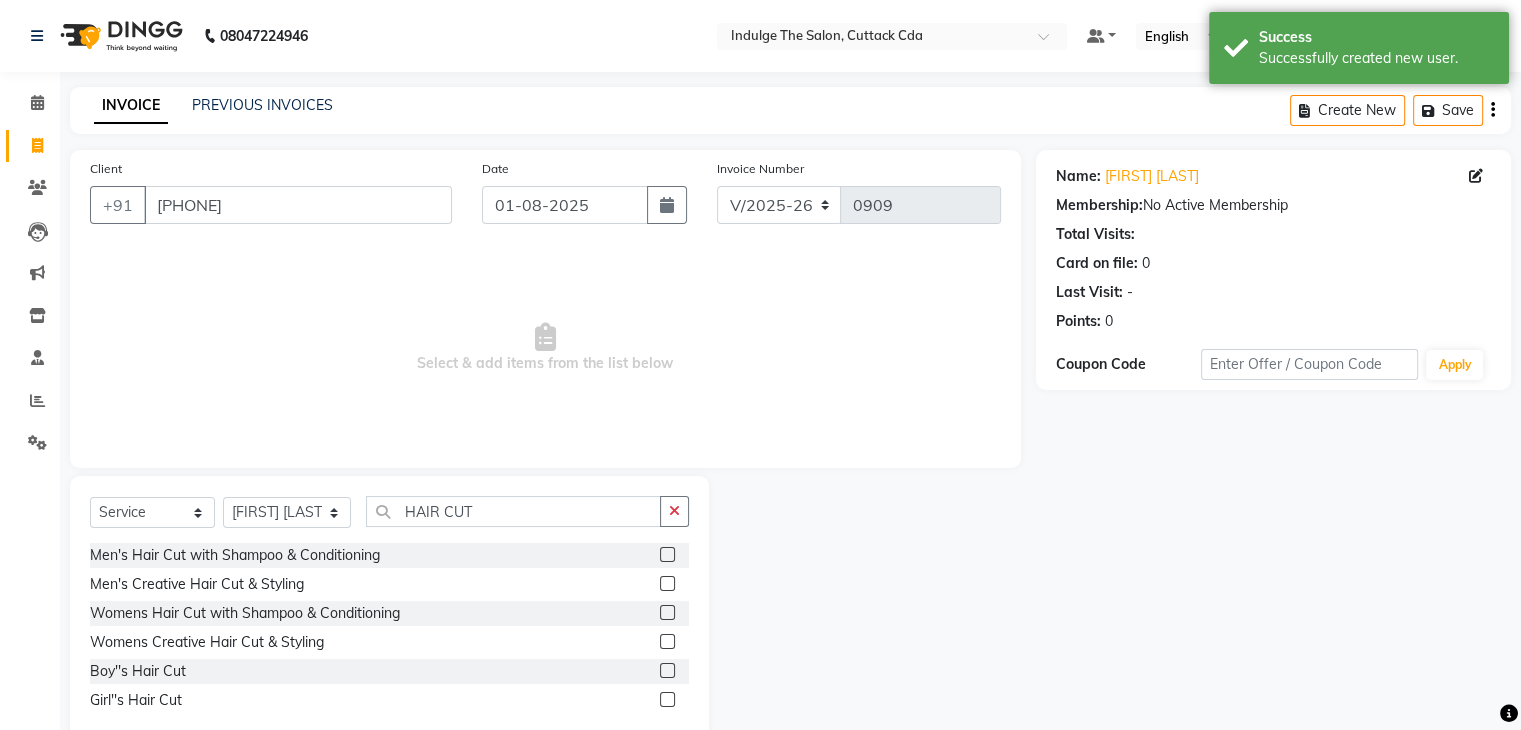 click 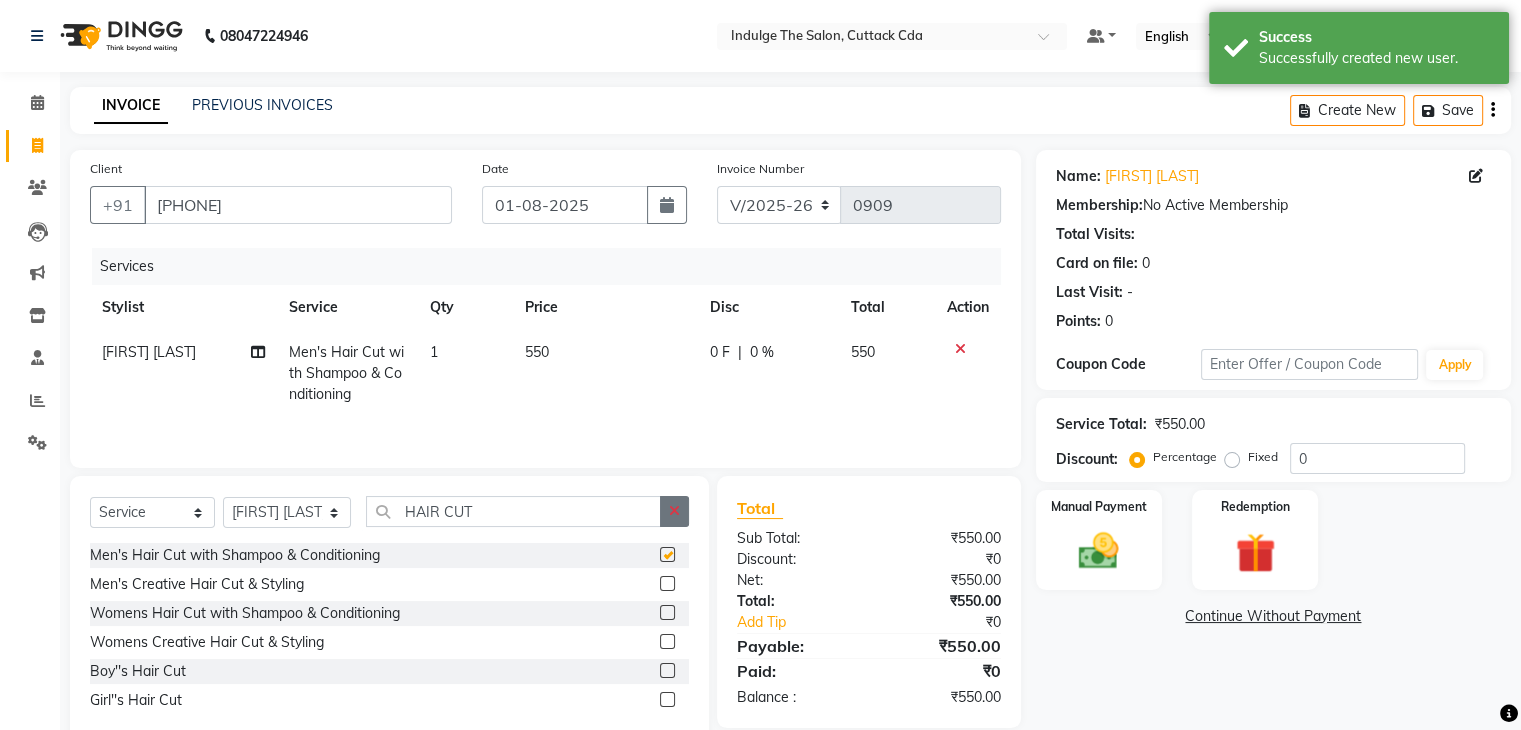 checkbox on "false" 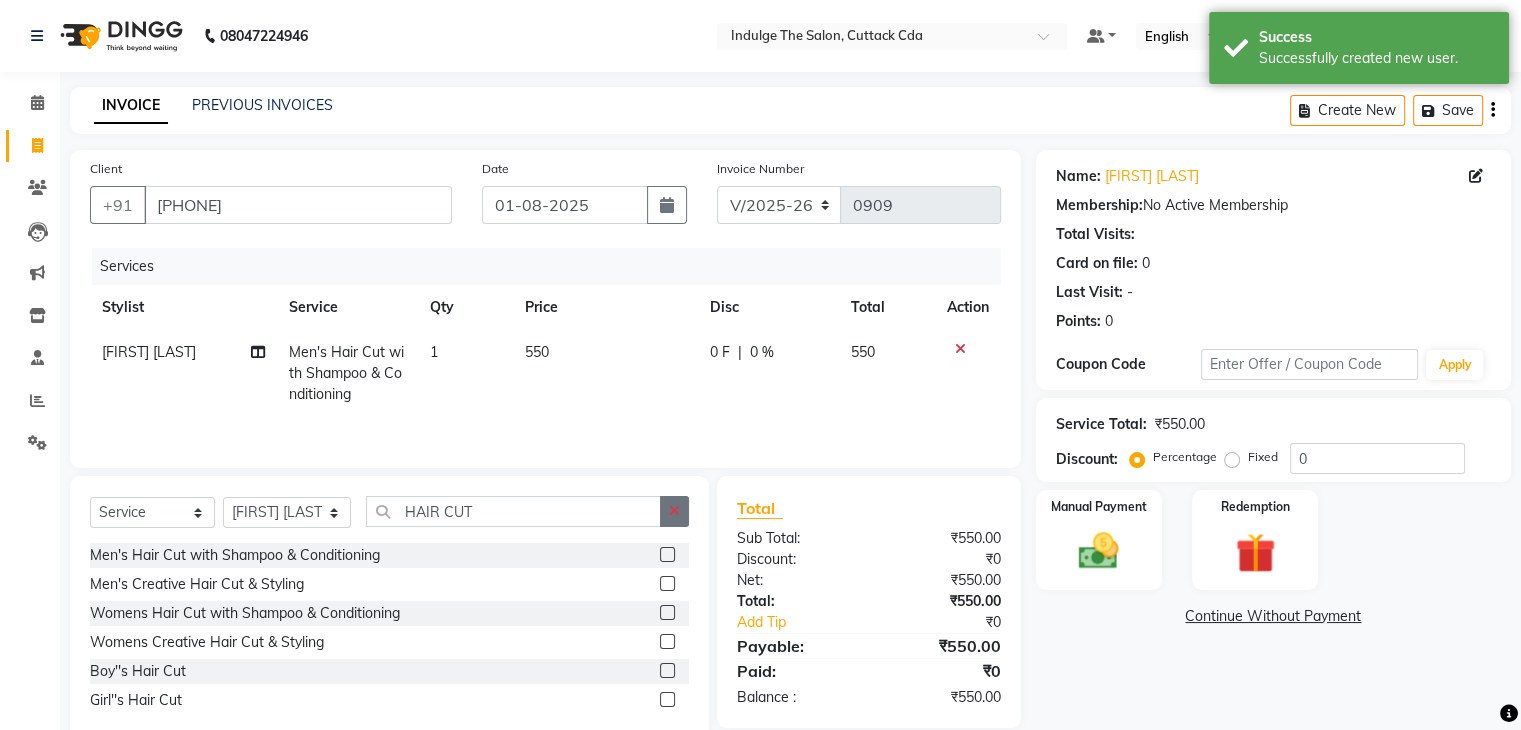 click 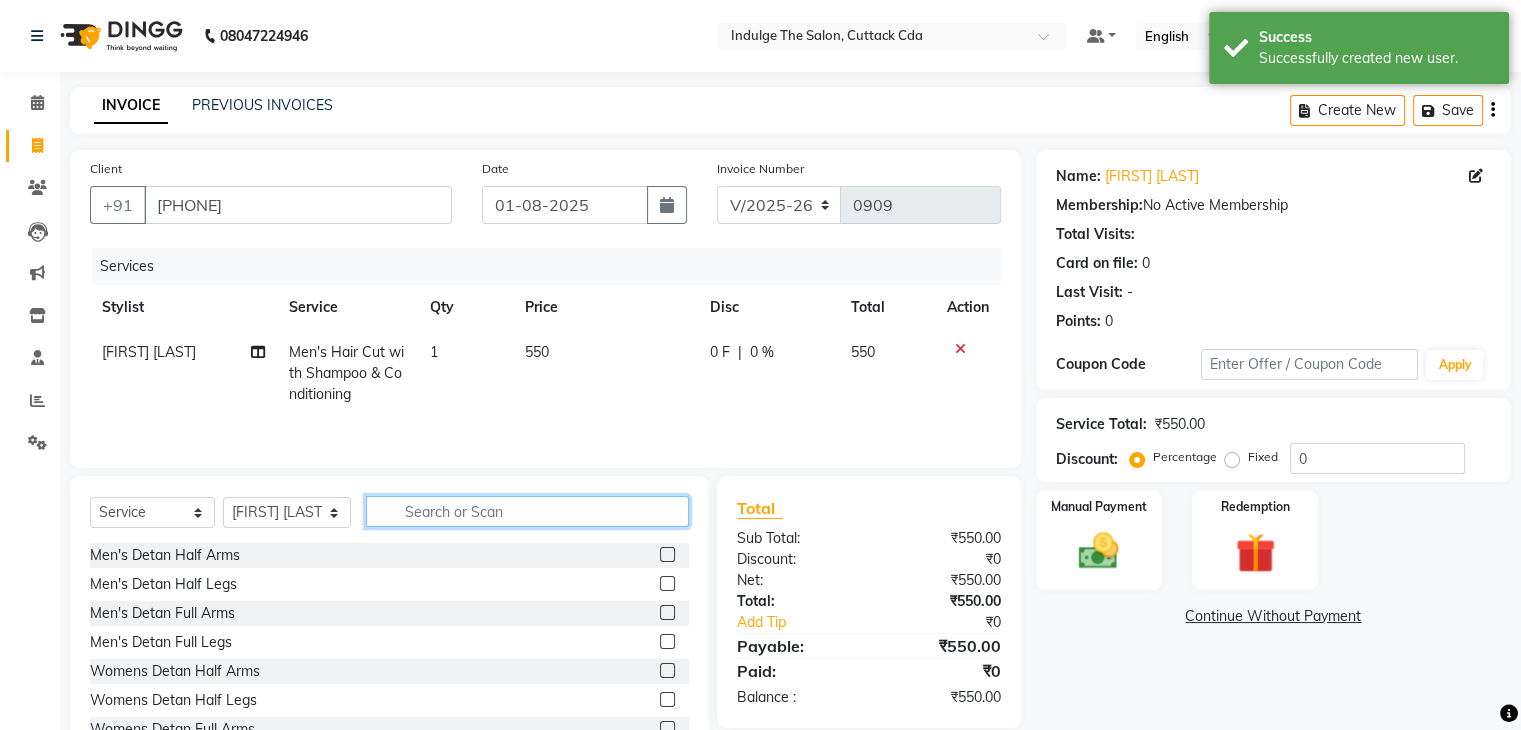 click 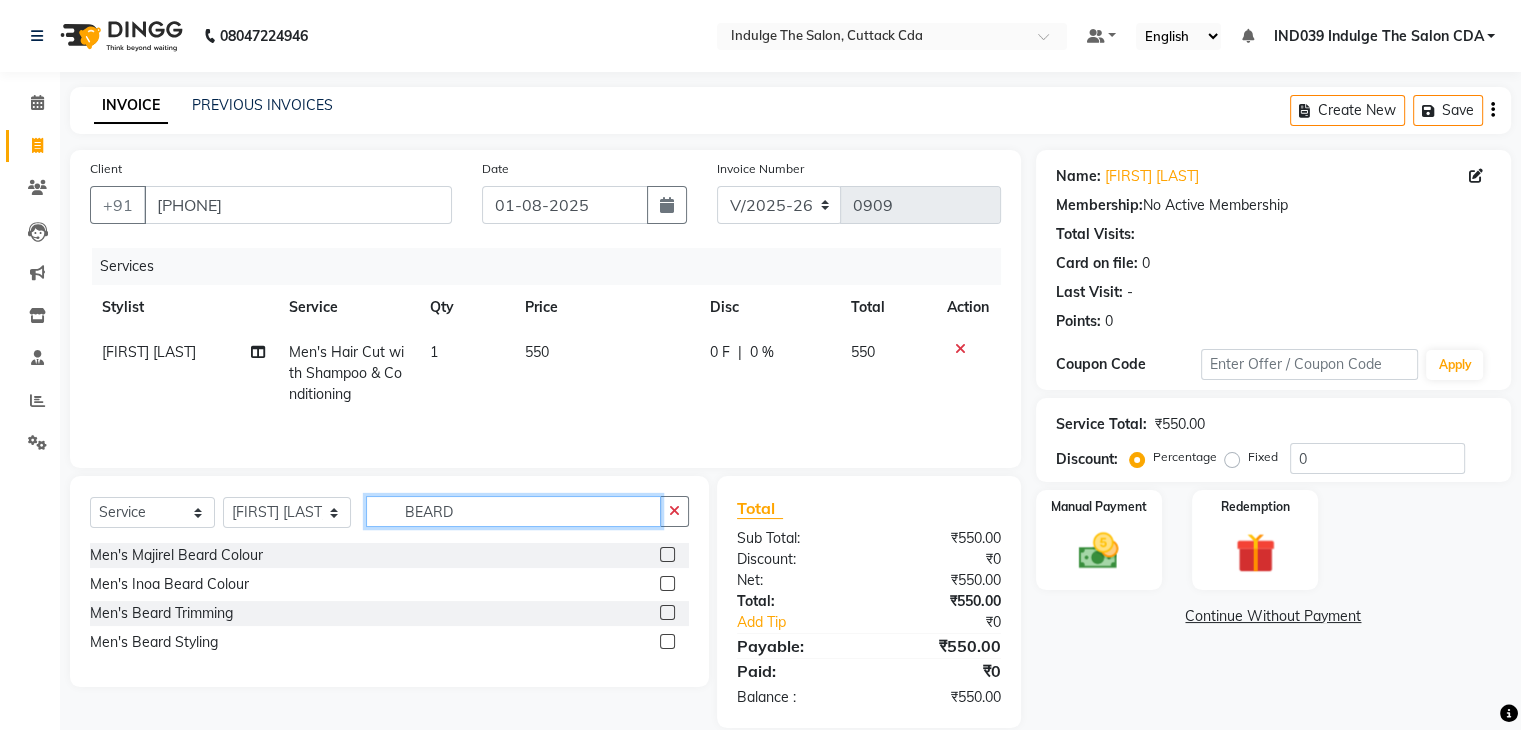 type on "BEARD" 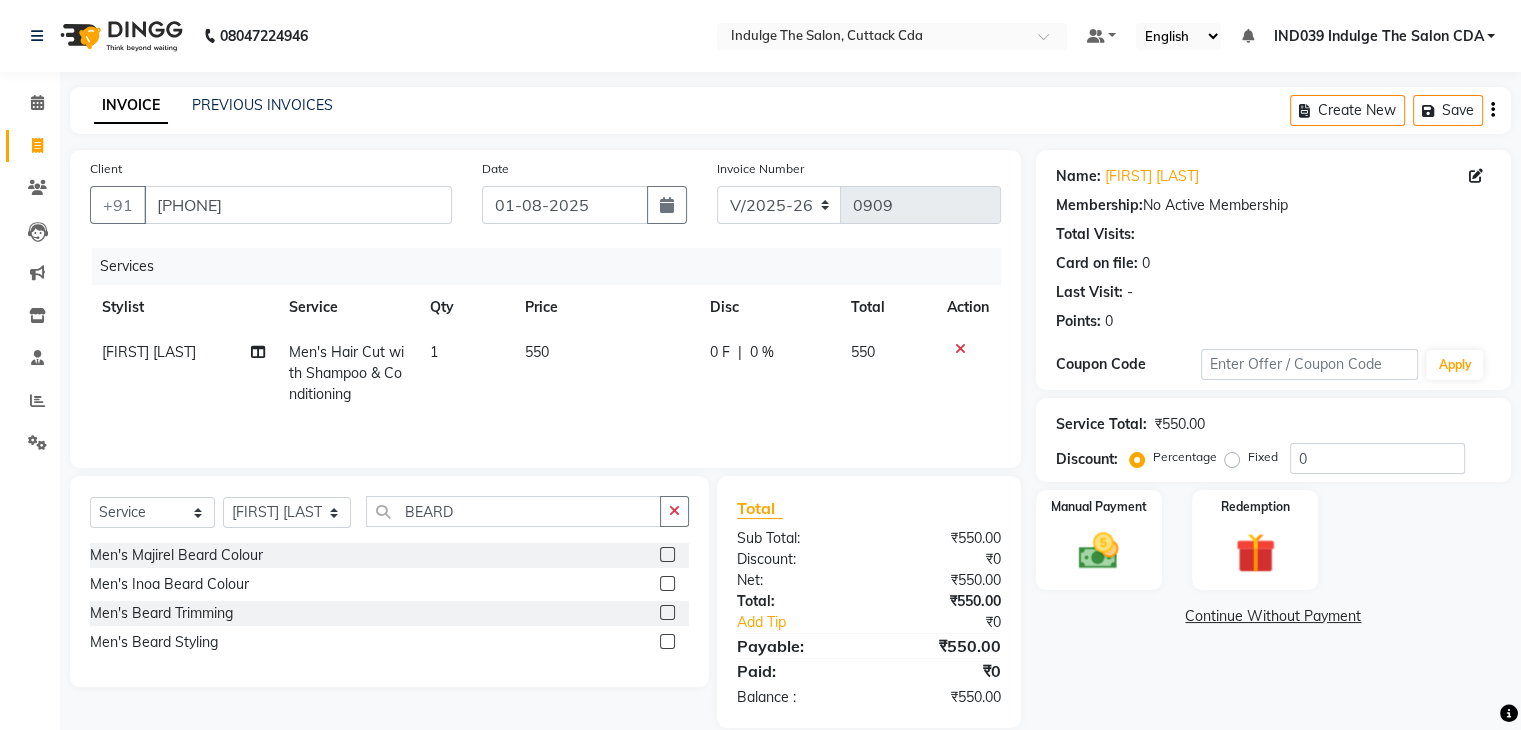 click 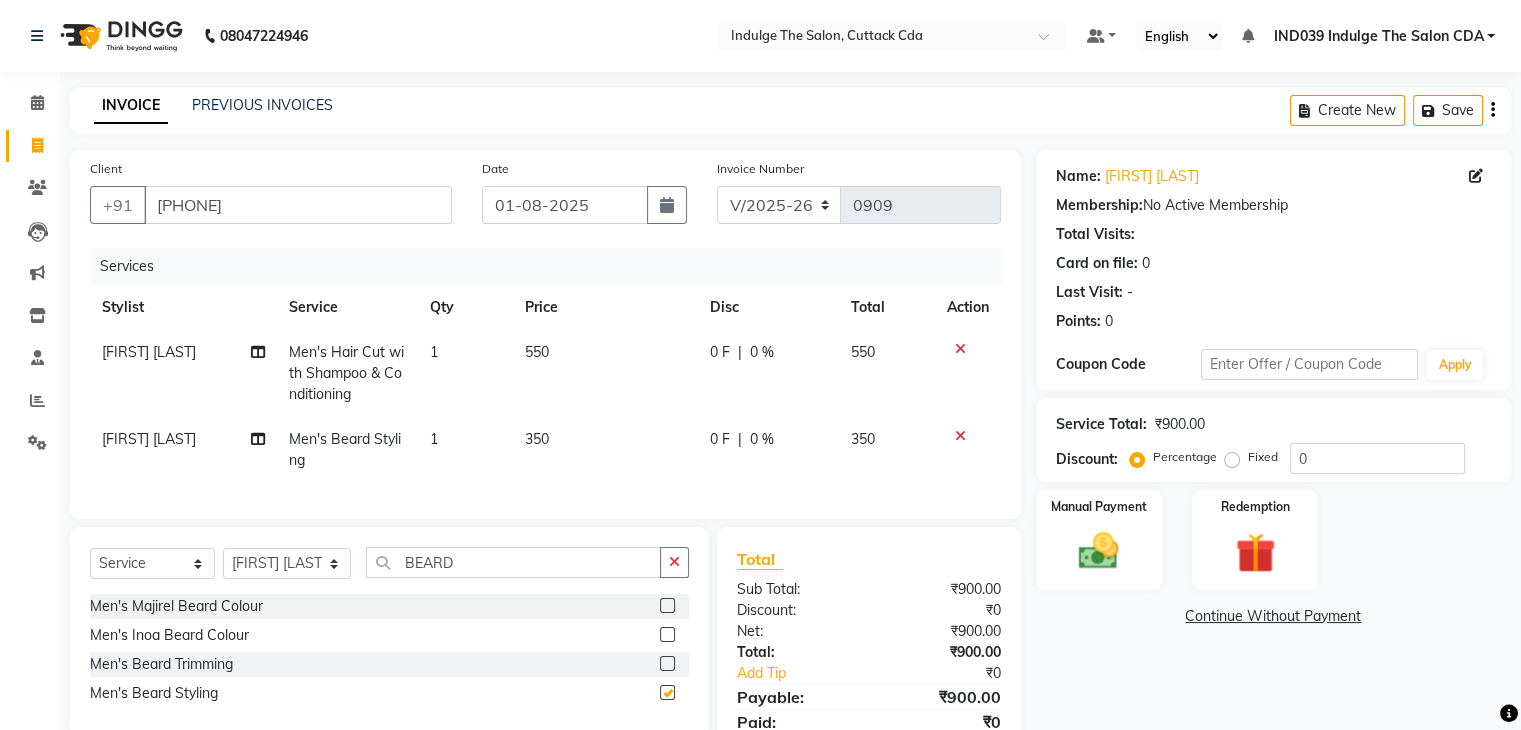 checkbox on "false" 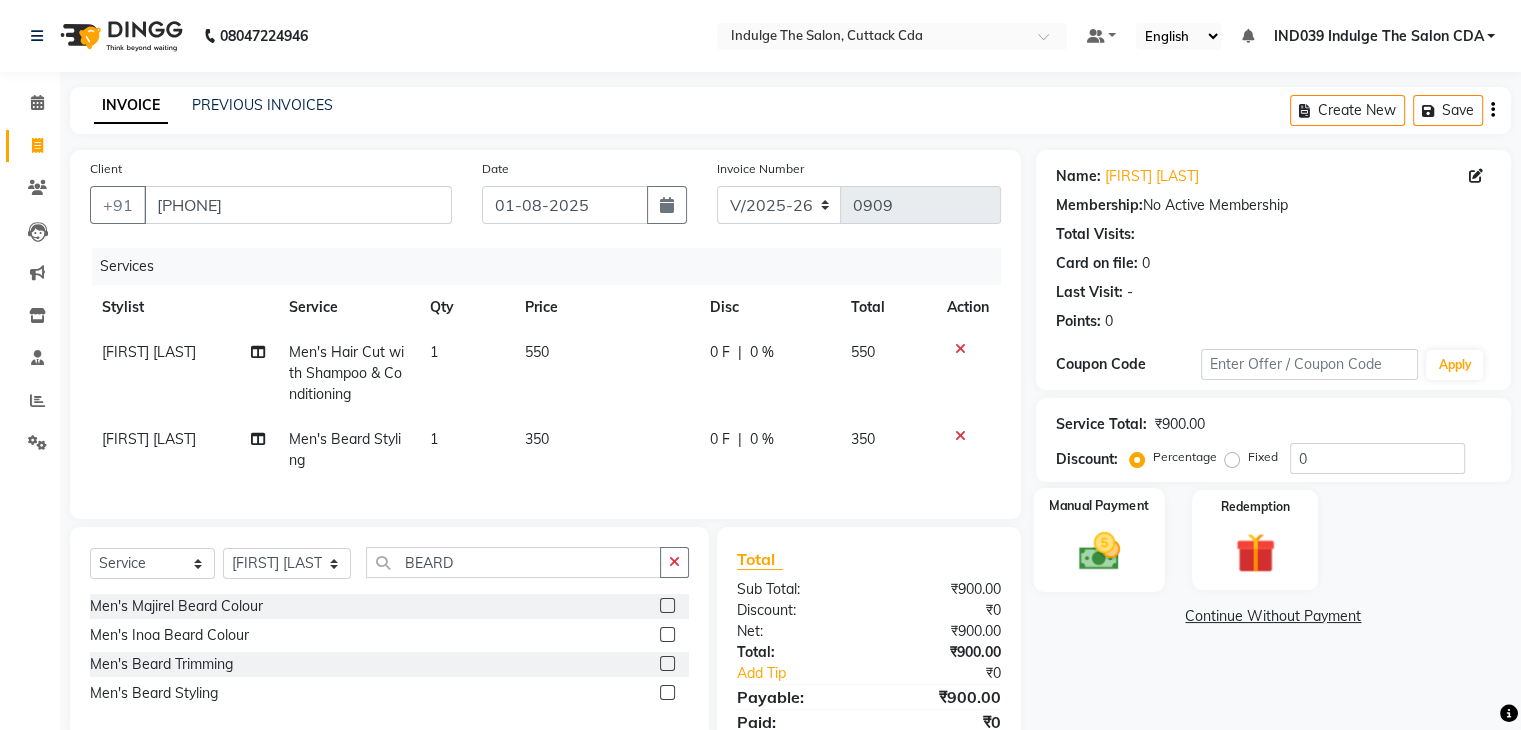 click 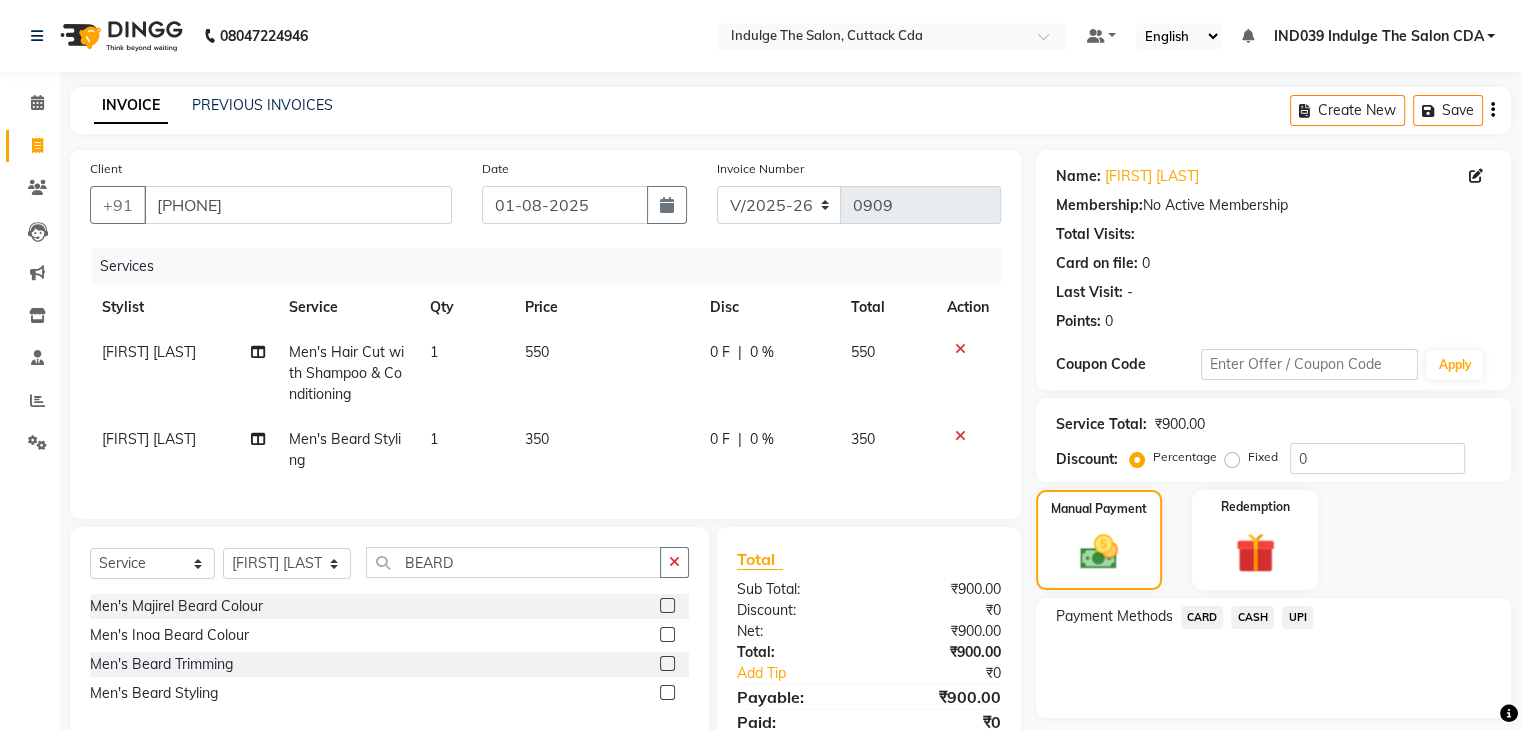 click on "UPI" 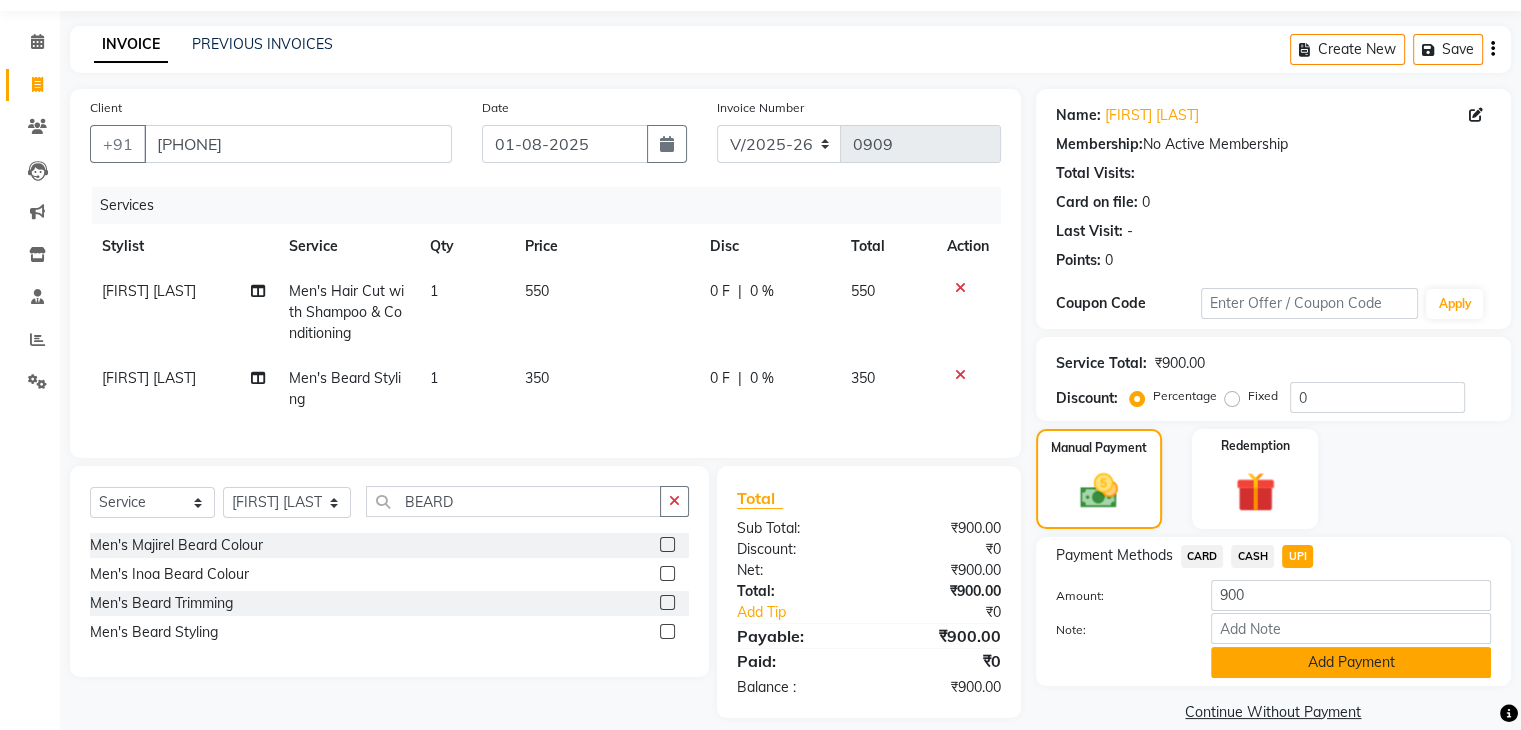 scroll, scrollTop: 95, scrollLeft: 0, axis: vertical 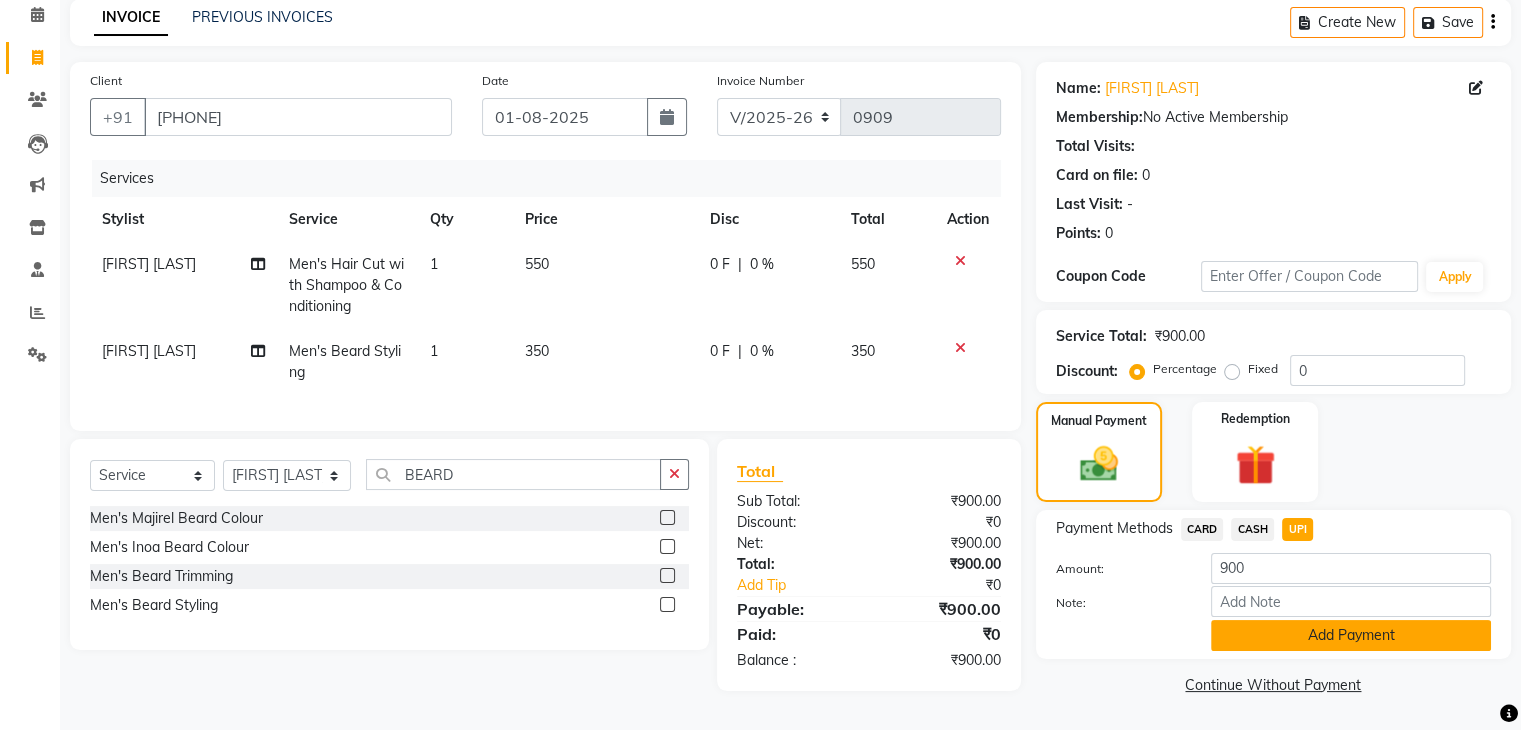 click on "Add Payment" 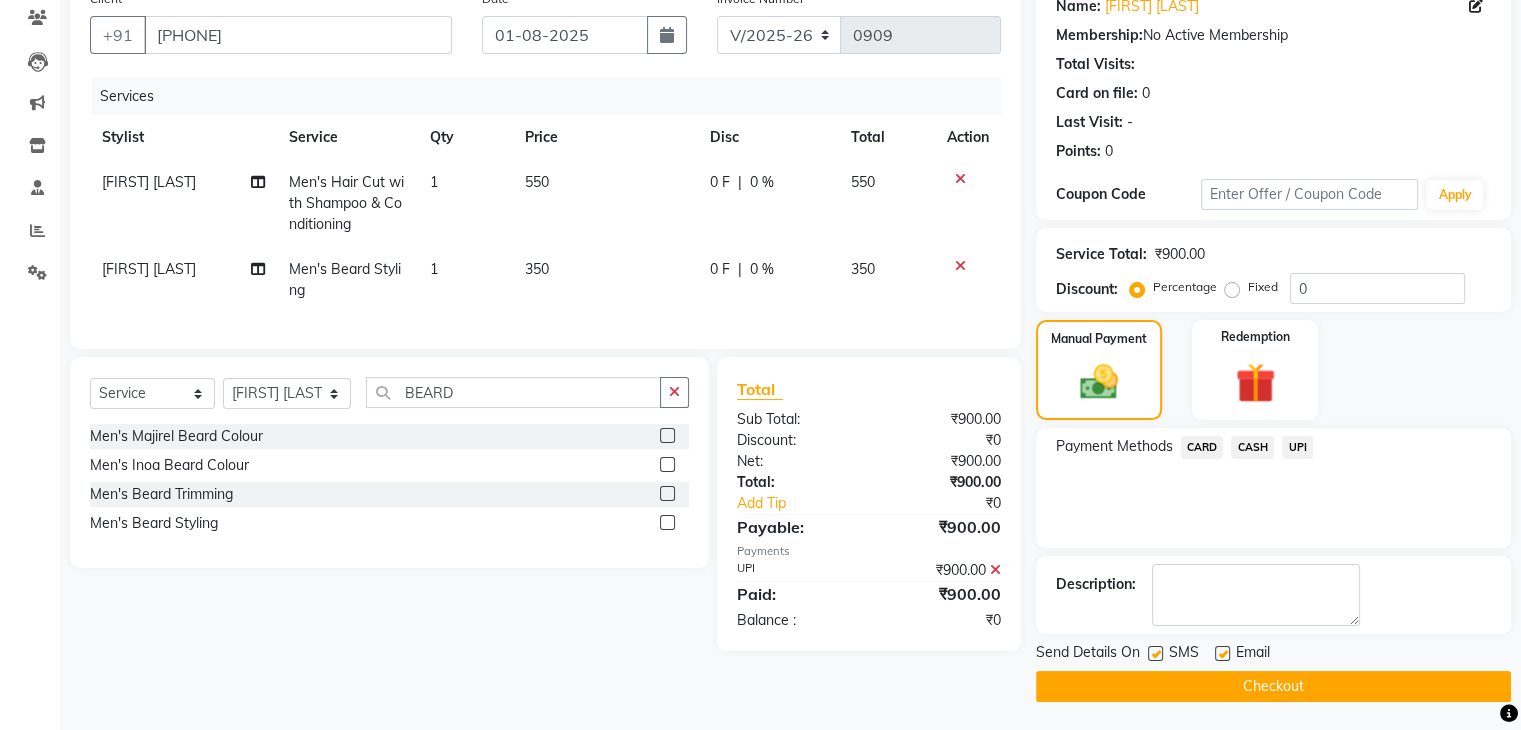 scroll, scrollTop: 171, scrollLeft: 0, axis: vertical 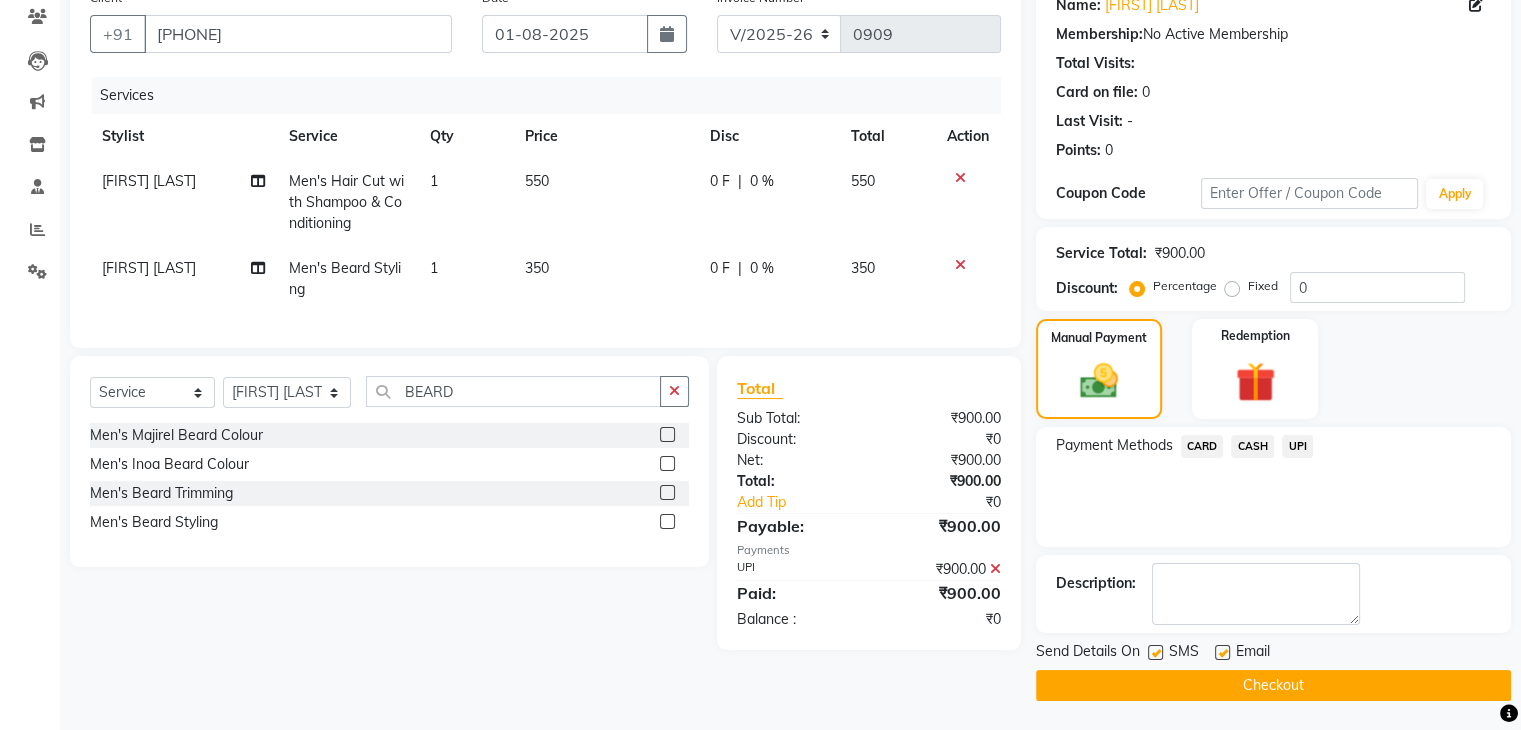 click on "Checkout" 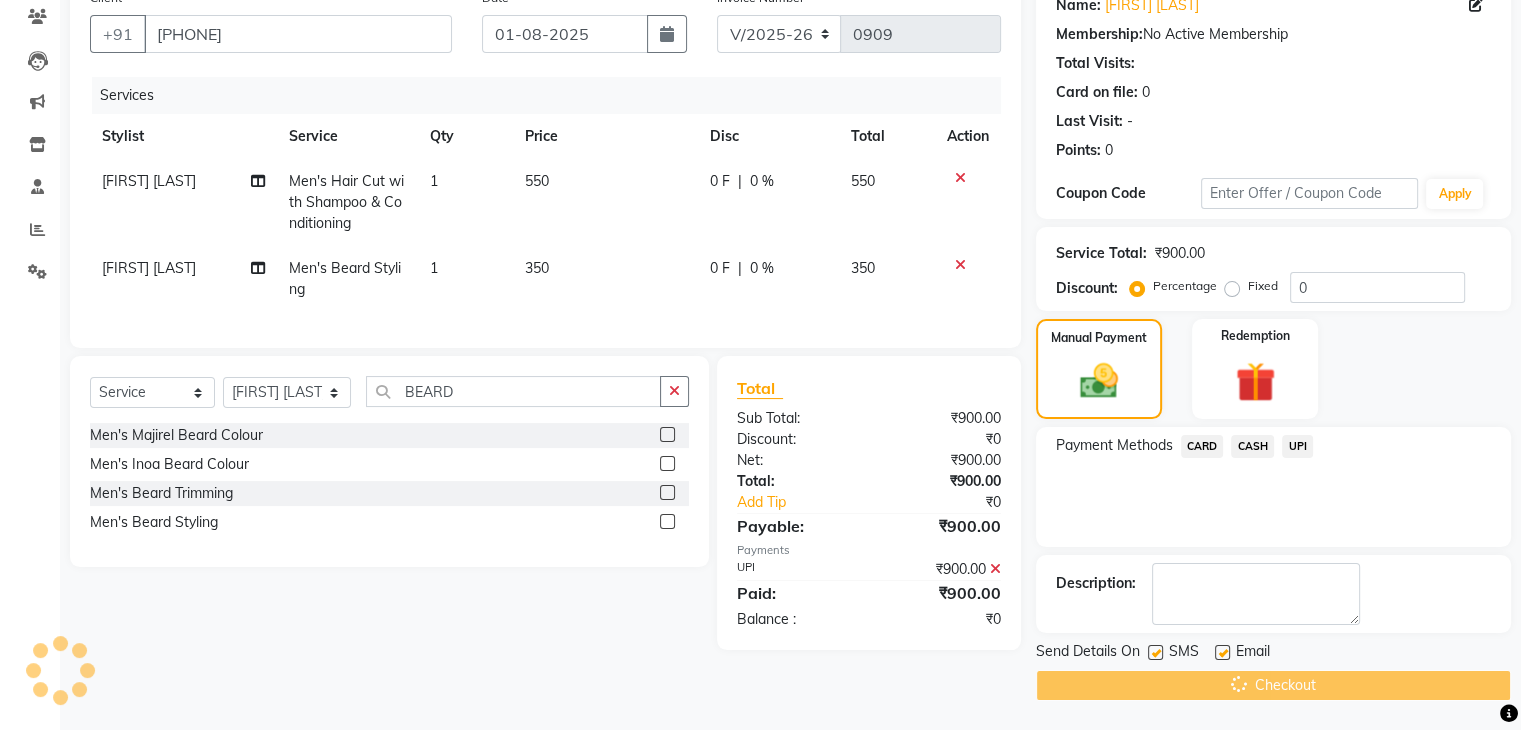 scroll, scrollTop: 0, scrollLeft: 0, axis: both 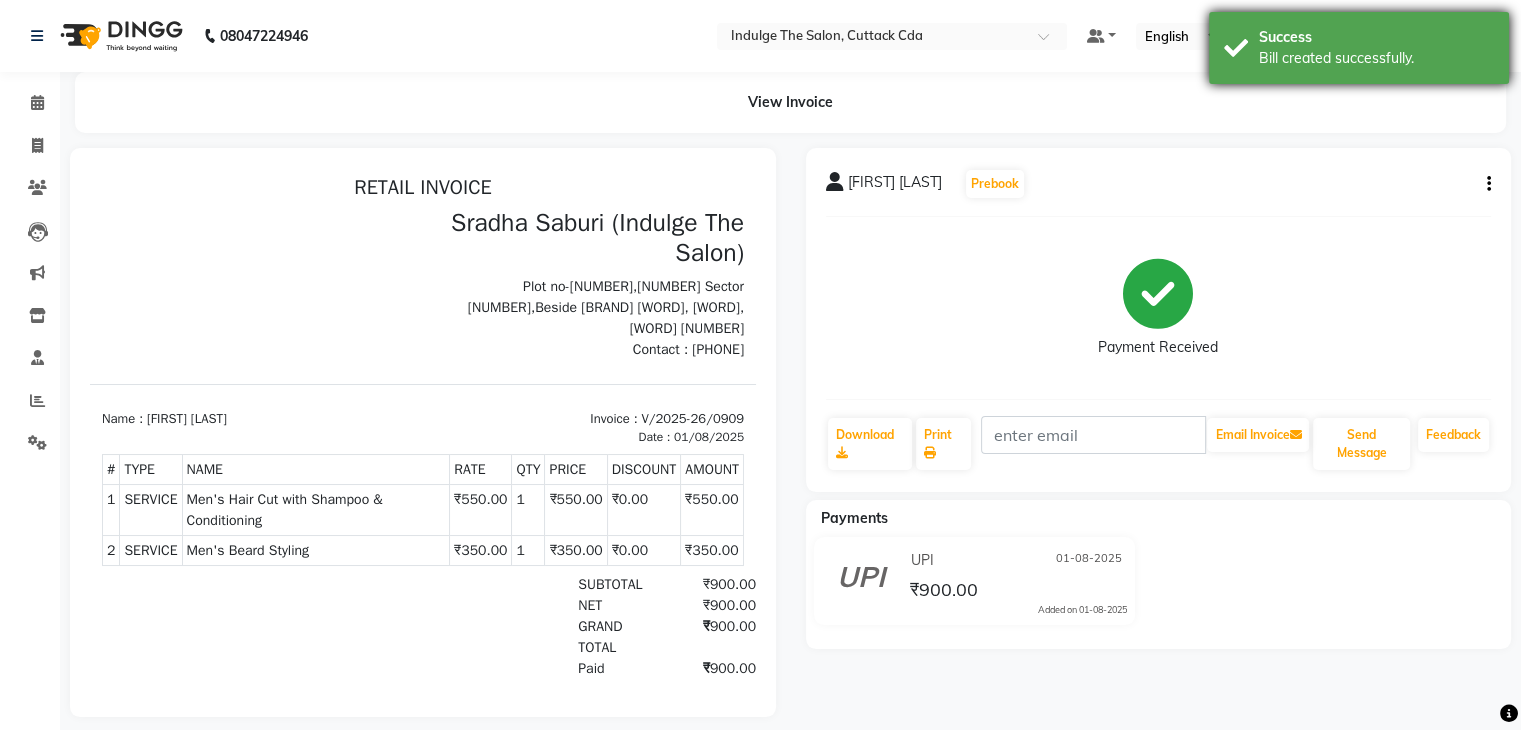click on "Success" at bounding box center (1376, 37) 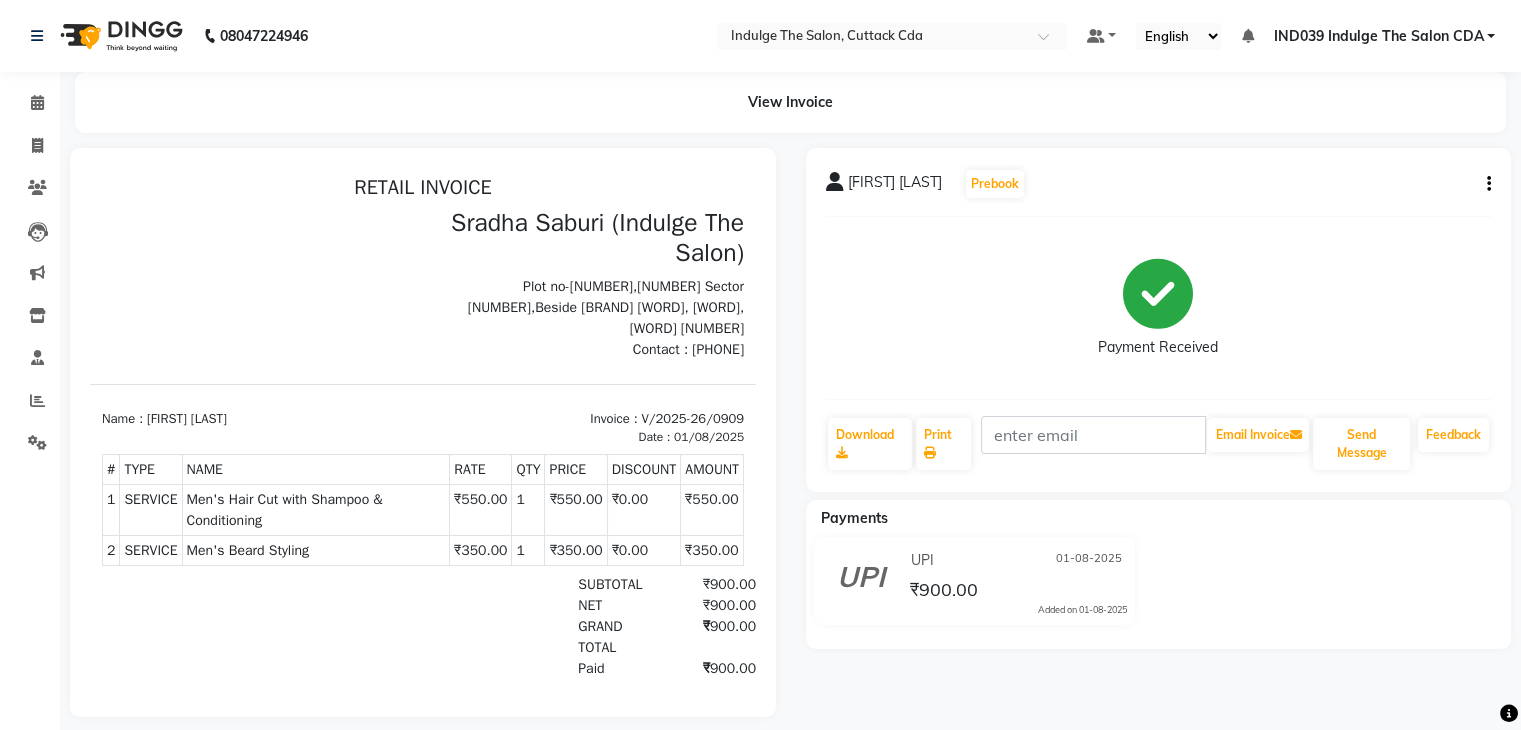 scroll, scrollTop: 0, scrollLeft: 0, axis: both 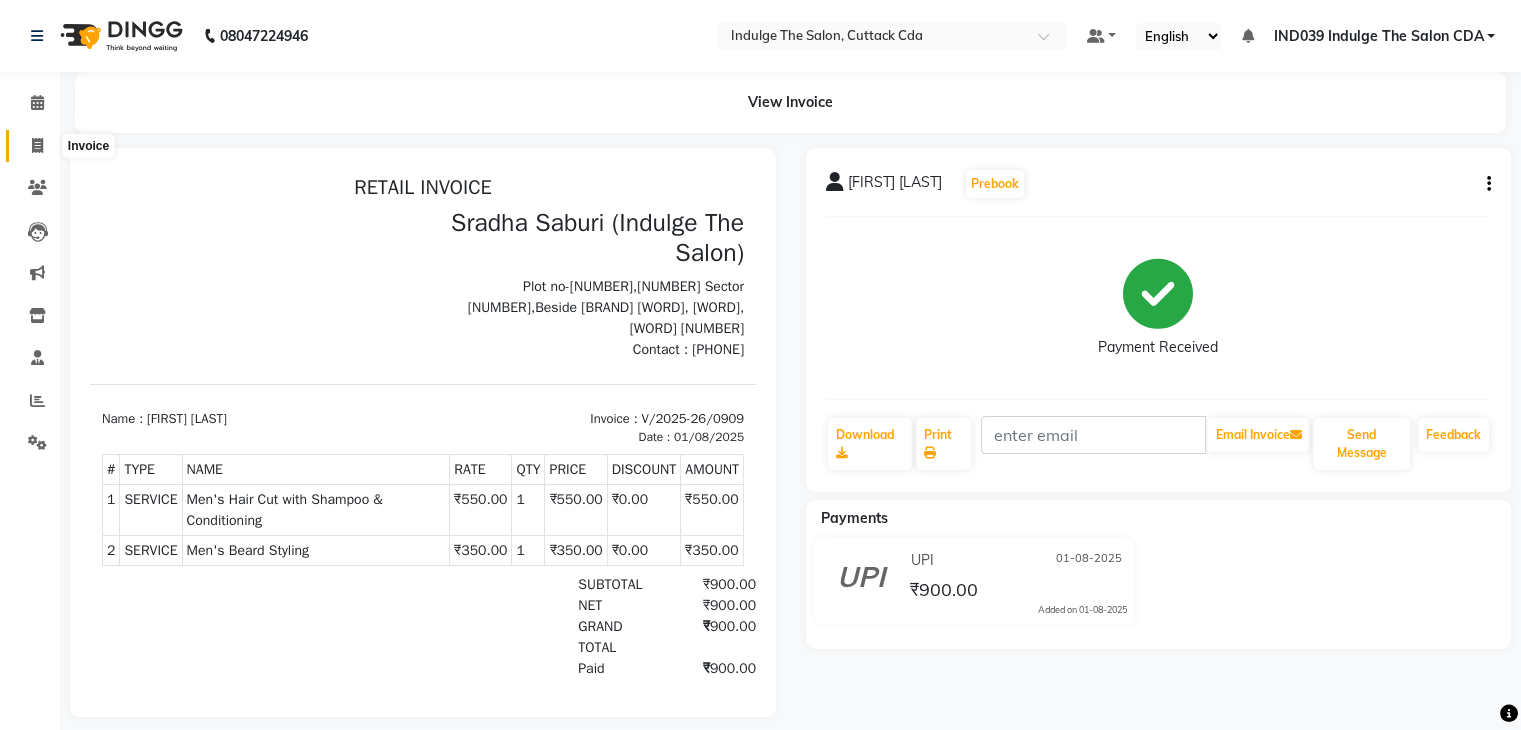 click 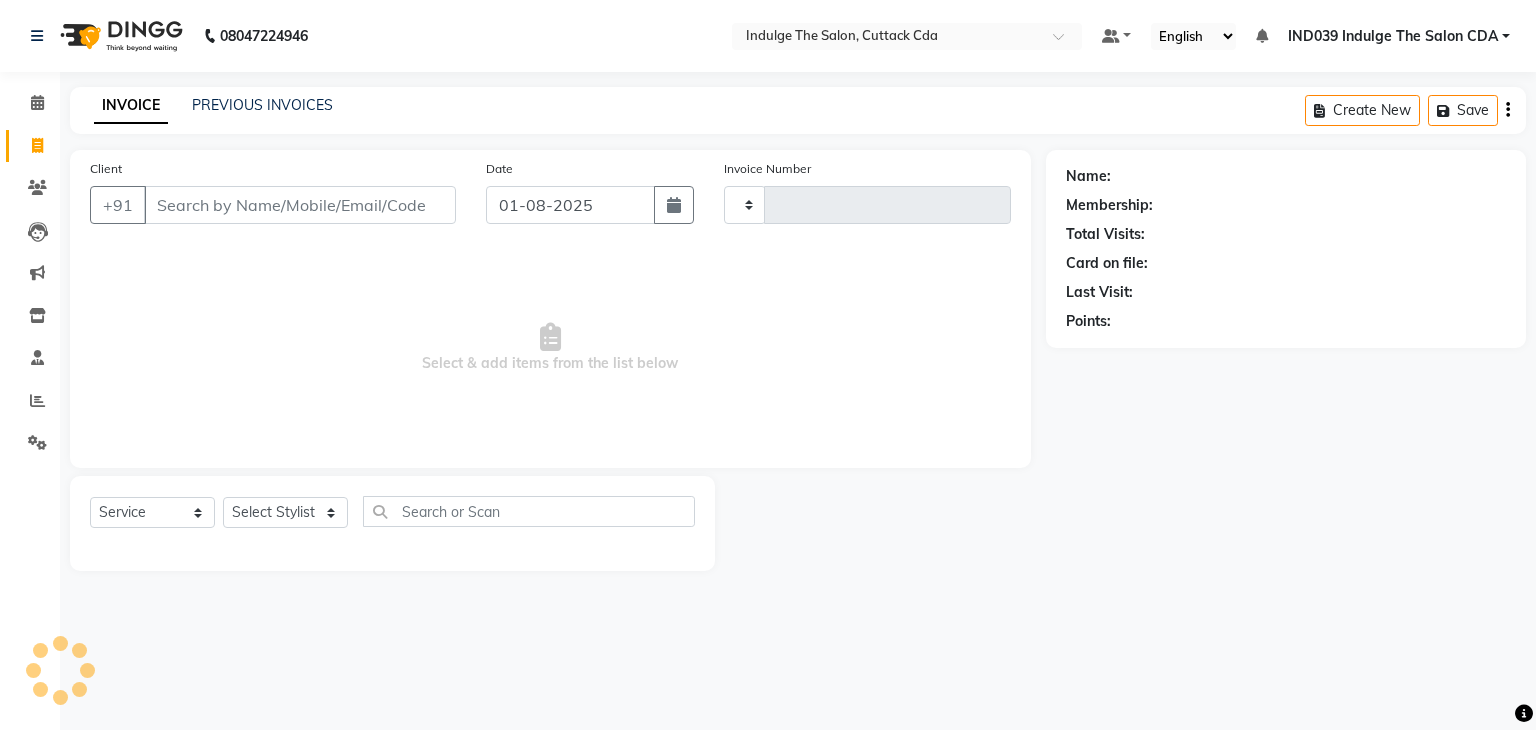 type on "0910" 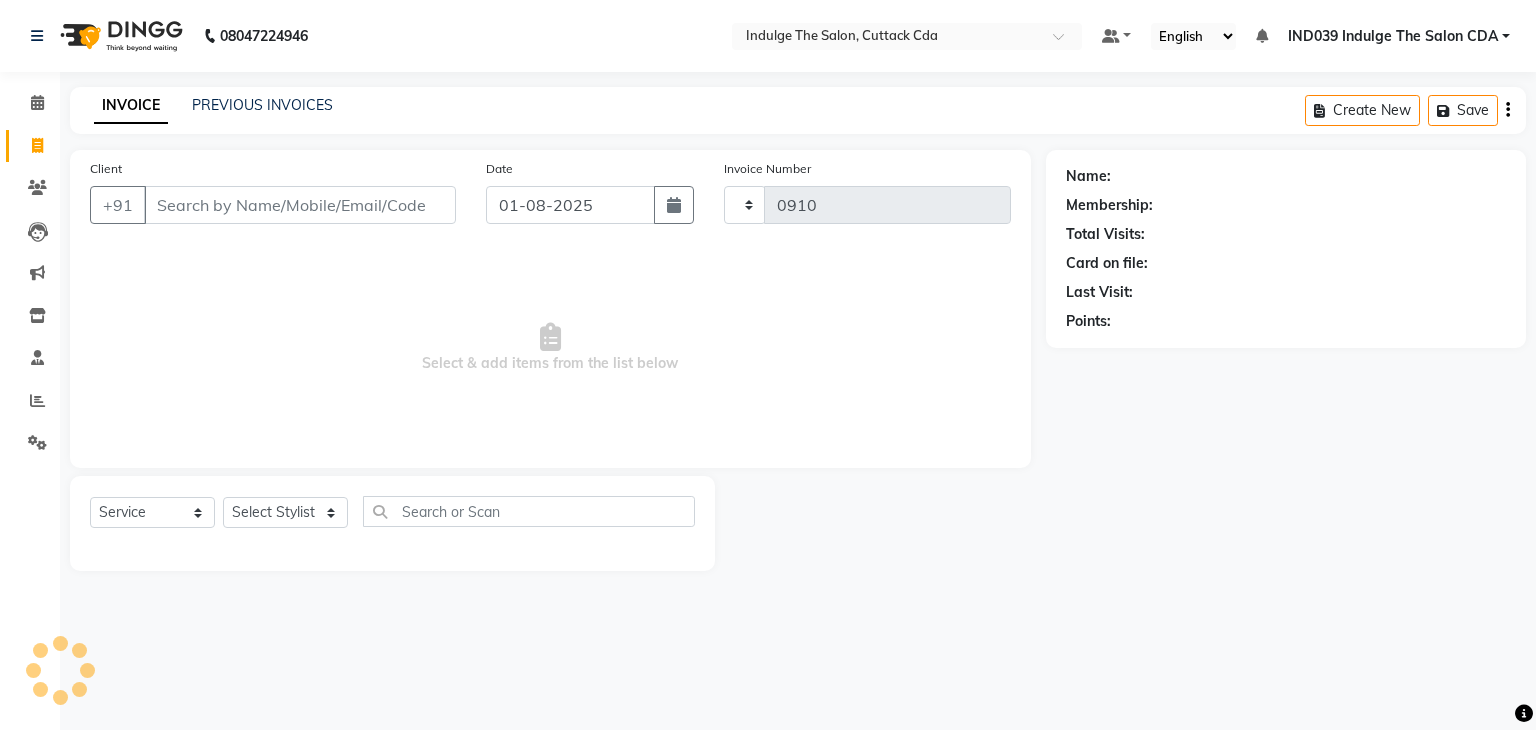select on "7297" 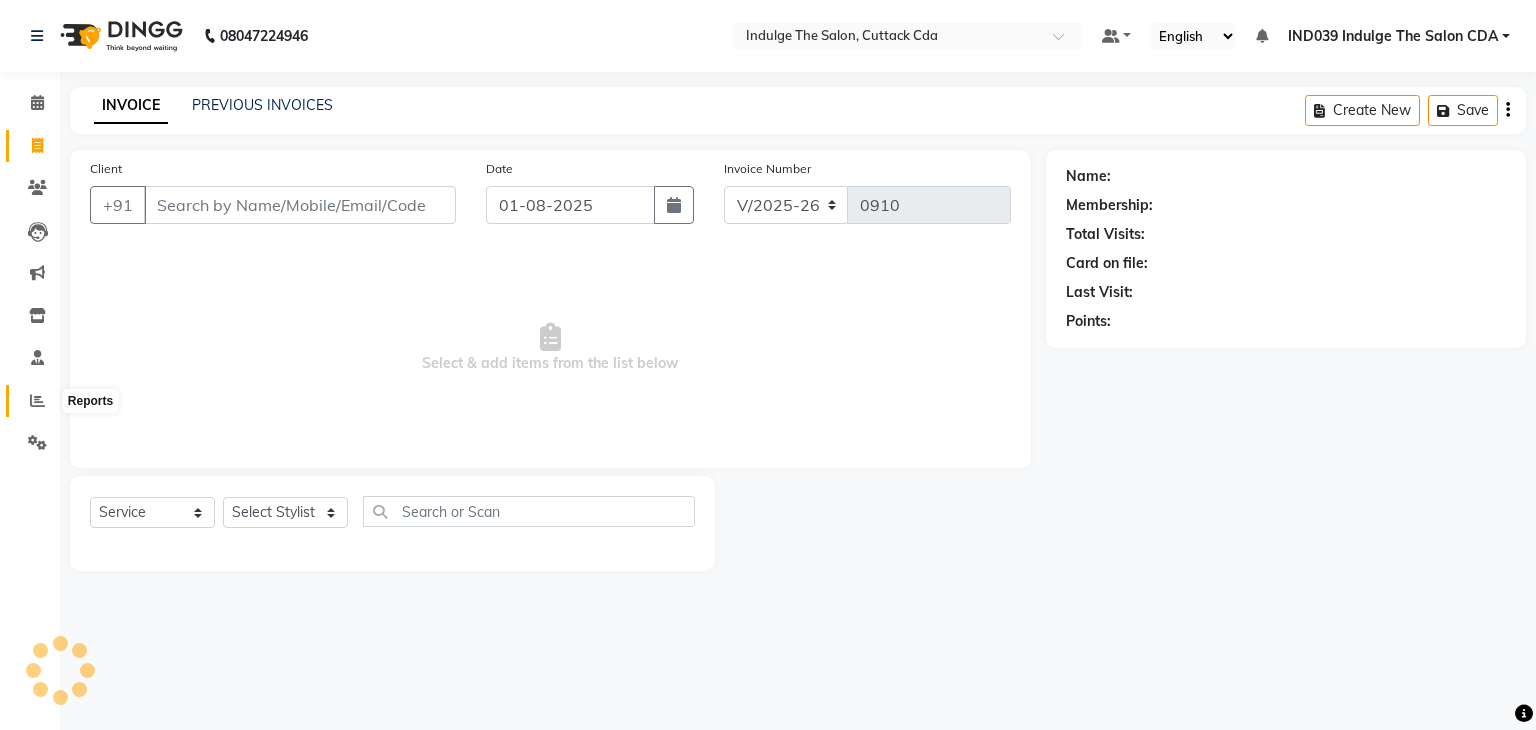 click 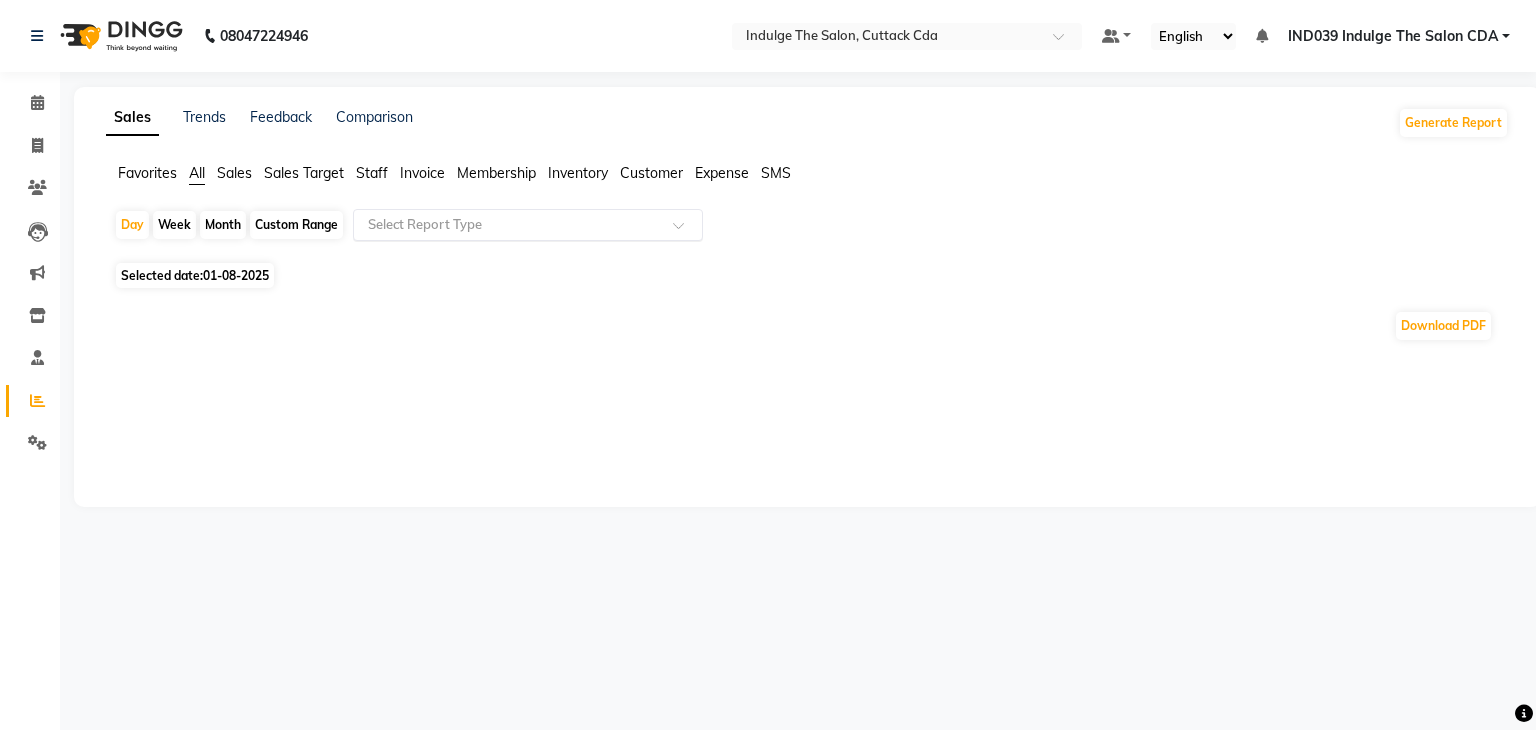 click 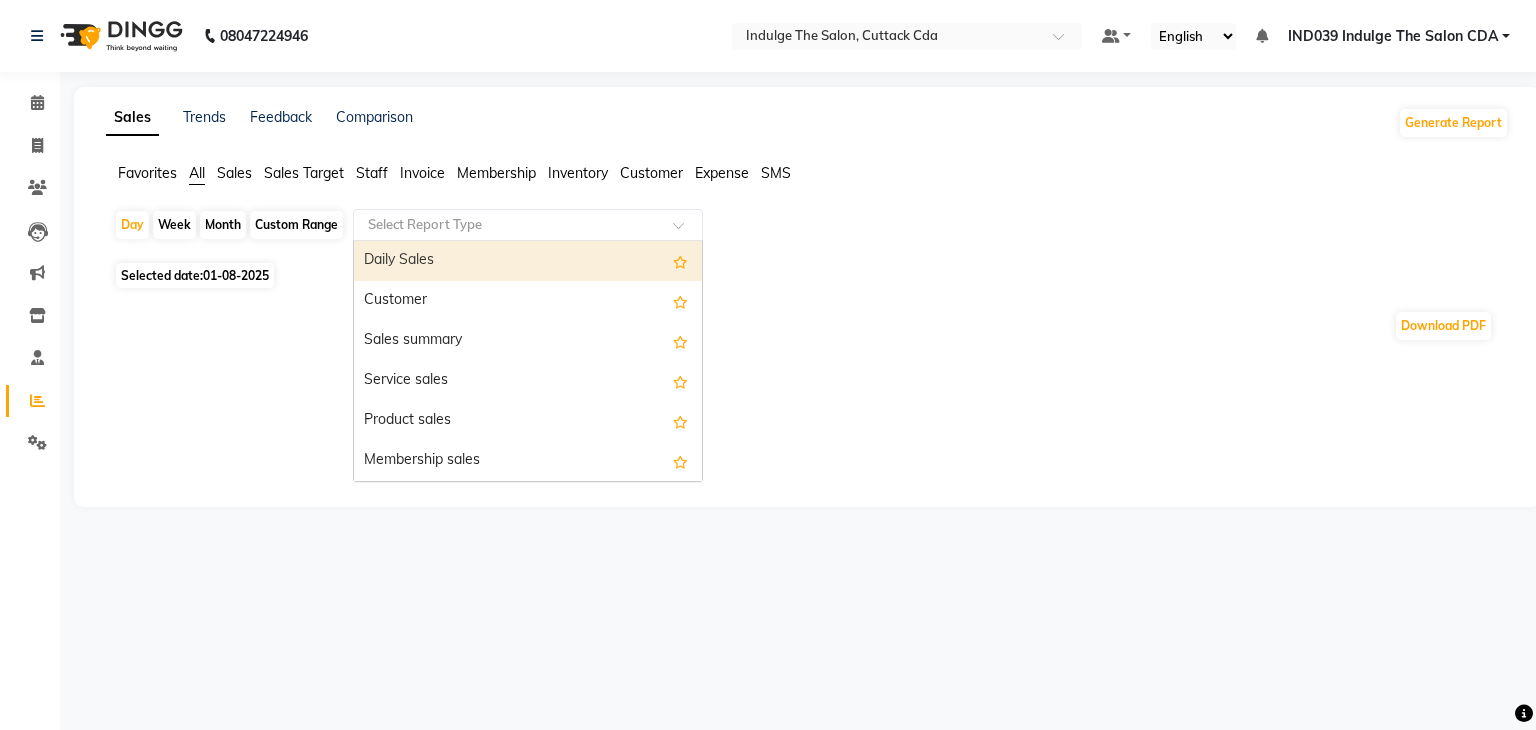 click on "Daily Sales" at bounding box center (528, 261) 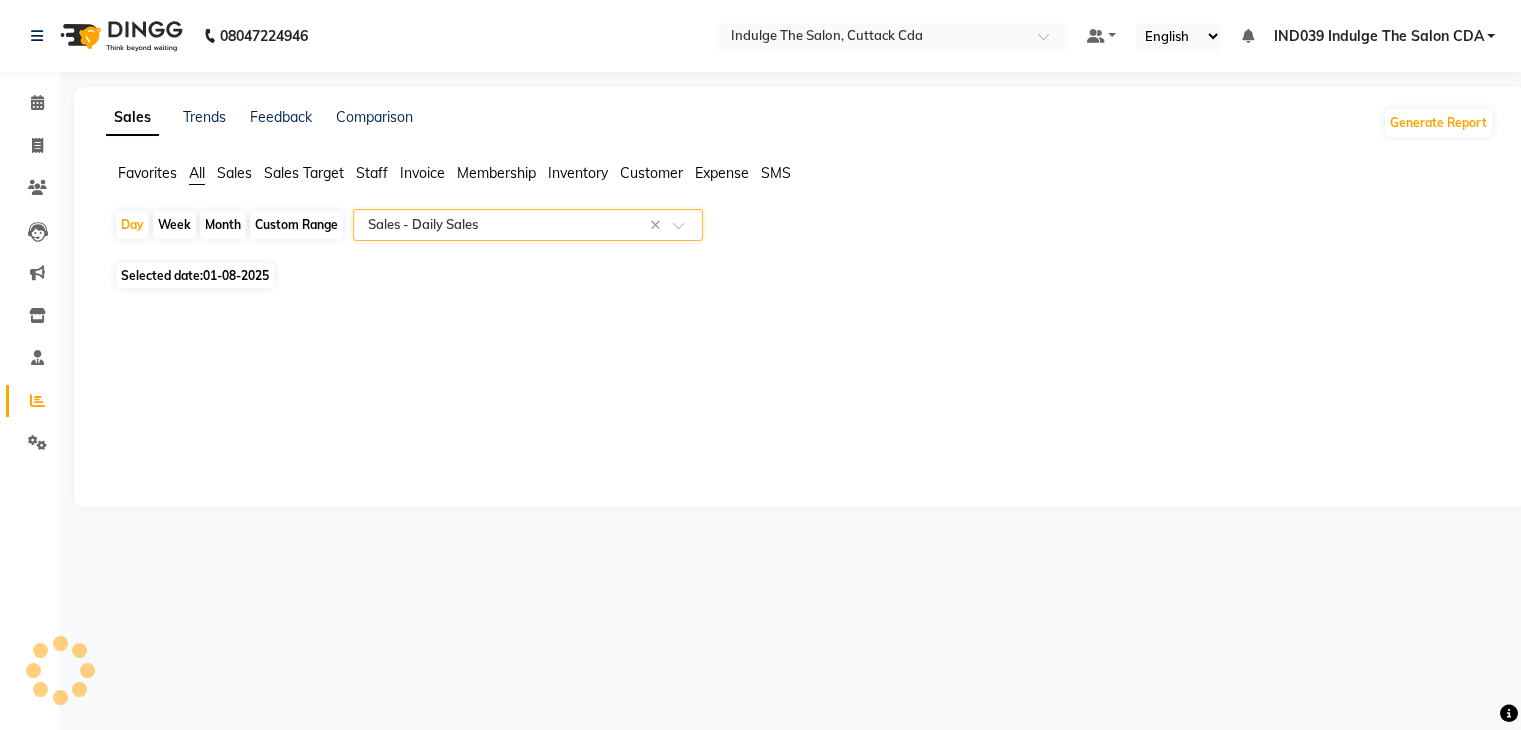 select on "full_report" 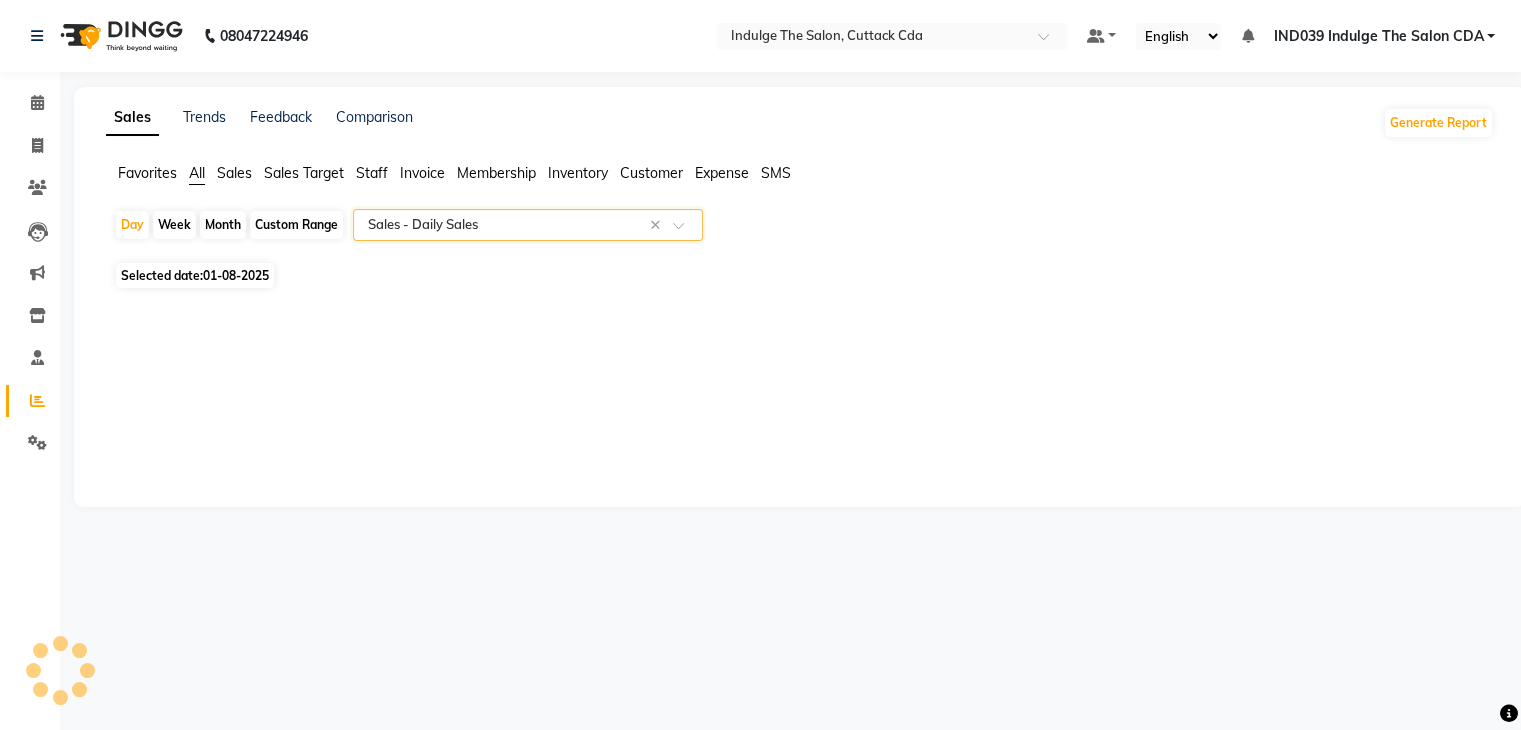 select on "csv" 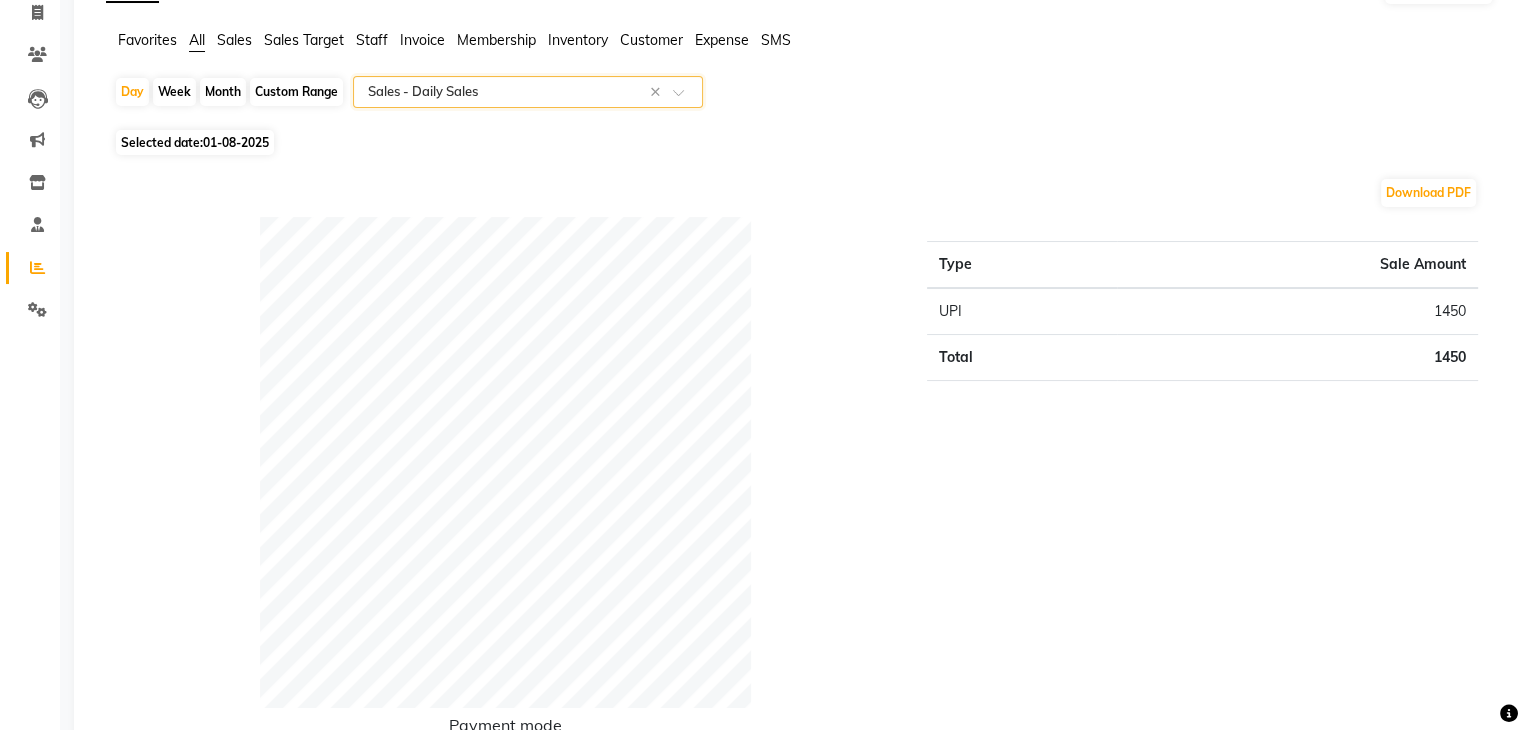 scroll, scrollTop: 0, scrollLeft: 0, axis: both 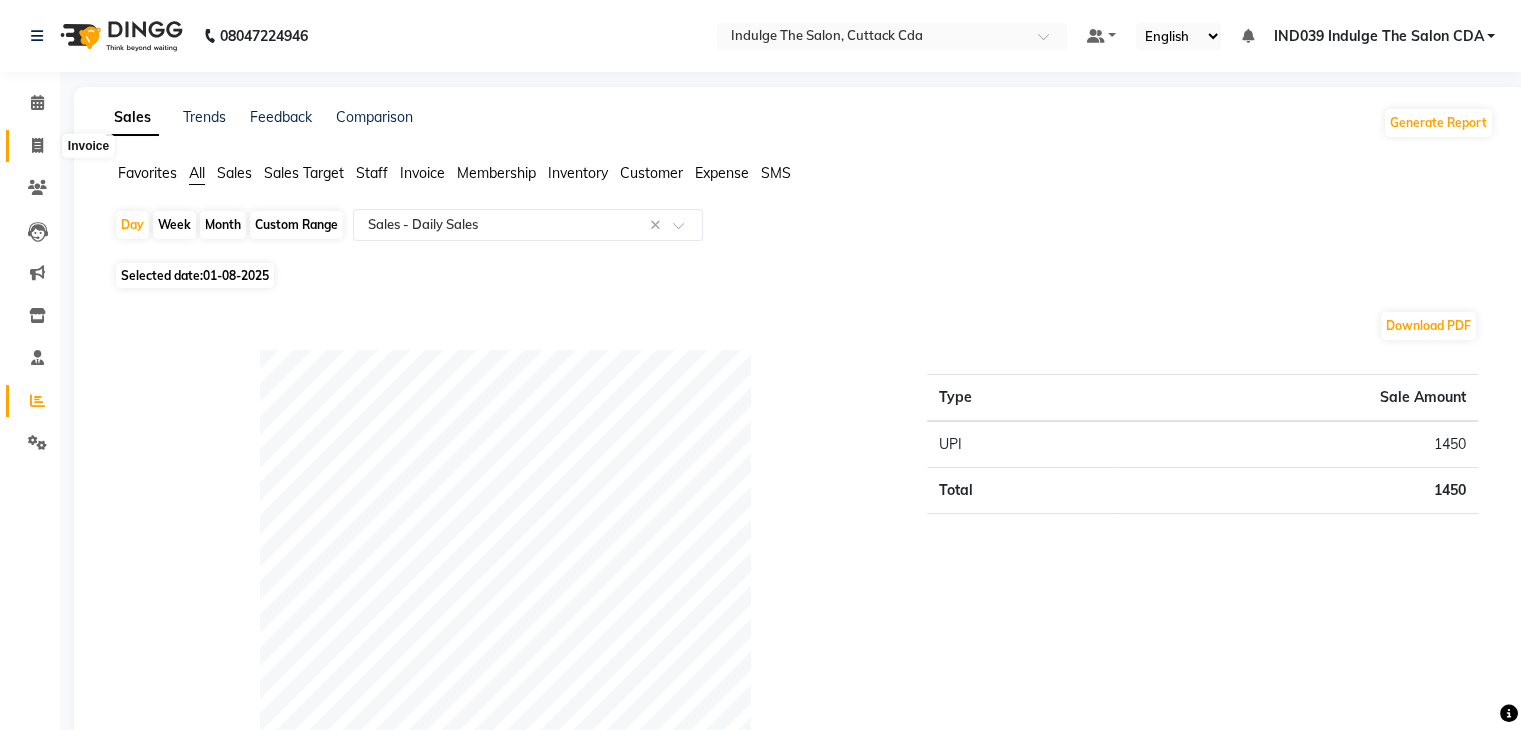 click 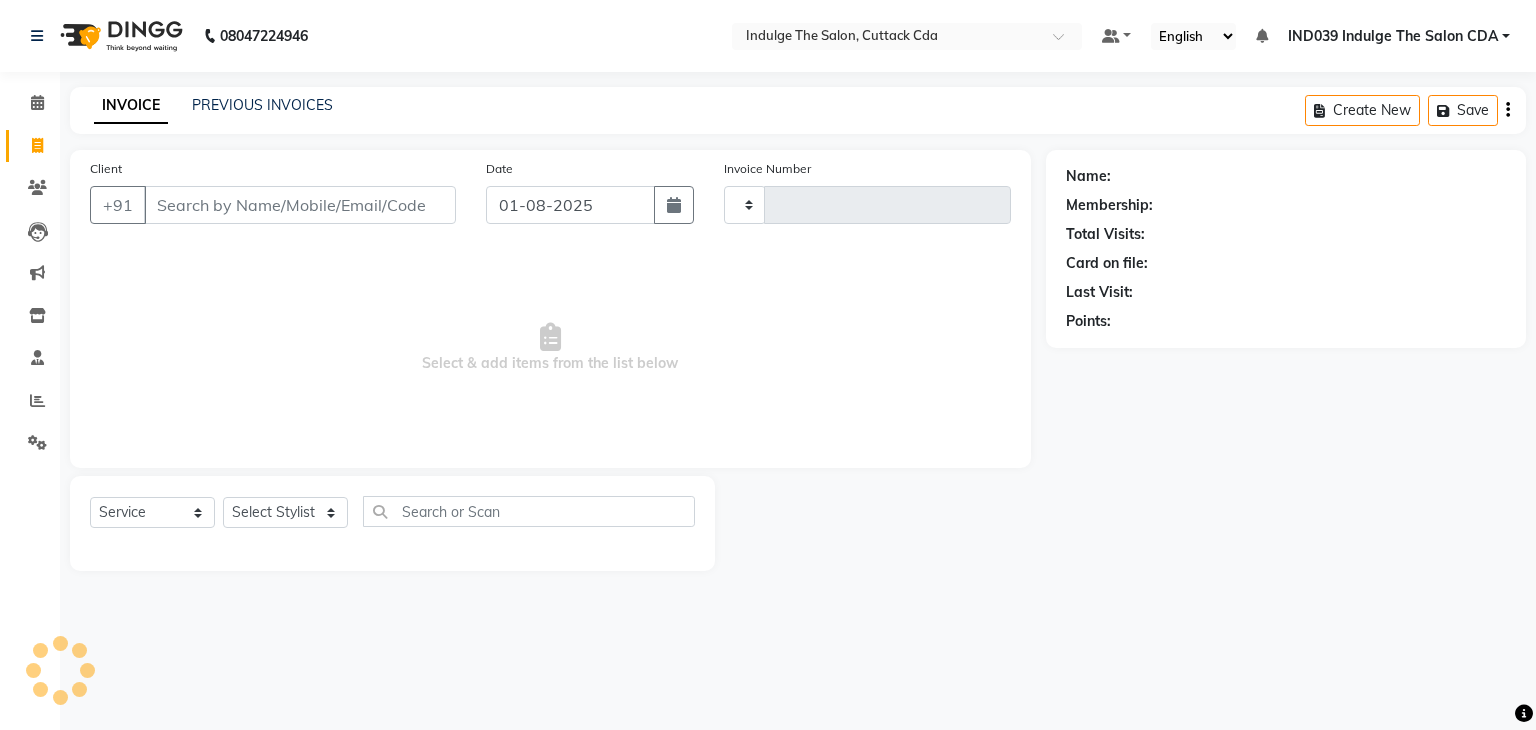 type on "0910" 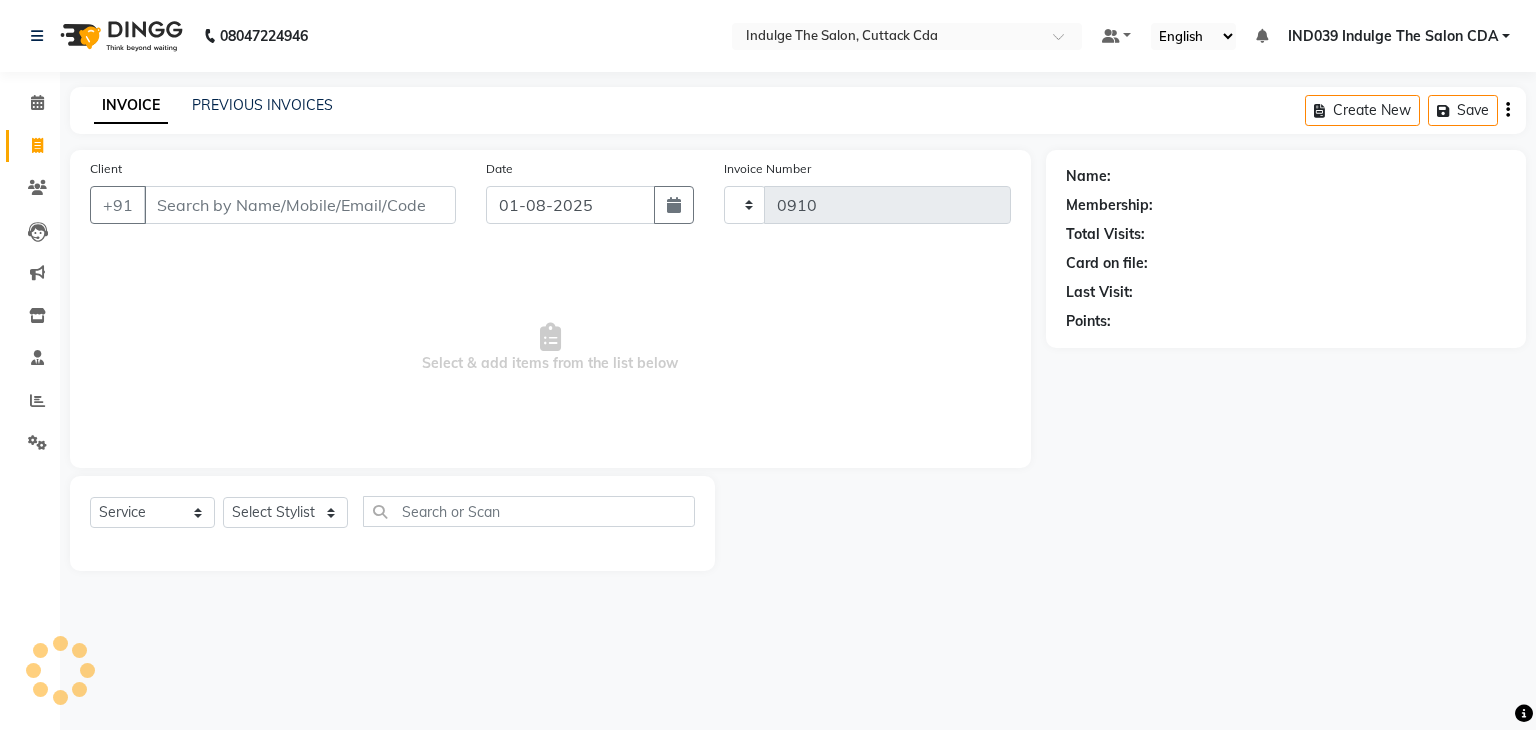 select on "7297" 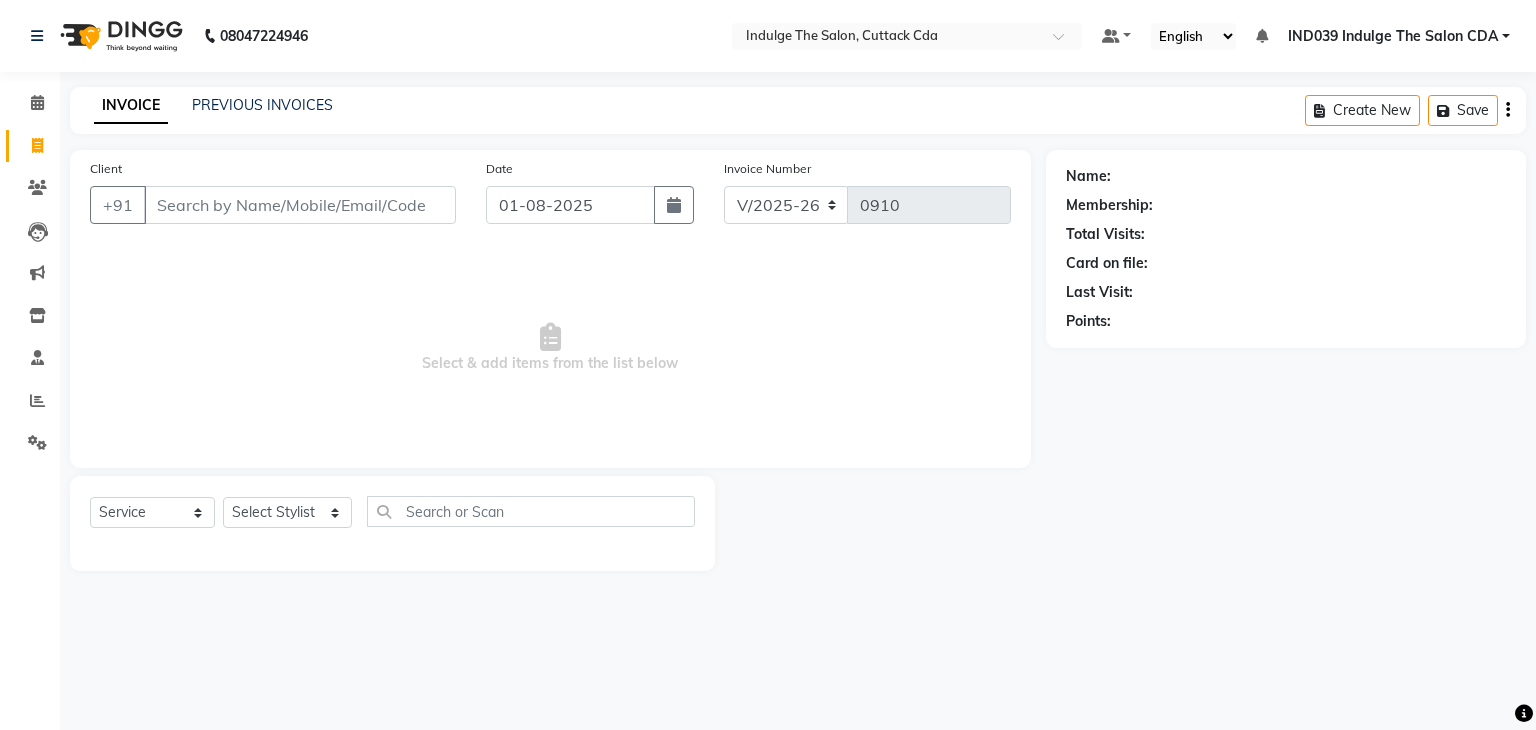 click on "Client" at bounding box center [300, 205] 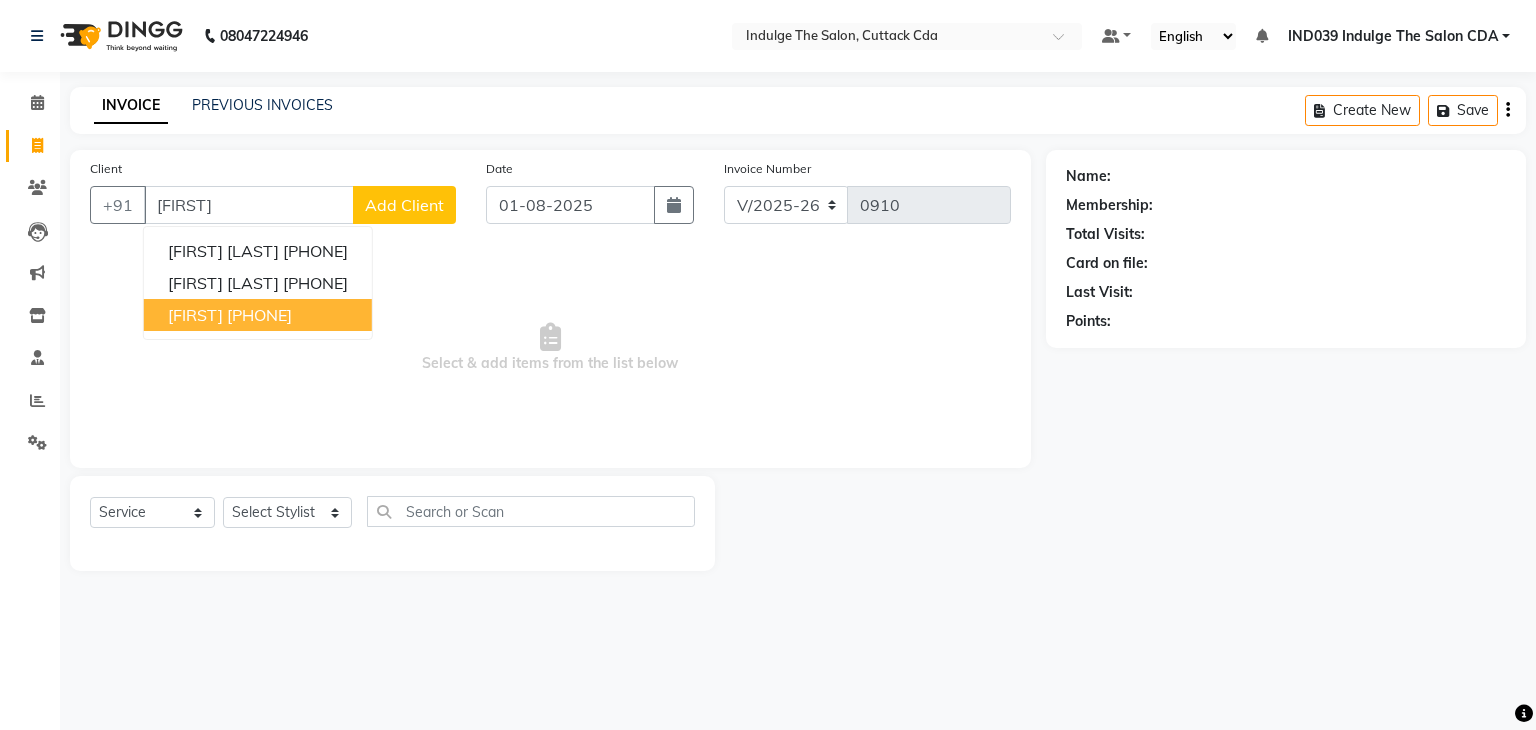 type on "[FIRST]" 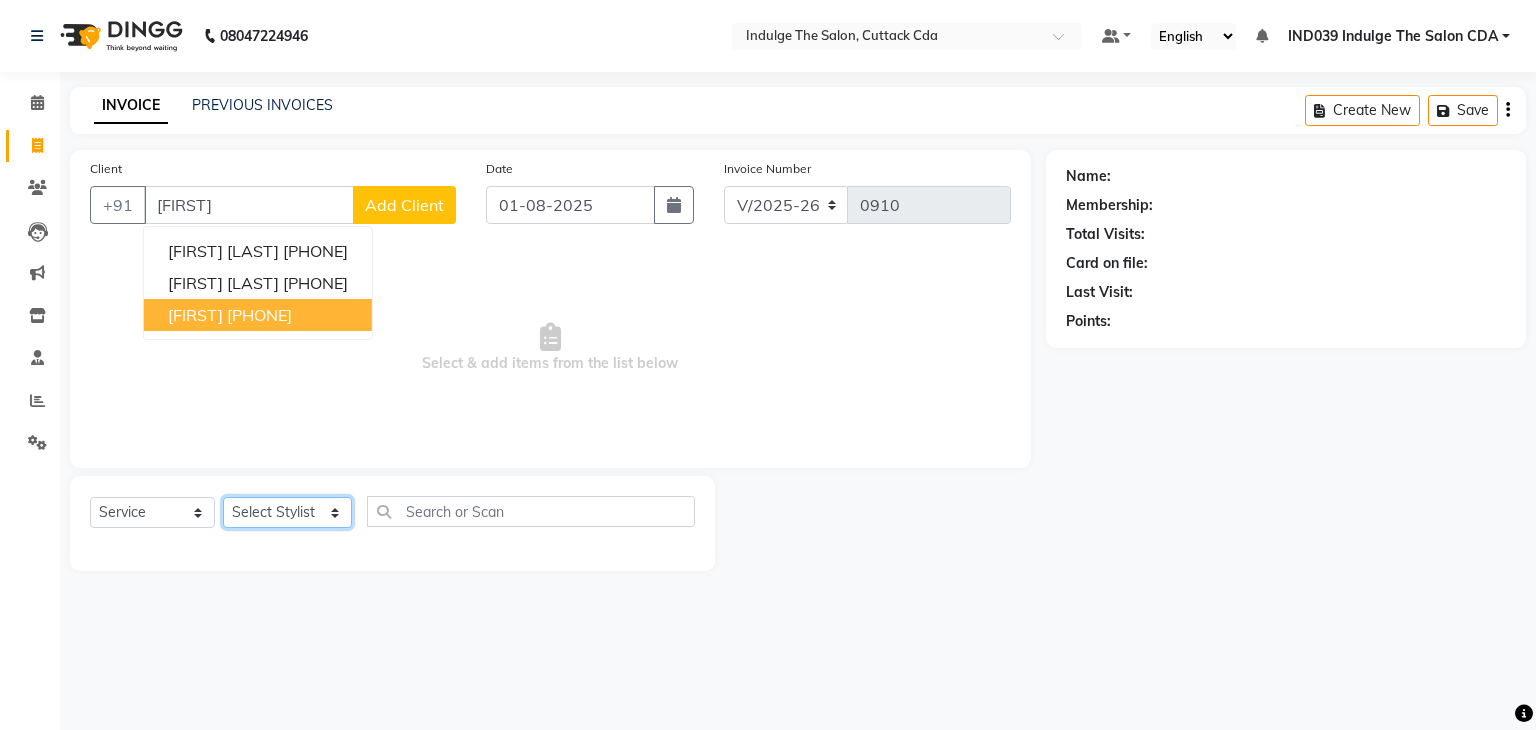click on "Select Stylist [FIRST] [LAST] ( [WORD] ) [WORD] [WORD] [WORD] [WORD] [WORD] [WORD] [WORD] [WORD] [WORD] [WORD] [WORD] [WORD]" 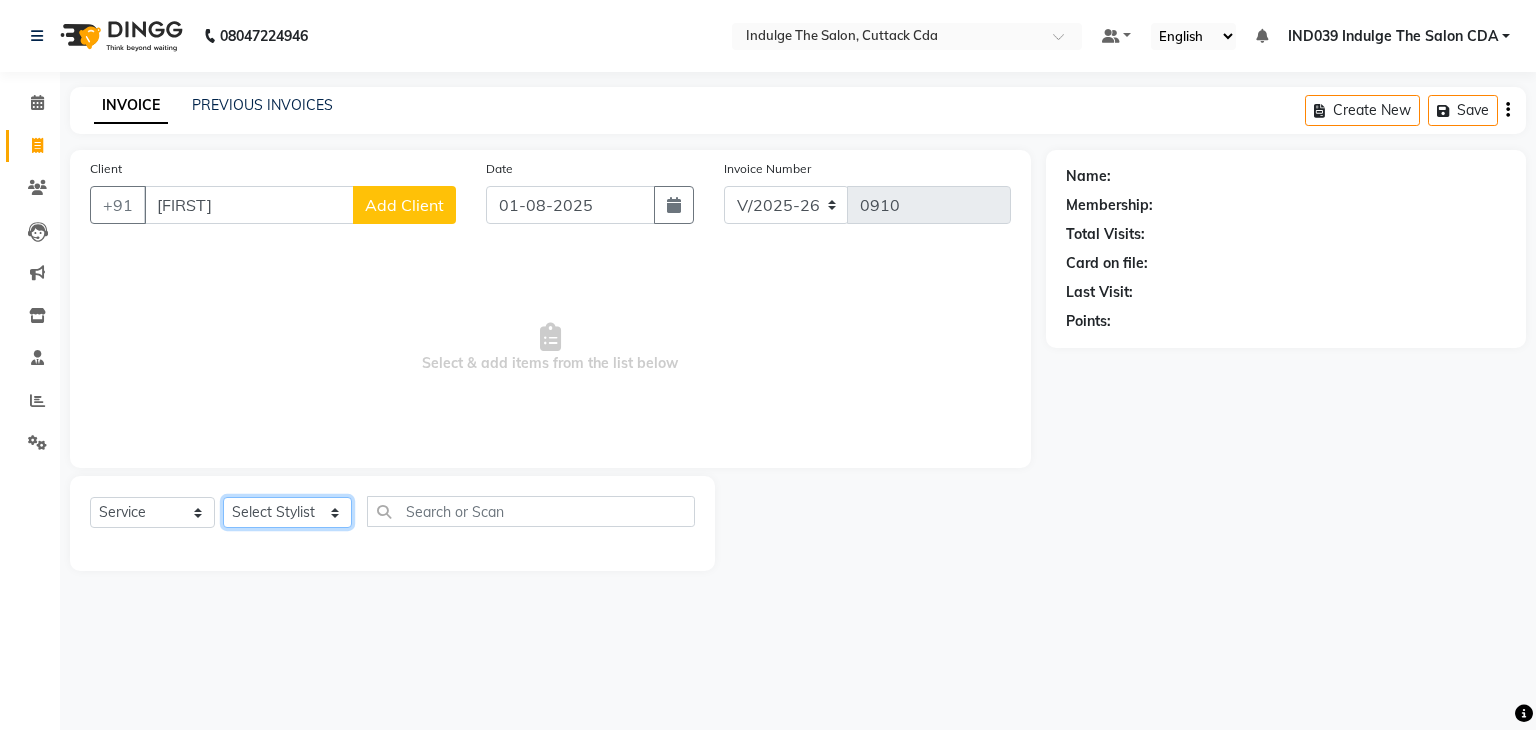 select on "63737" 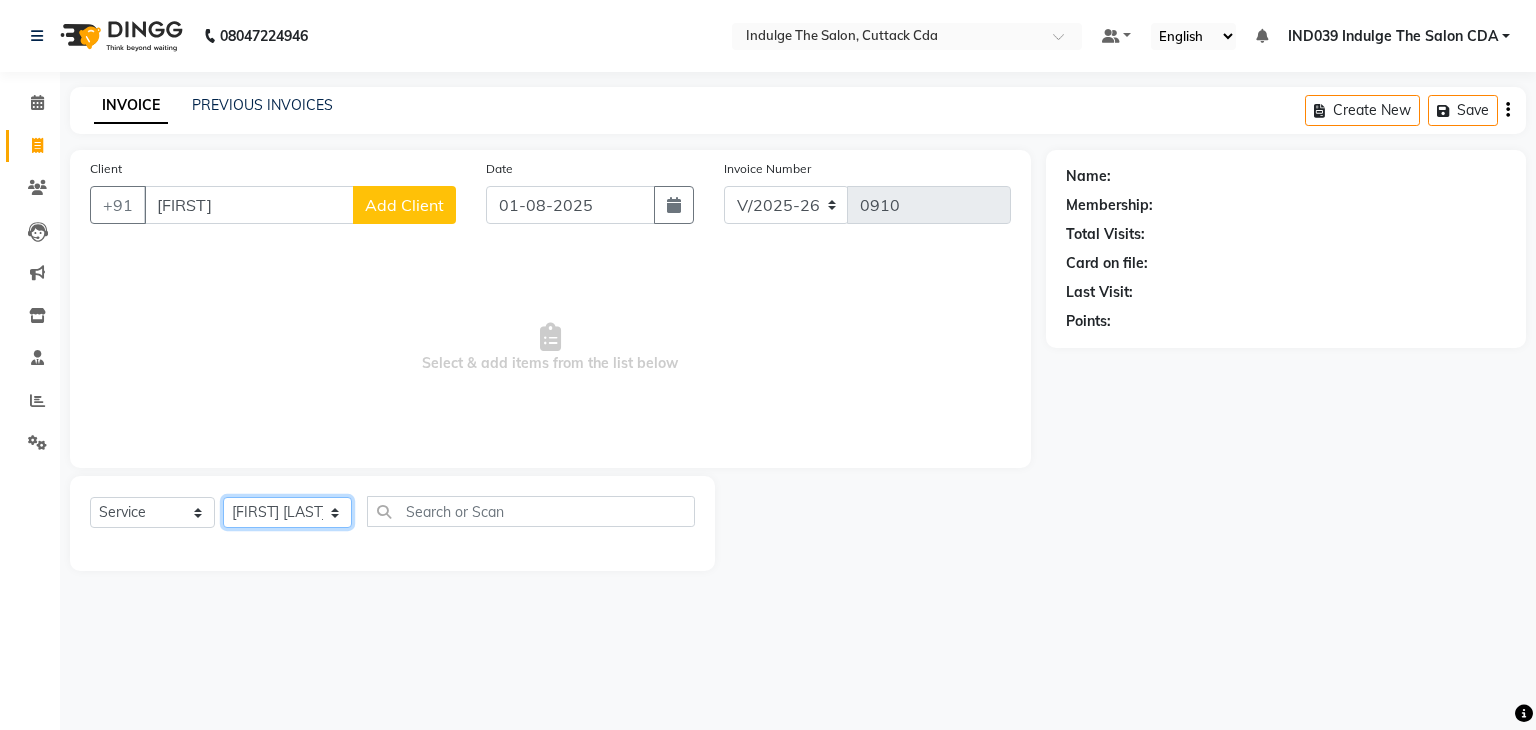 click on "Select Stylist [FIRST] [LAST] ( [WORD] ) [WORD] [WORD] [WORD] [WORD] [WORD] [WORD] [WORD] [WORD] [WORD] [WORD] [WORD] [WORD]" 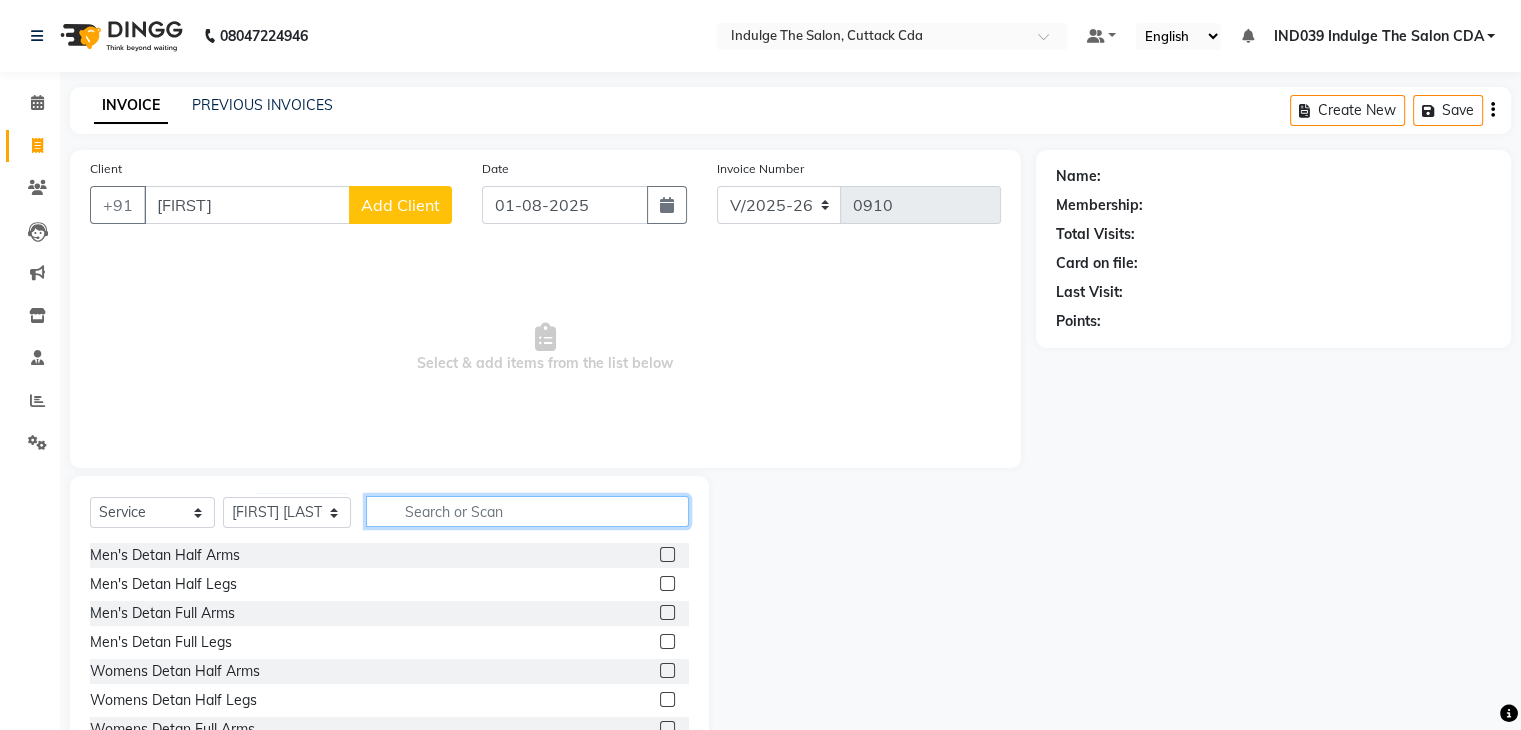 click 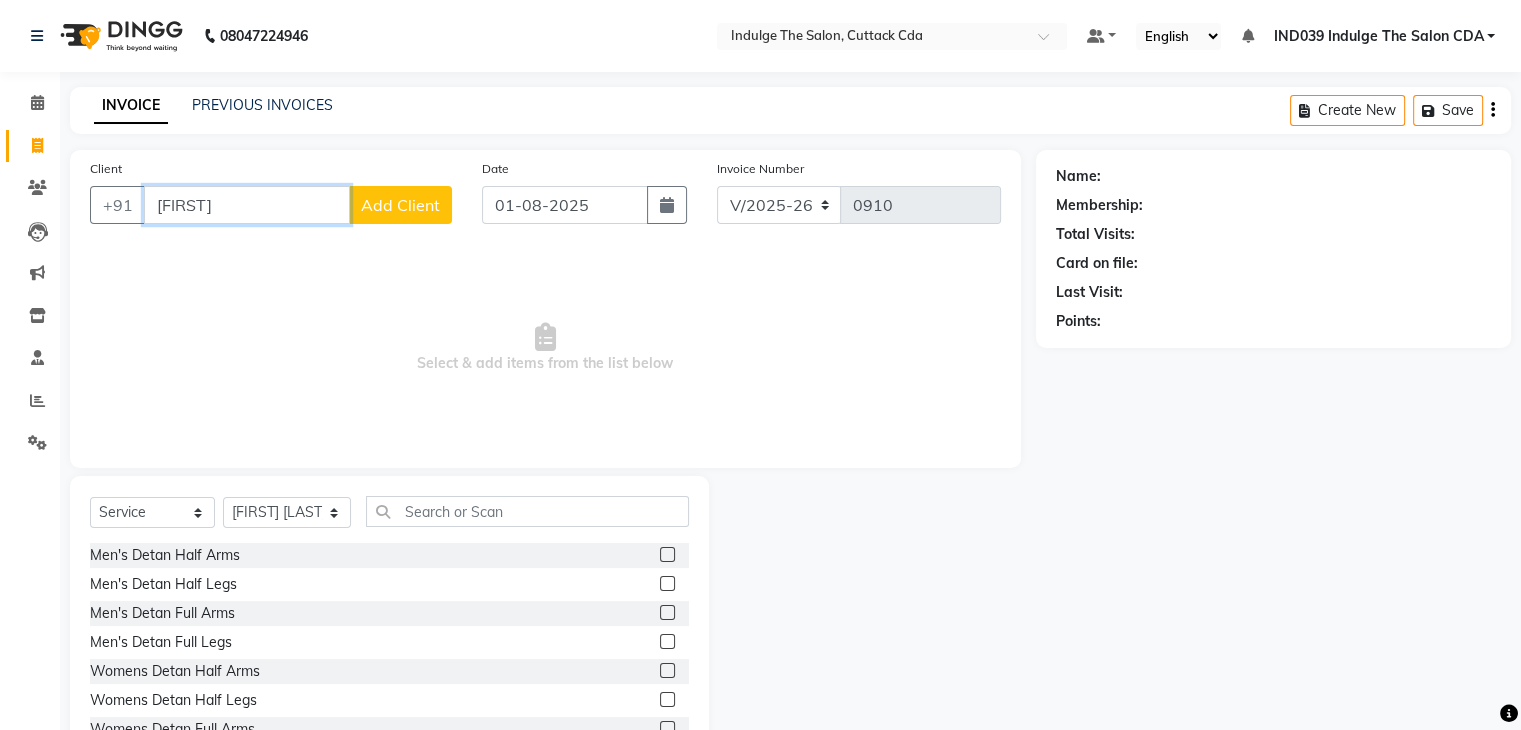 click on "[FIRST]" at bounding box center [247, 205] 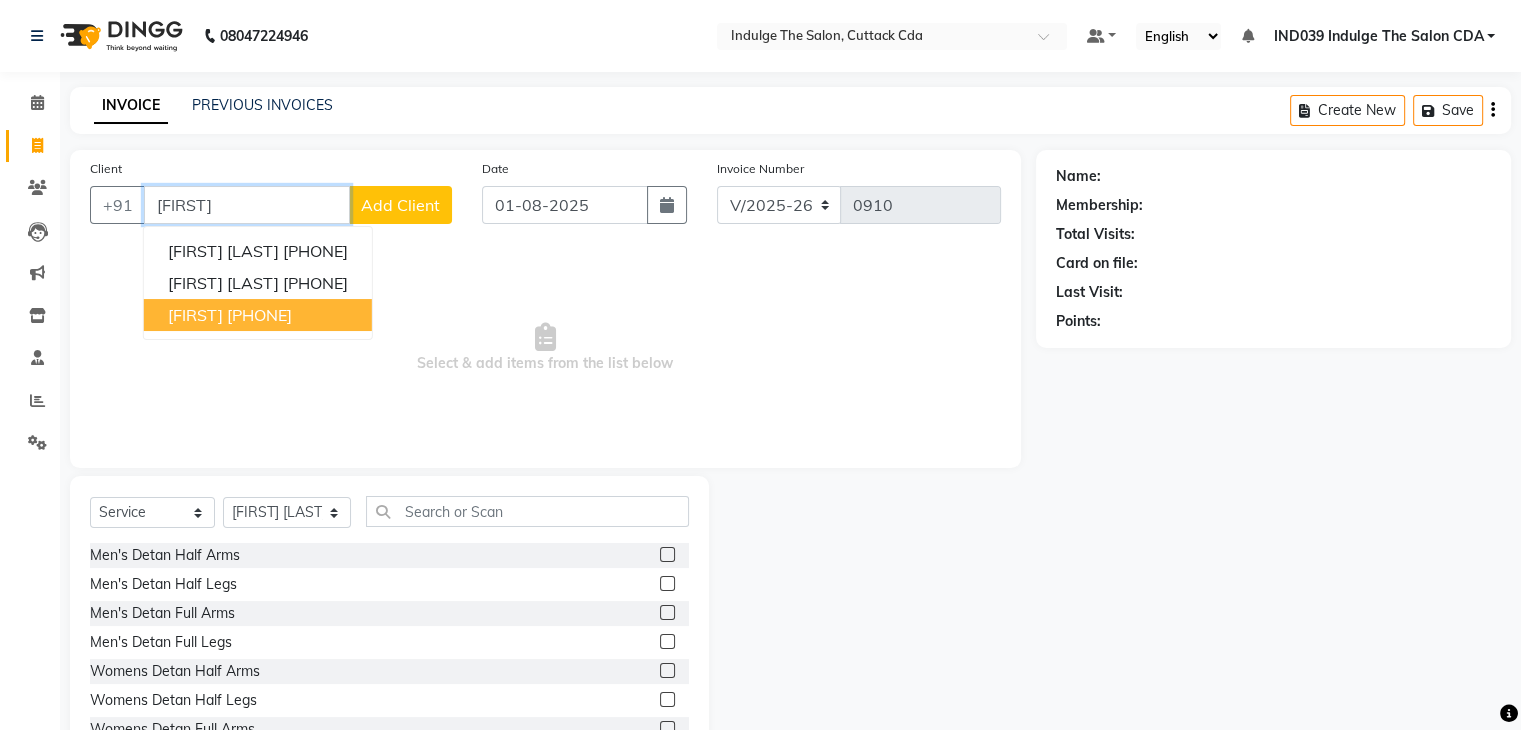 type on "[FIRST]" 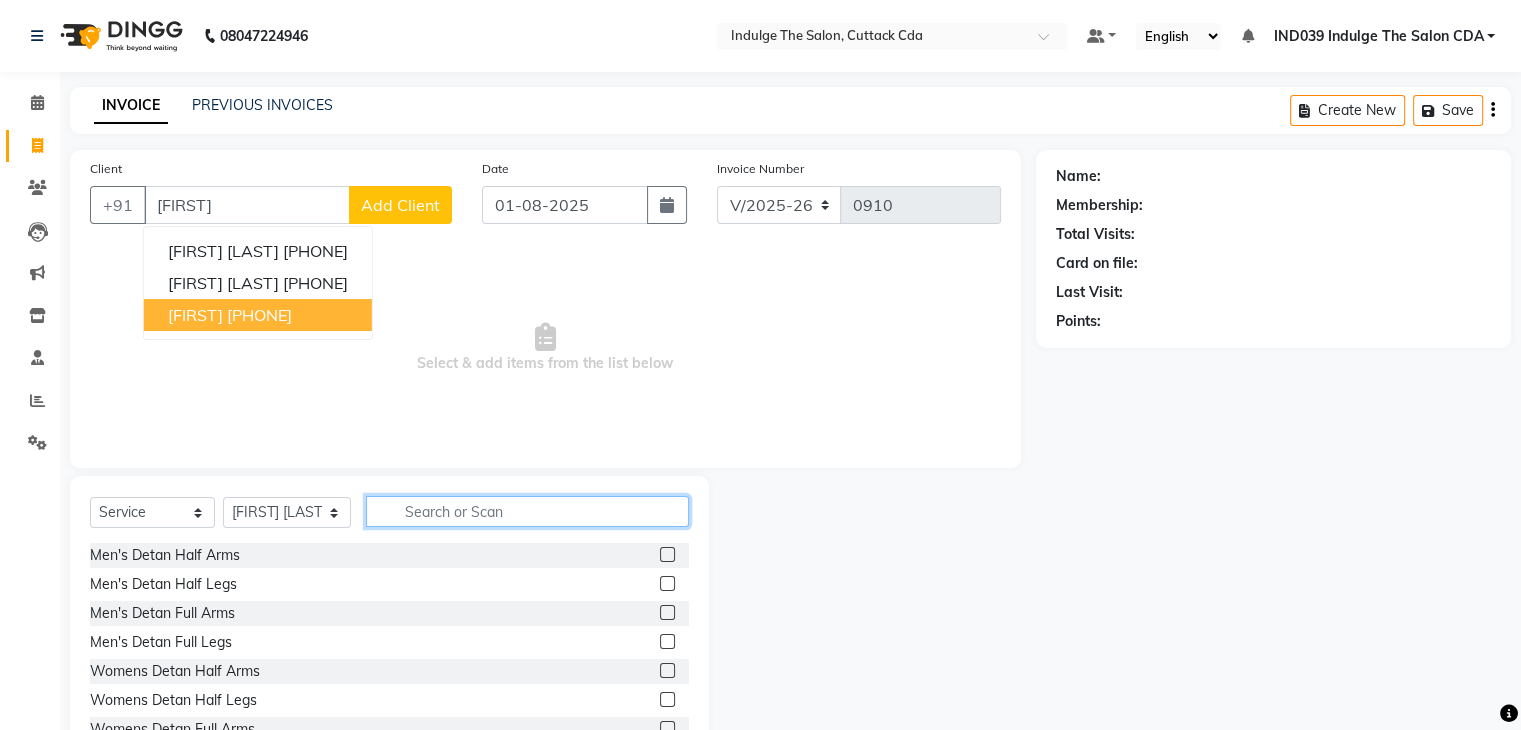 click 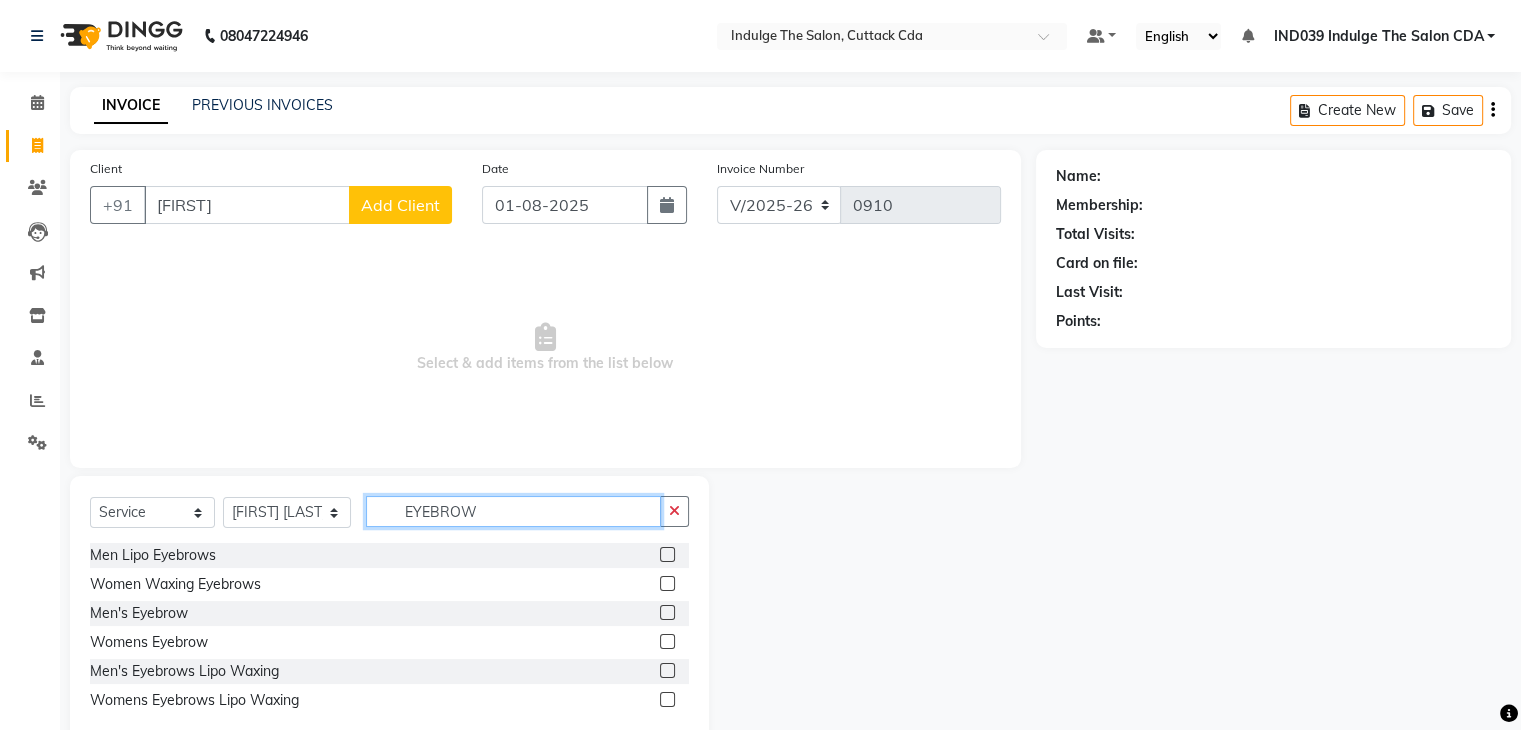 scroll, scrollTop: 46, scrollLeft: 0, axis: vertical 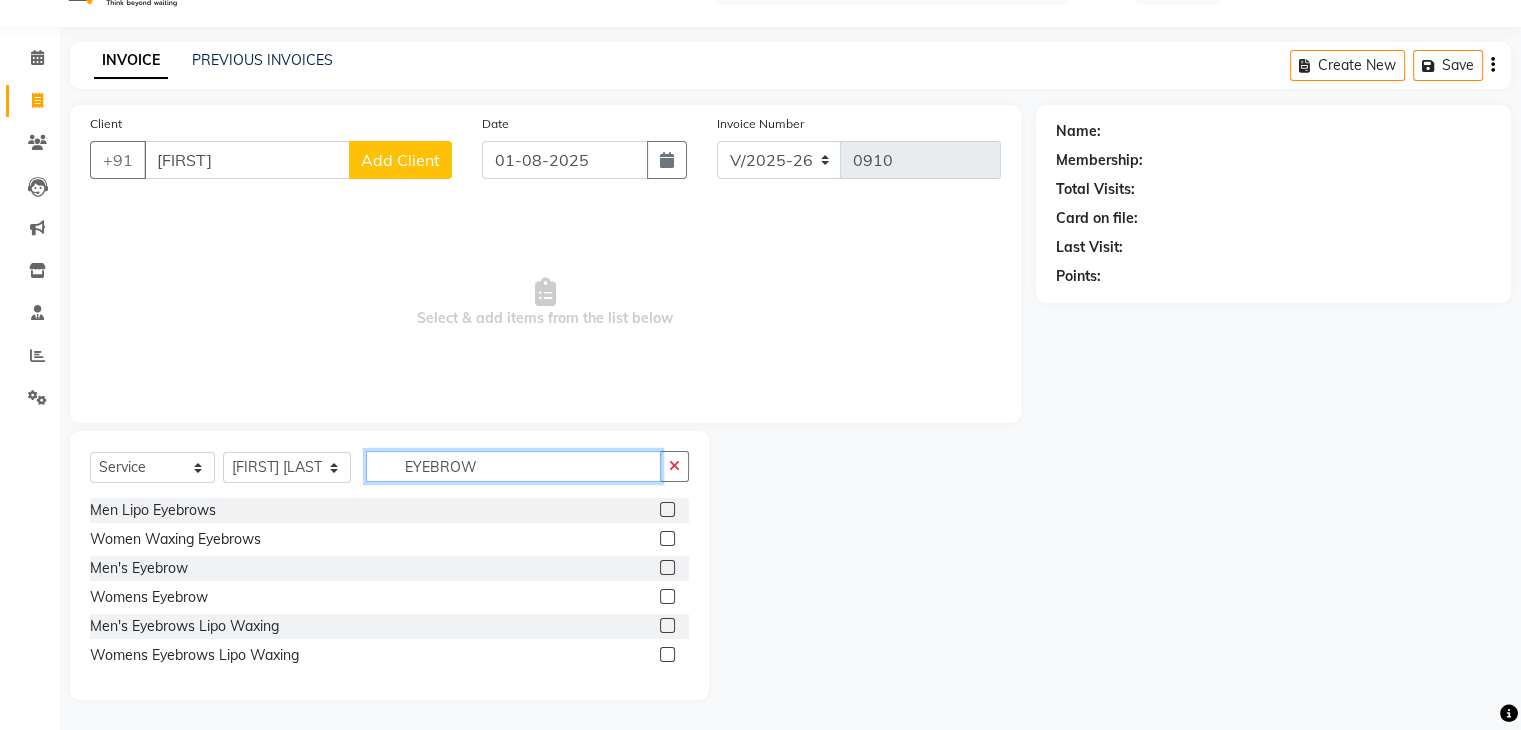 type on "EYEBROW" 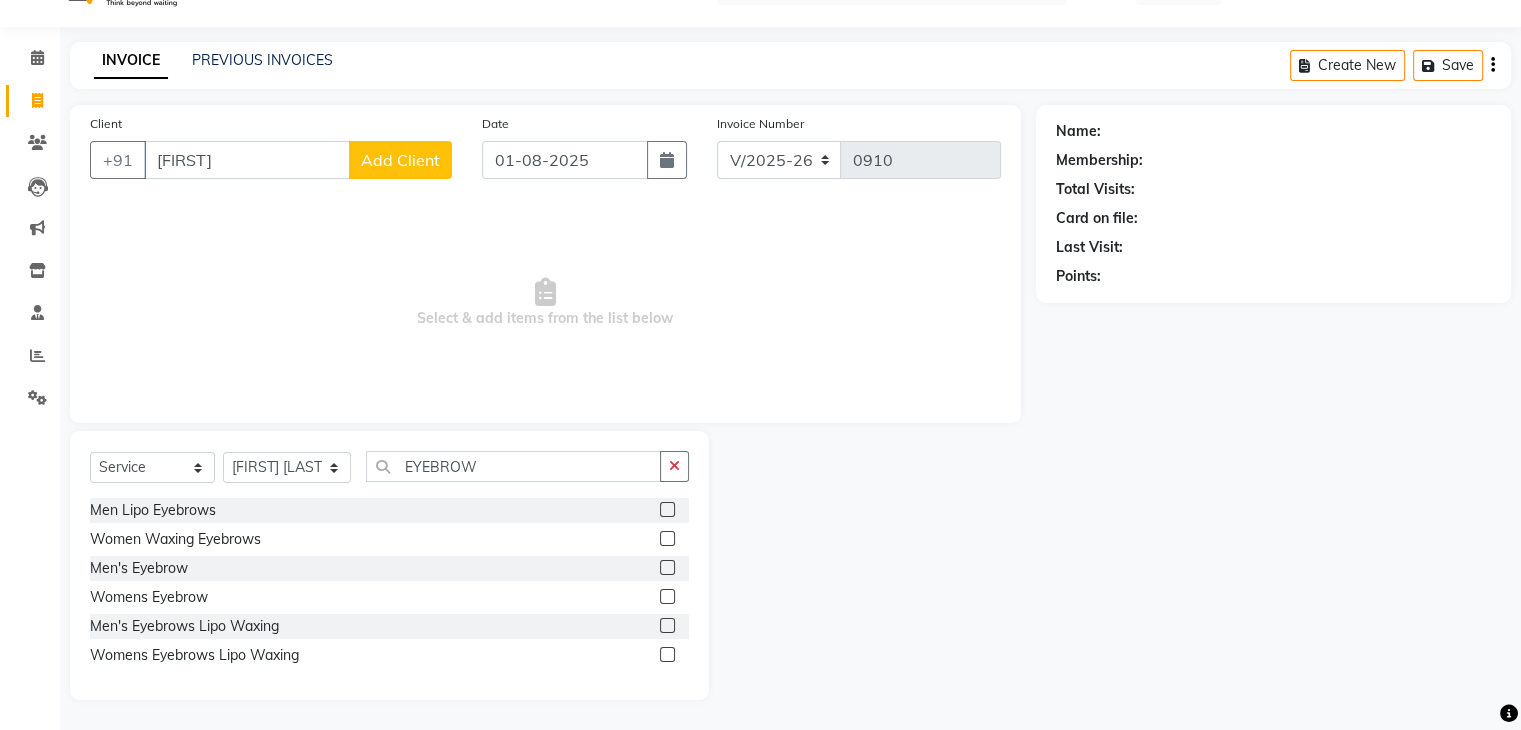 click 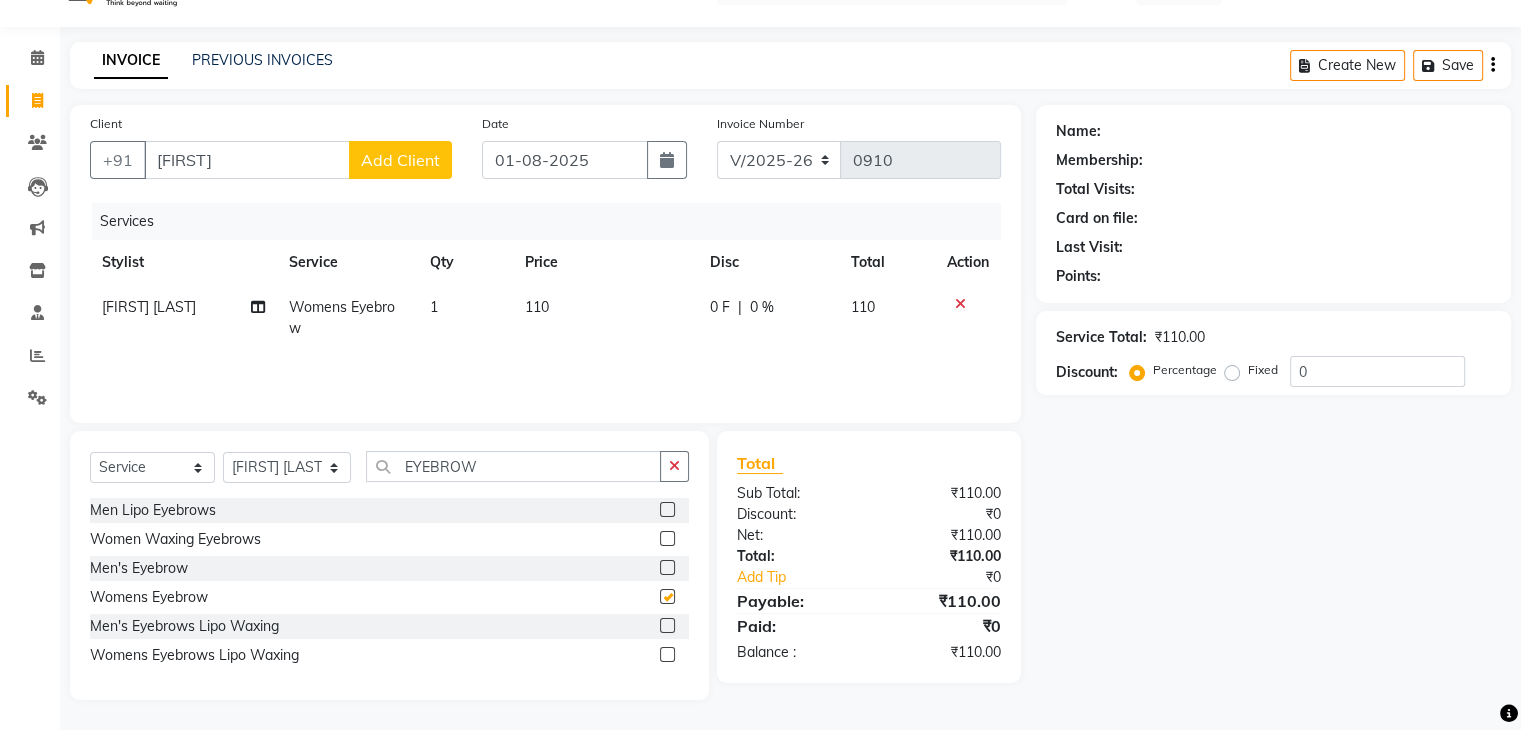 checkbox on "false" 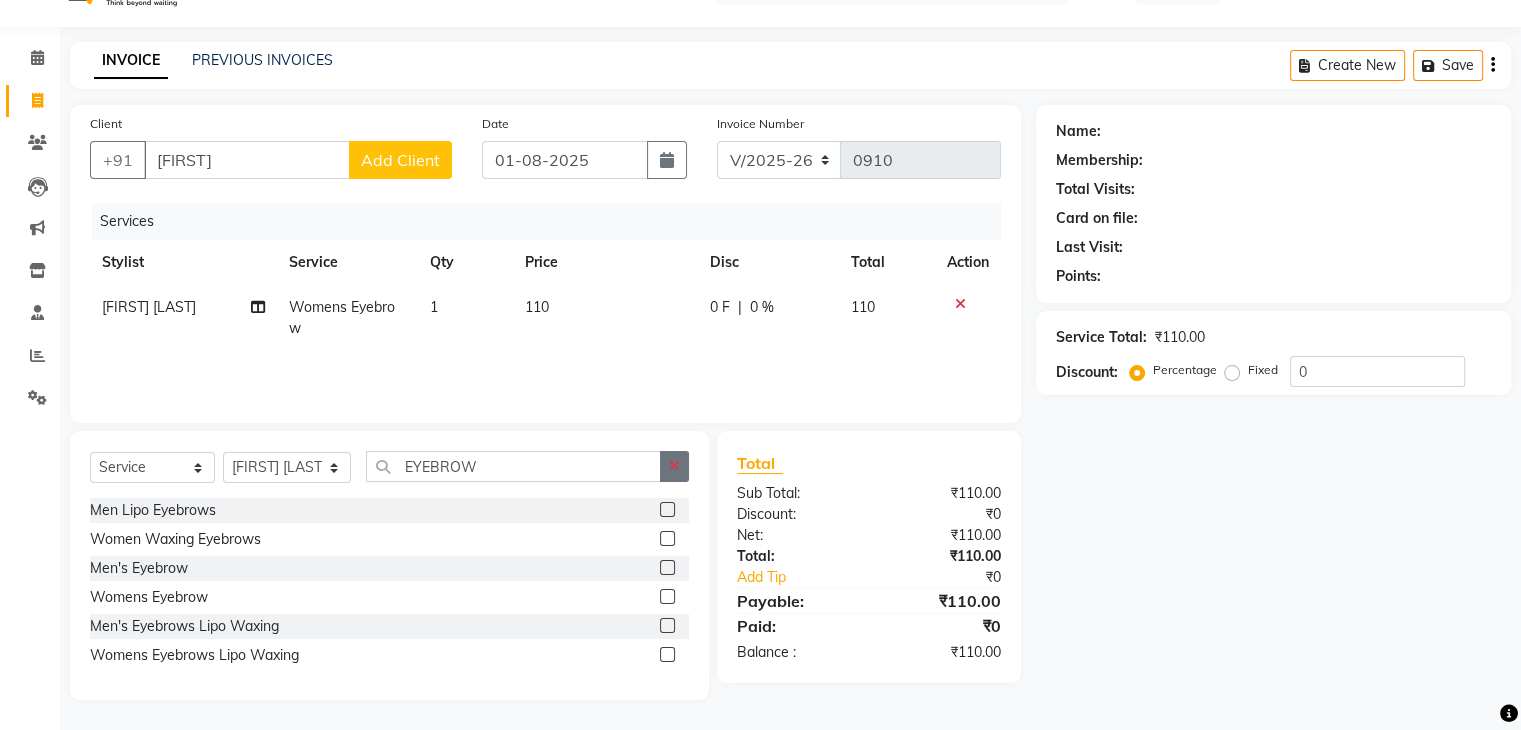 click 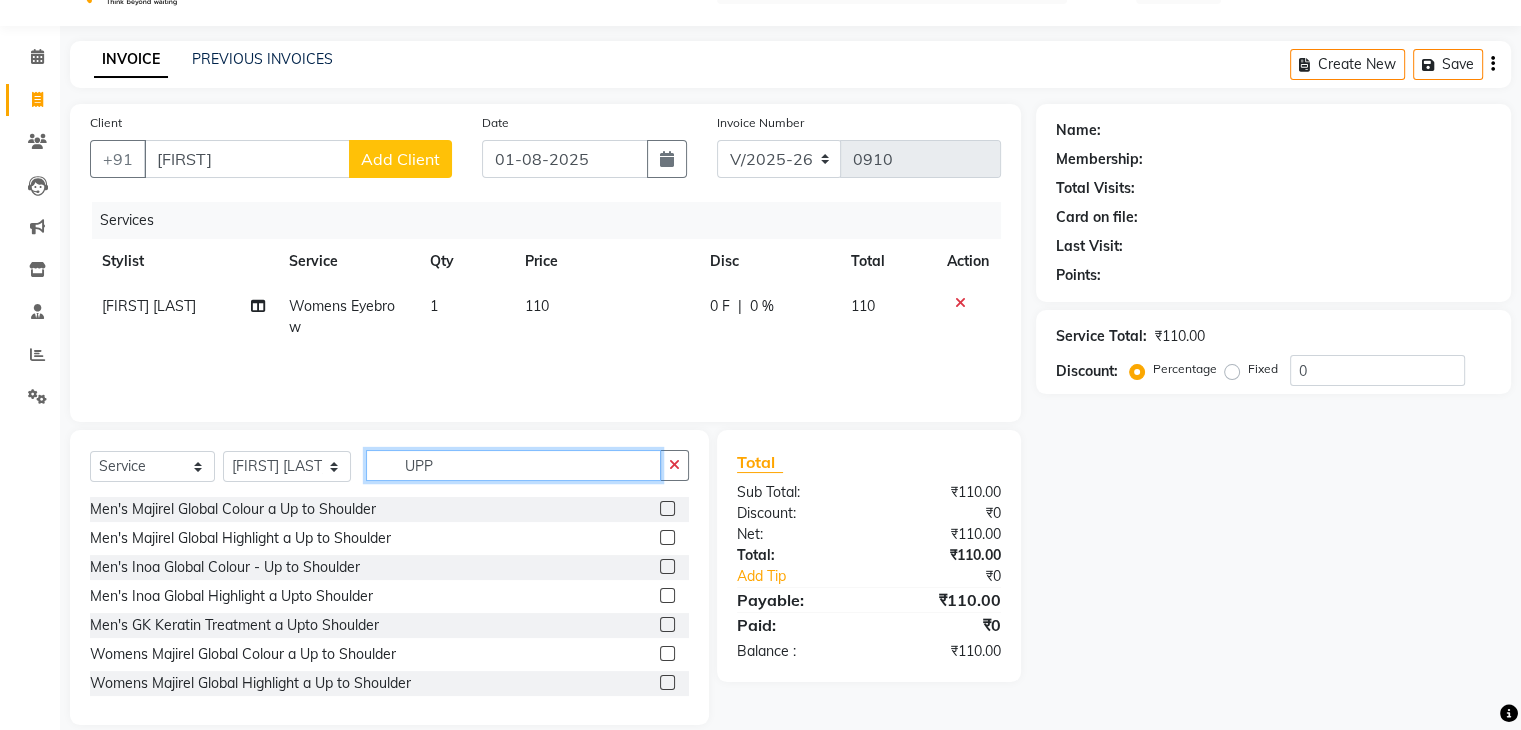 scroll, scrollTop: 28, scrollLeft: 0, axis: vertical 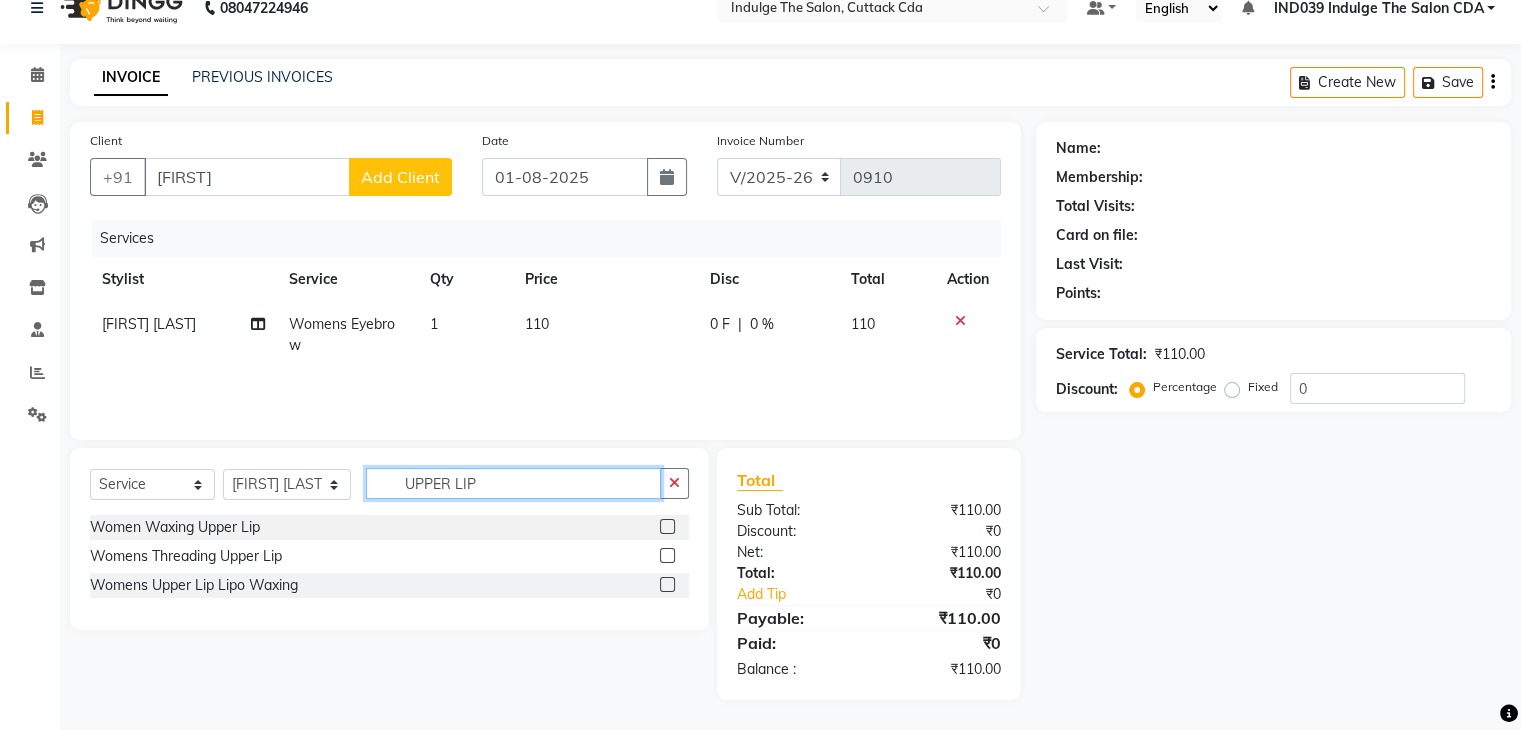 type on "UPPER LIP" 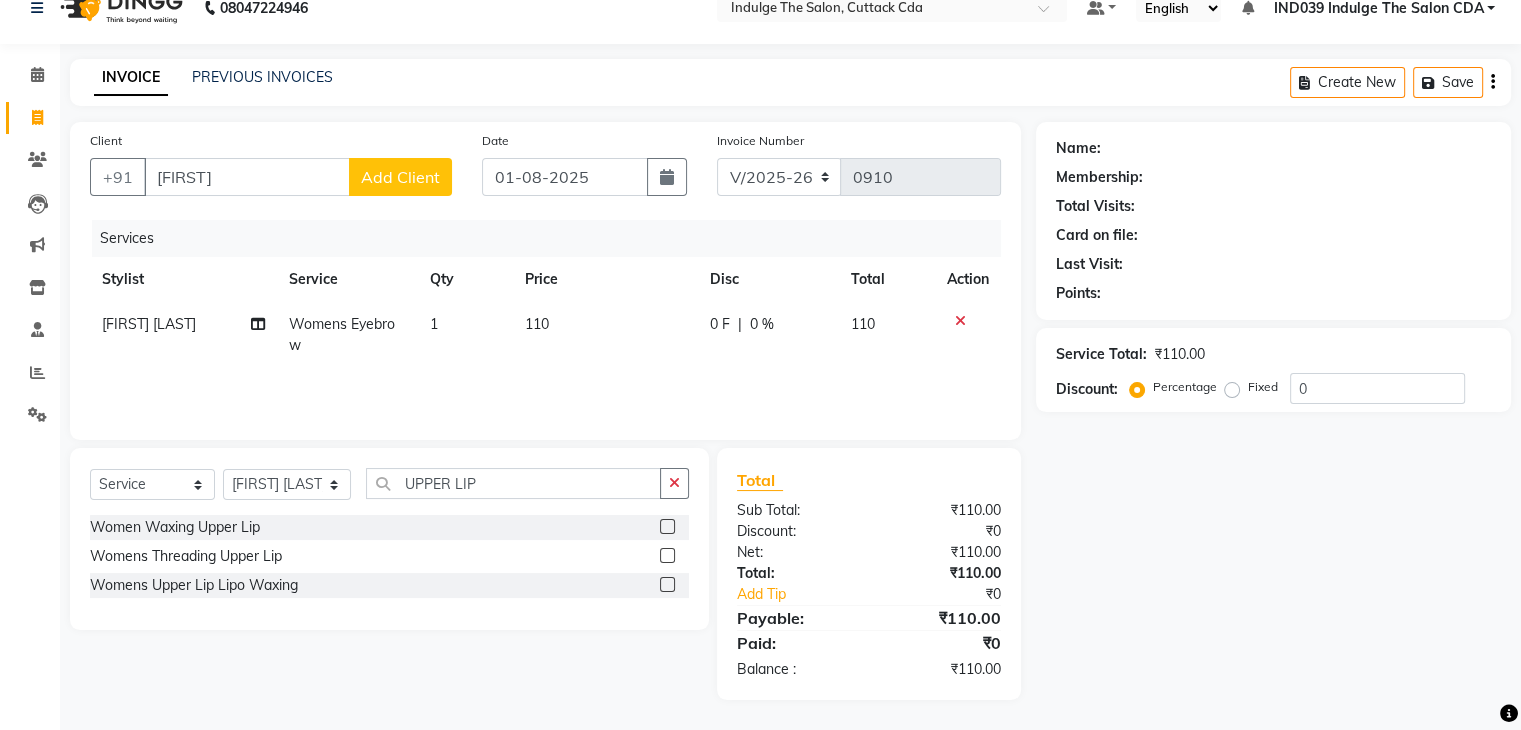 click 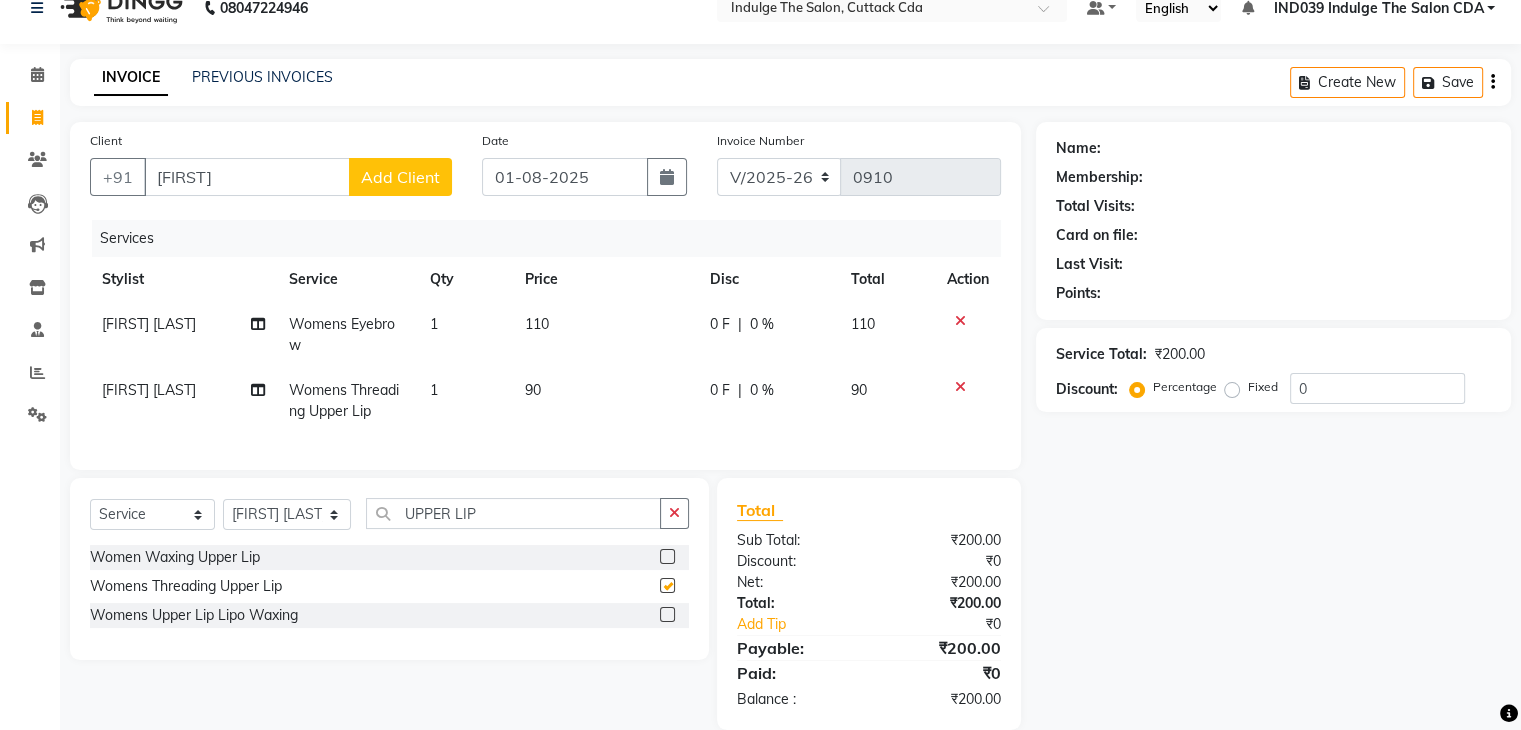 checkbox on "false" 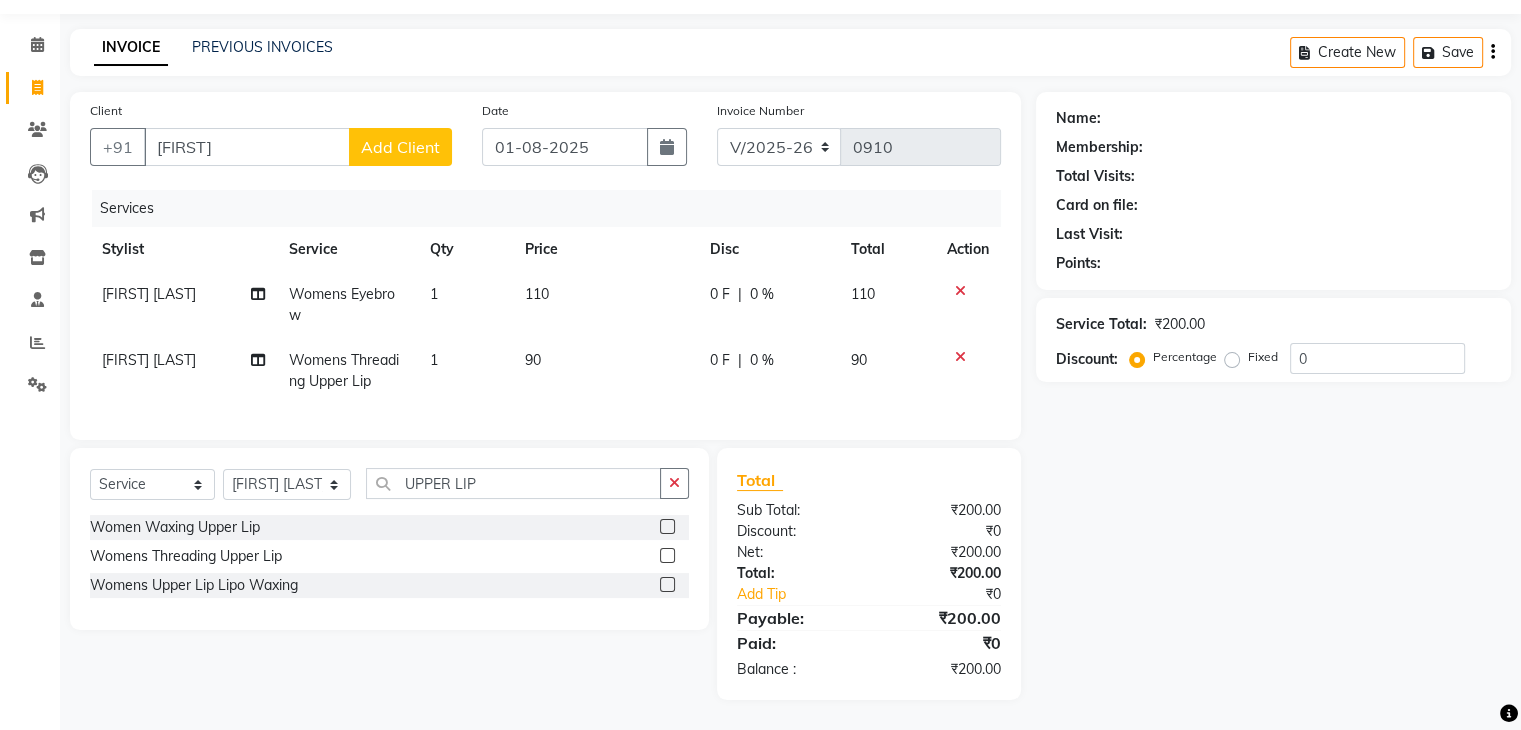 scroll, scrollTop: 74, scrollLeft: 0, axis: vertical 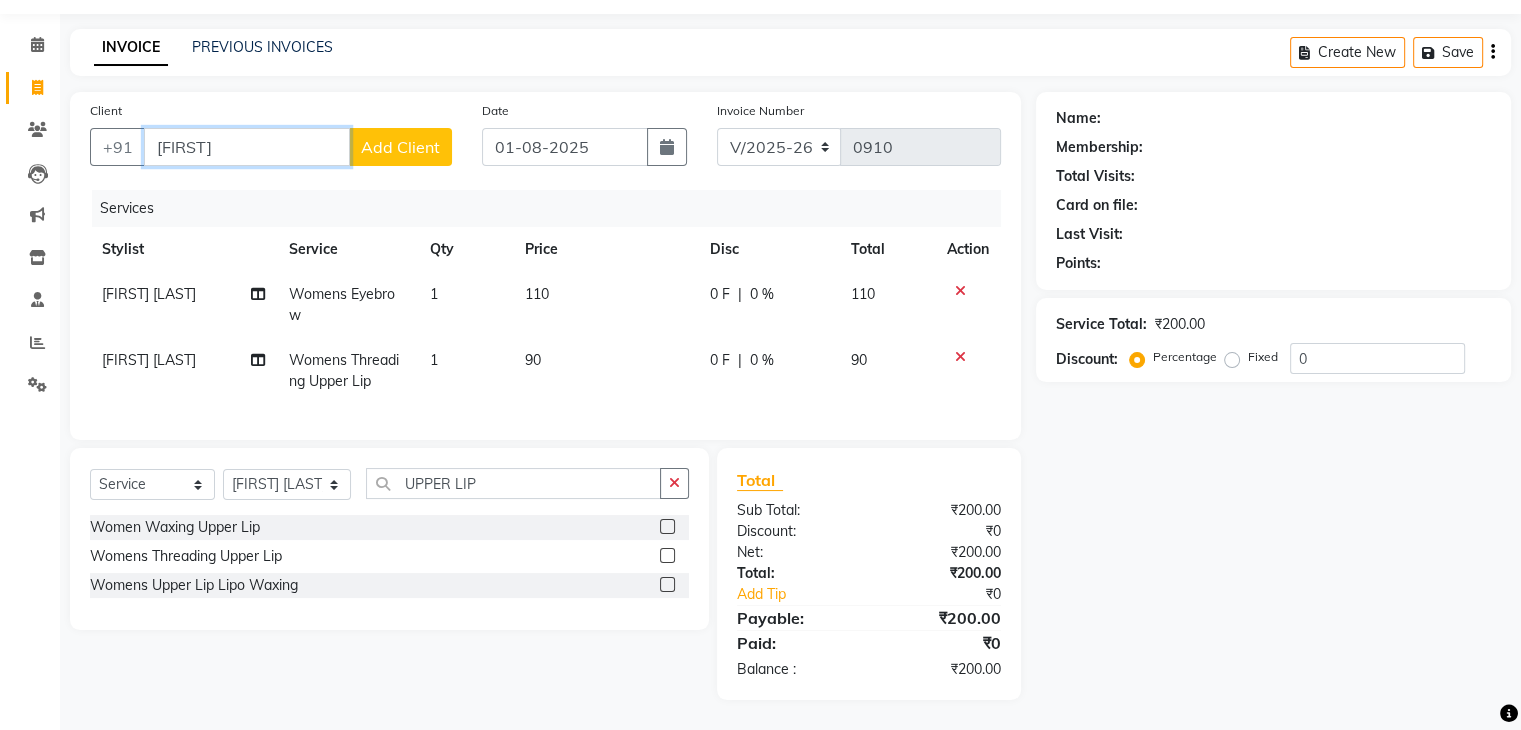 click on "[FIRST]" at bounding box center [247, 147] 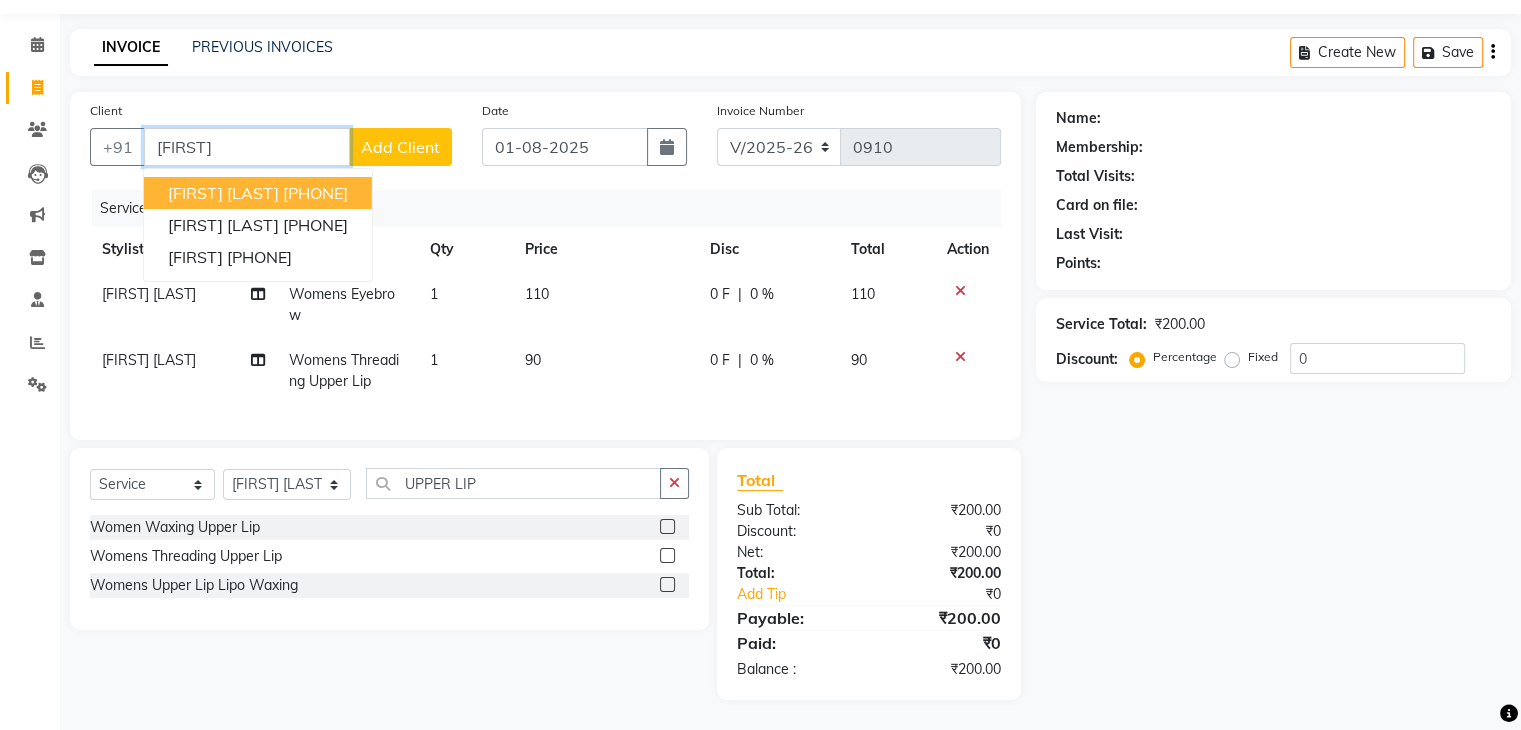 click on "[FIRST] [LAST]" at bounding box center (223, 193) 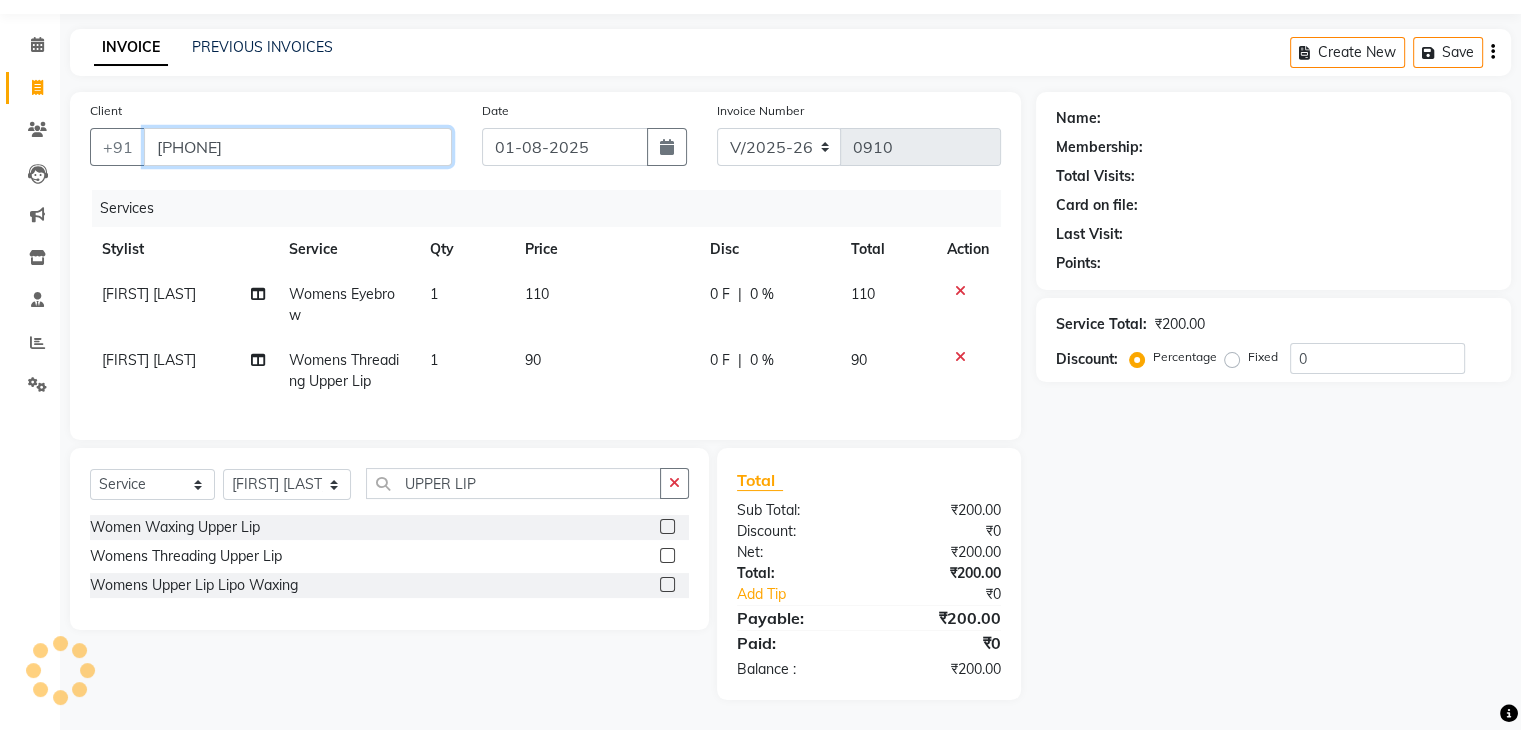 type on "[PHONE]" 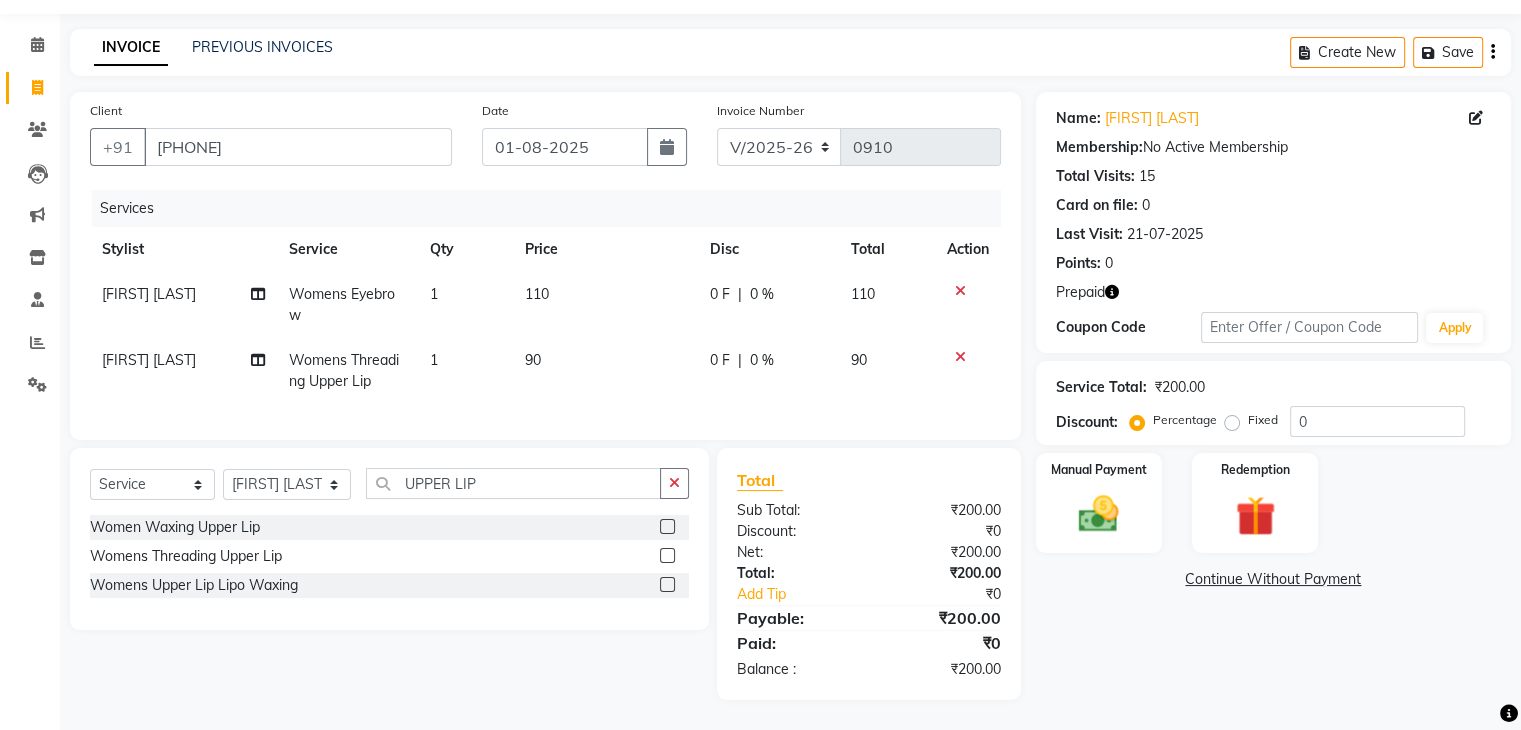 click 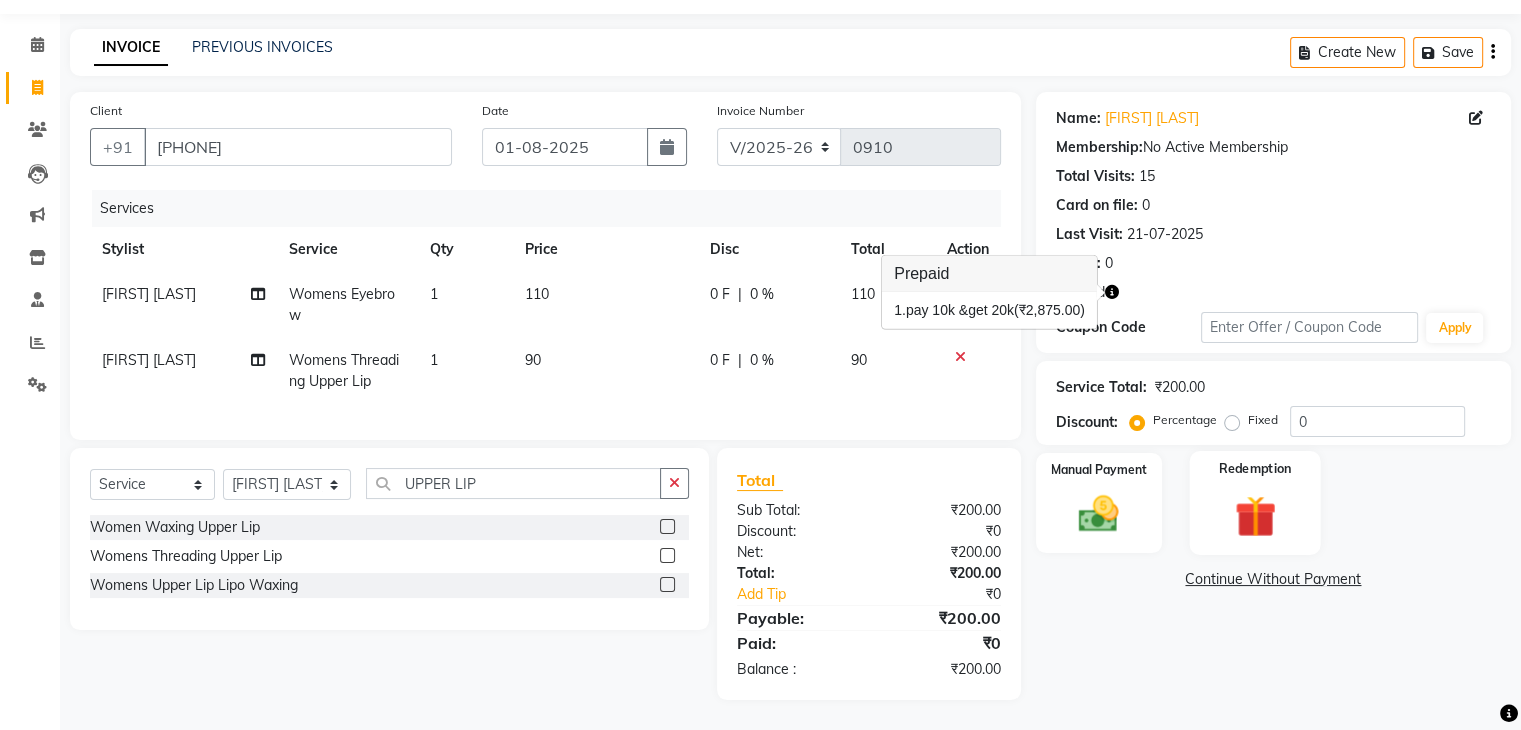 click 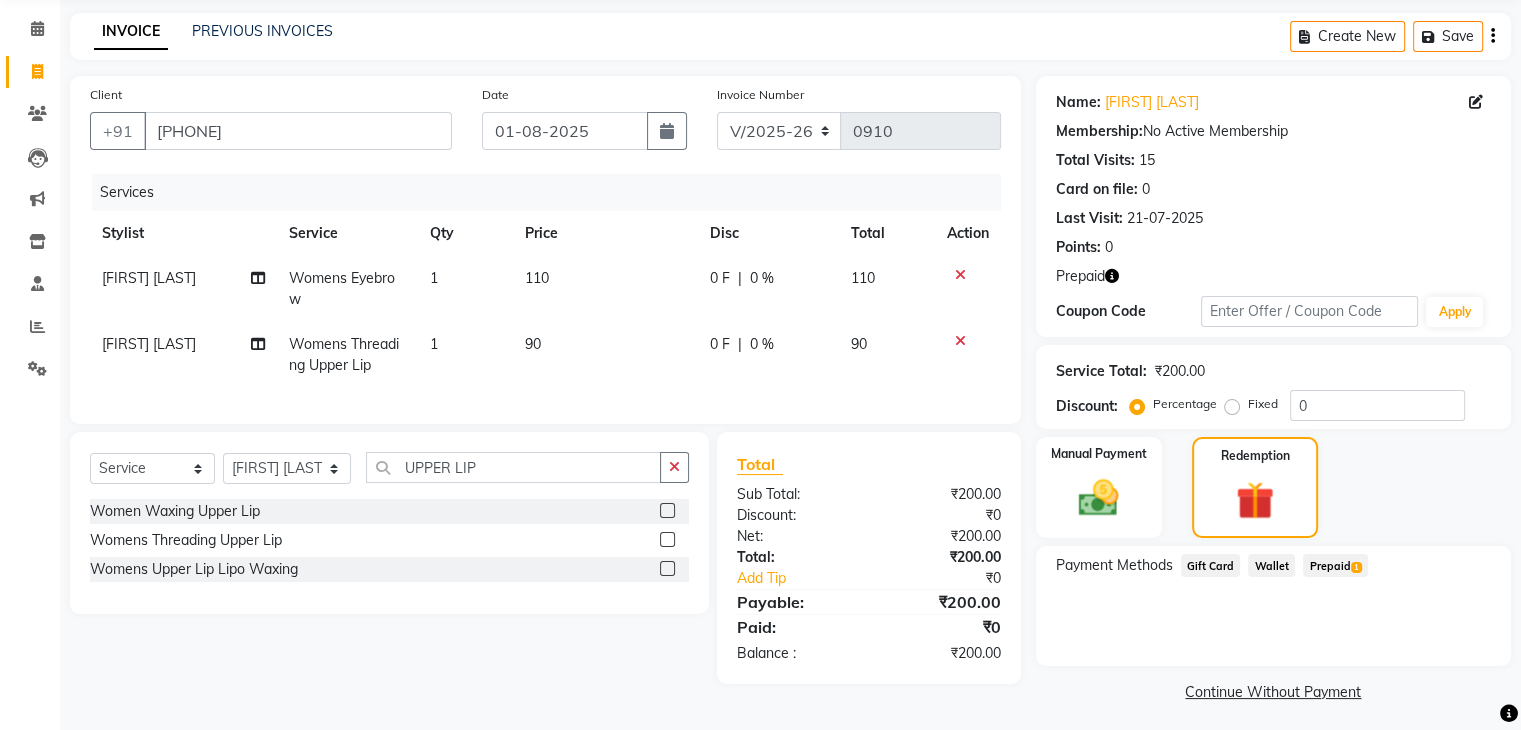 click on "Prepaid  1" 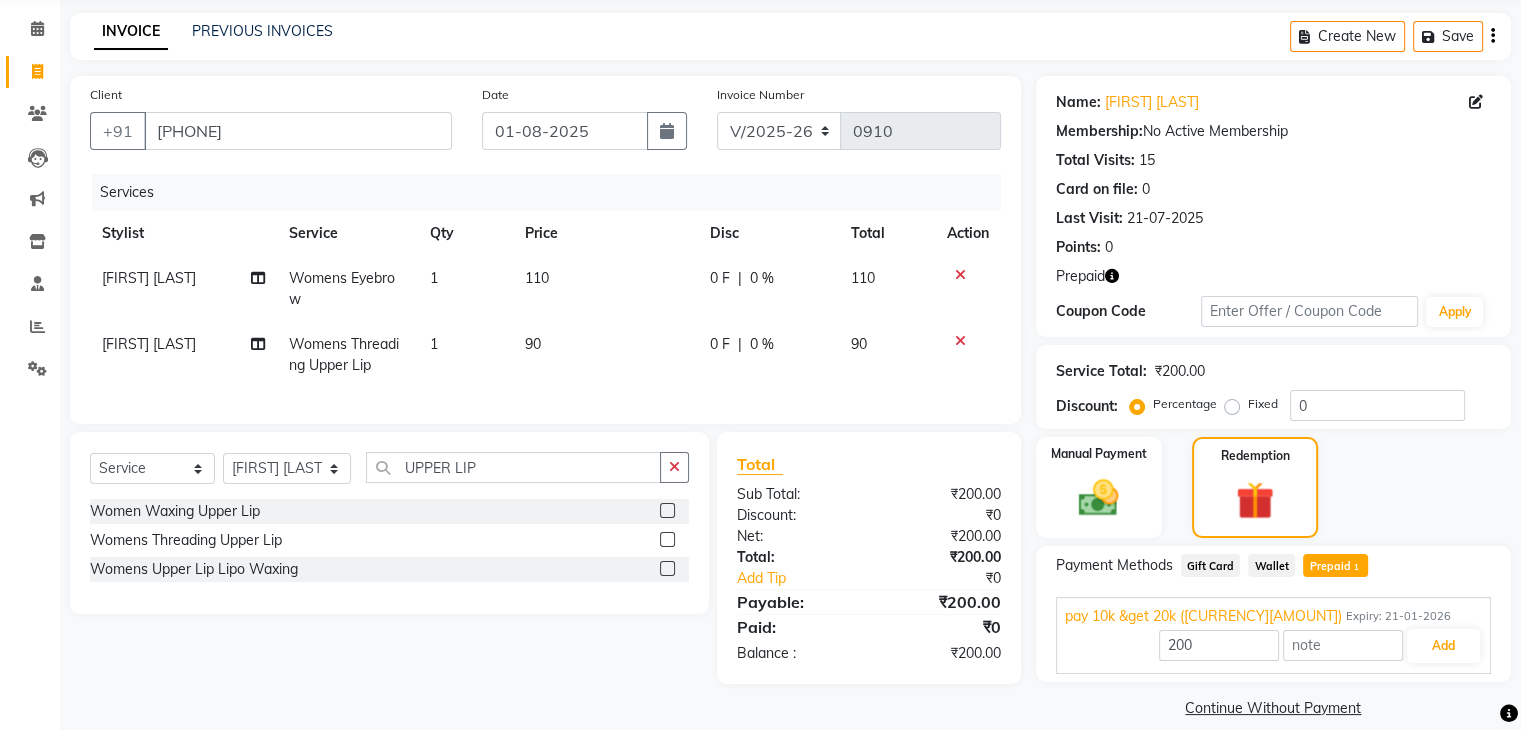 scroll, scrollTop: 97, scrollLeft: 0, axis: vertical 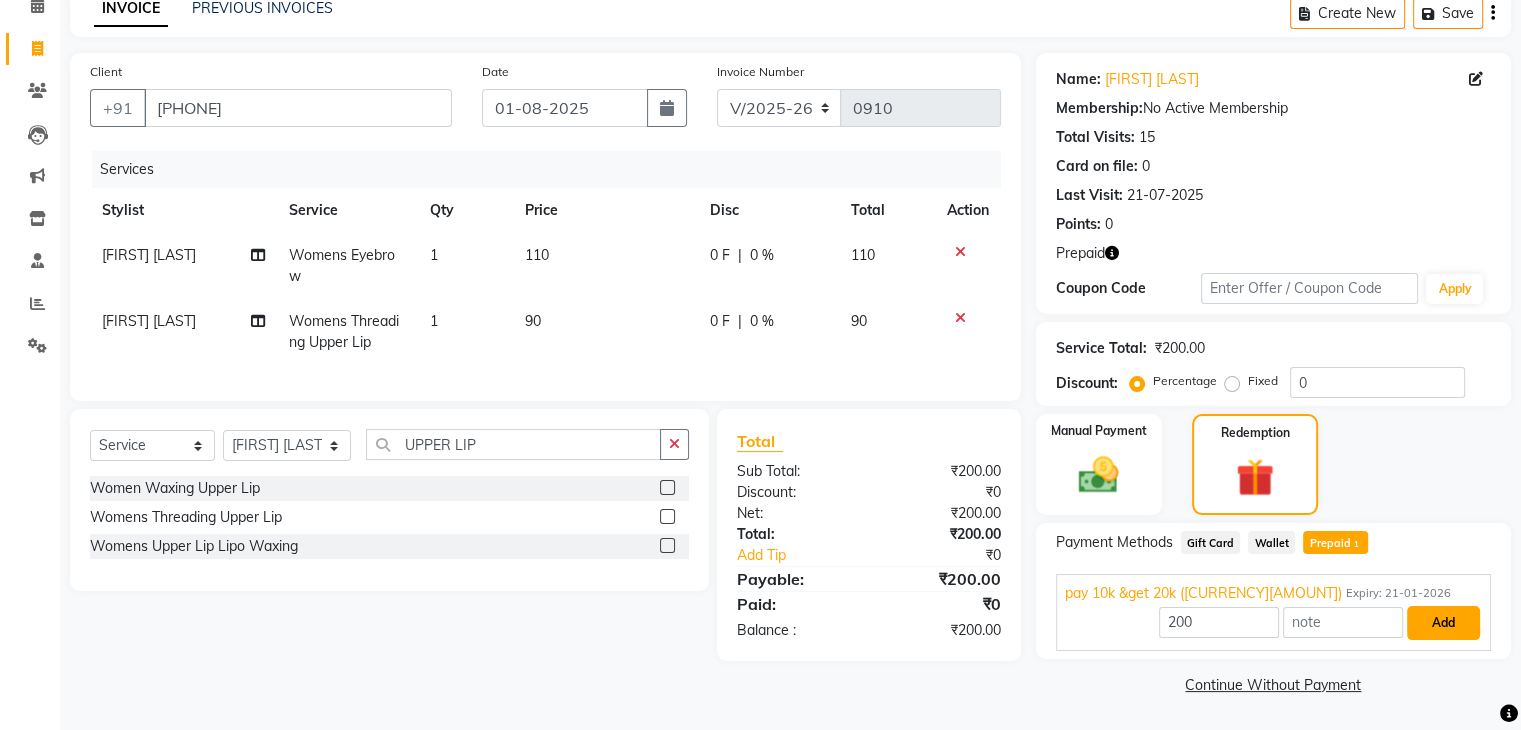 click on "Add" at bounding box center (1443, 623) 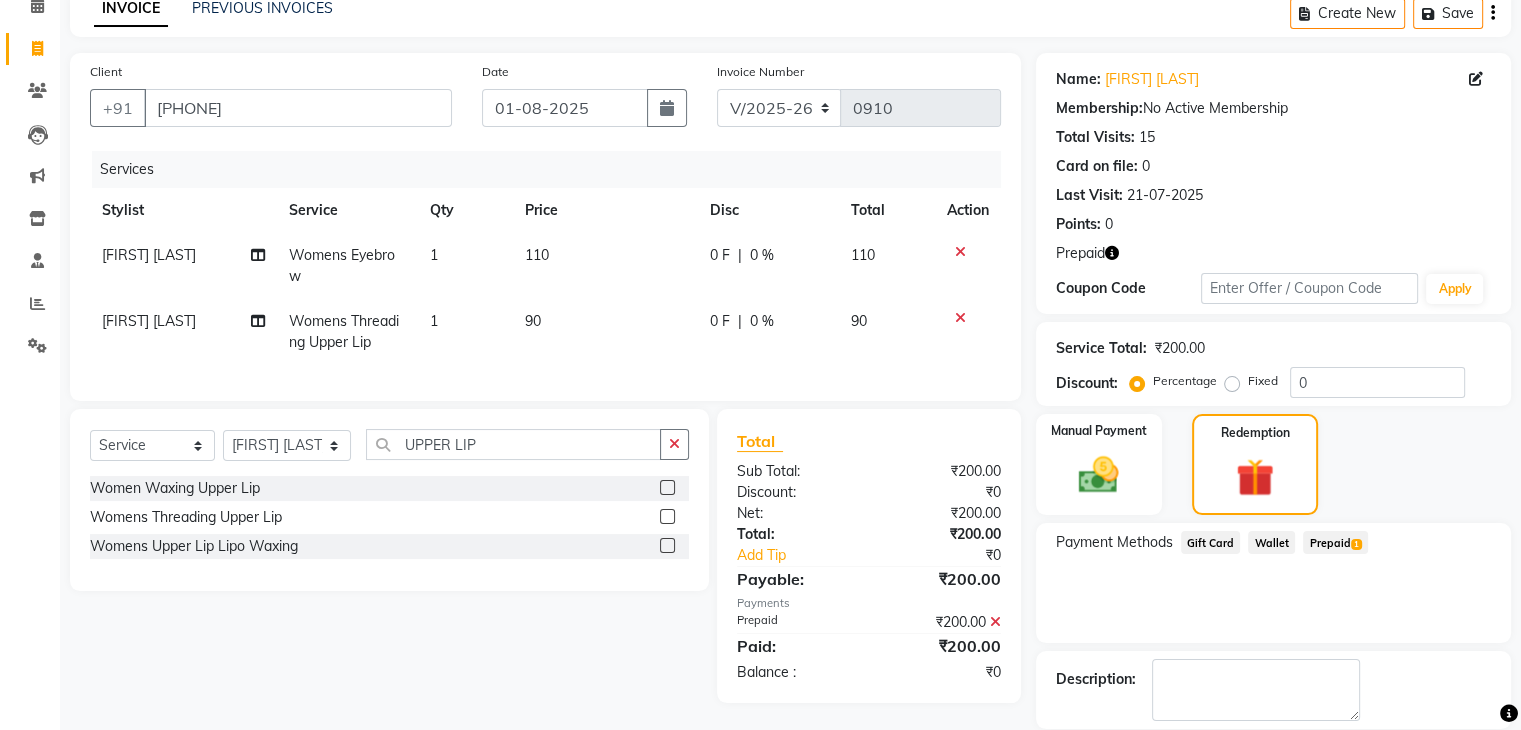 scroll, scrollTop: 193, scrollLeft: 0, axis: vertical 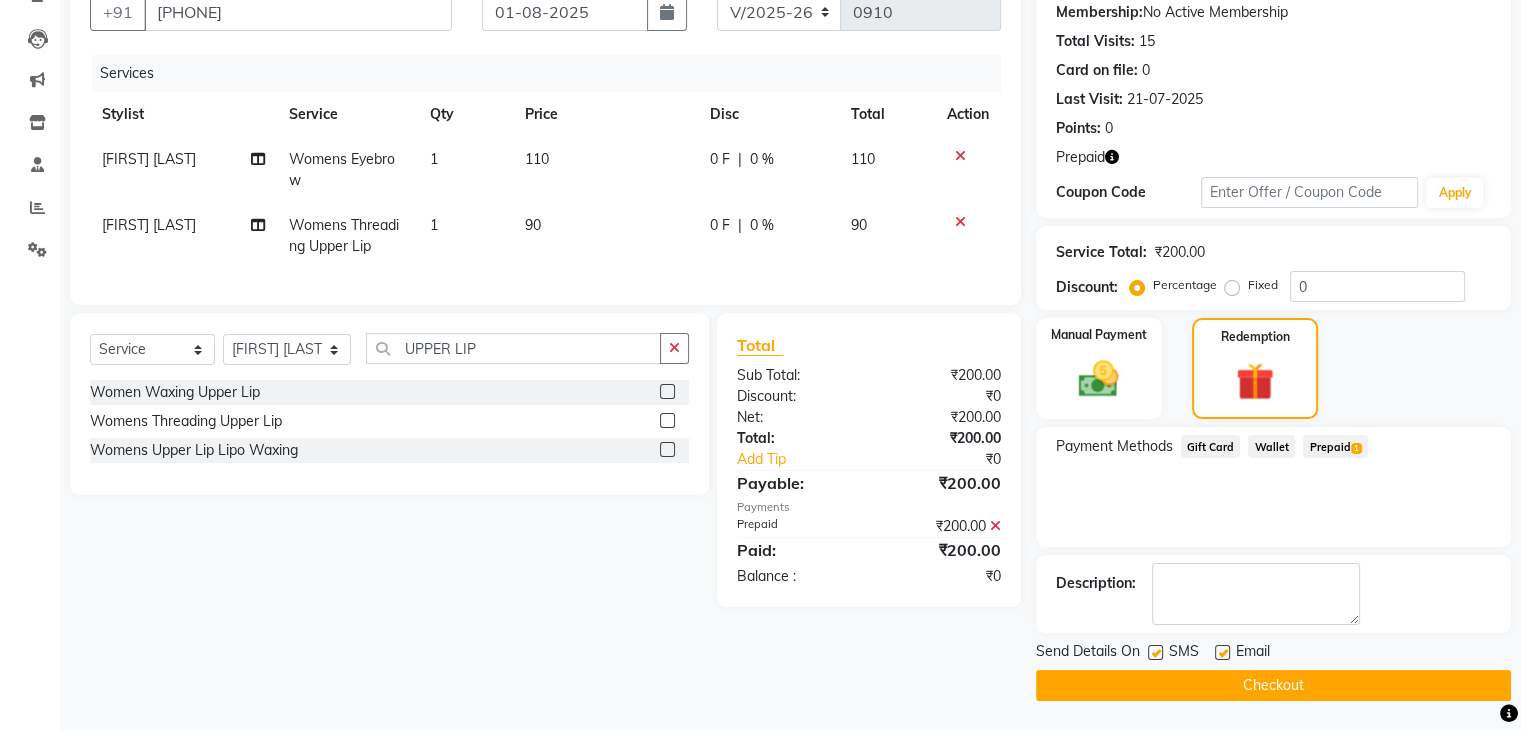 click on "Checkout" 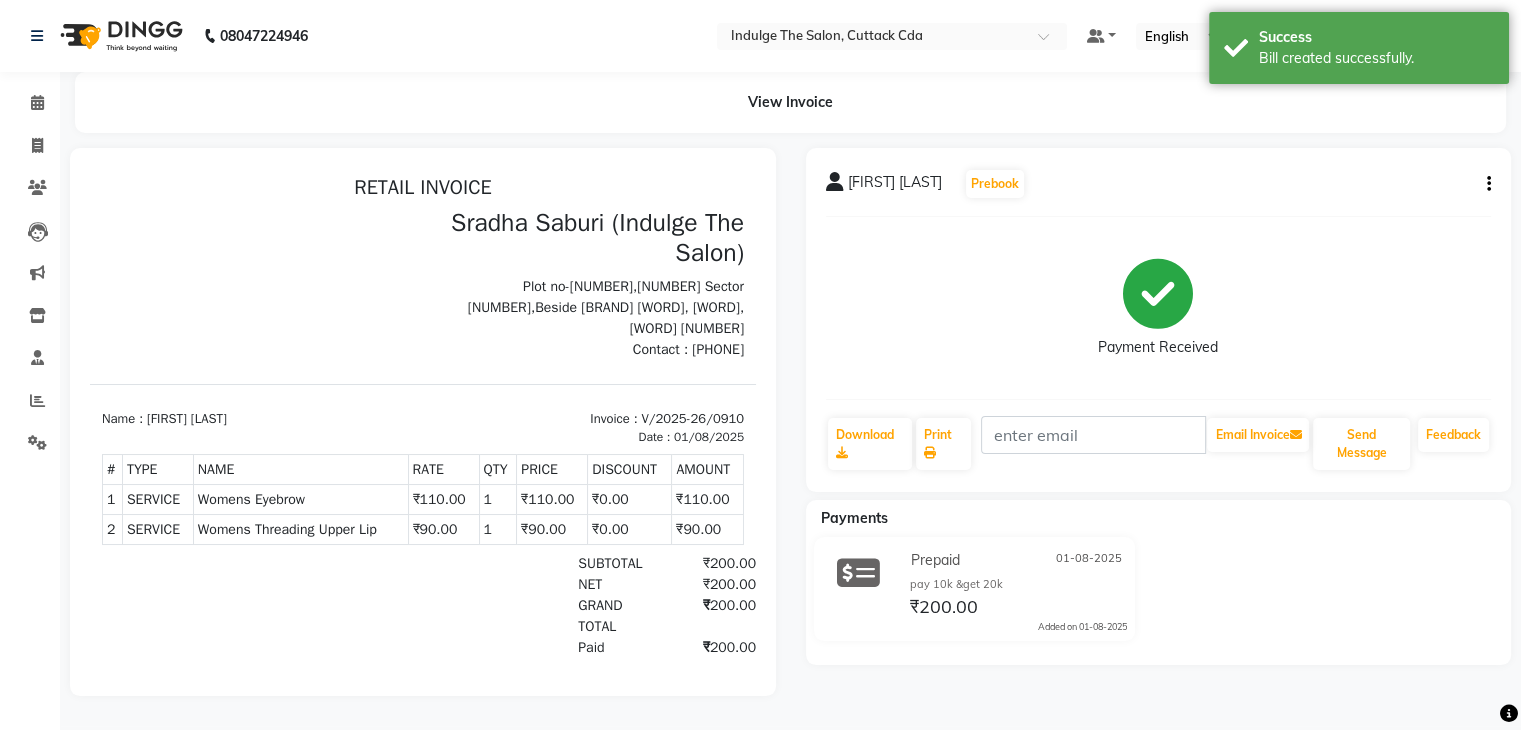scroll, scrollTop: 0, scrollLeft: 0, axis: both 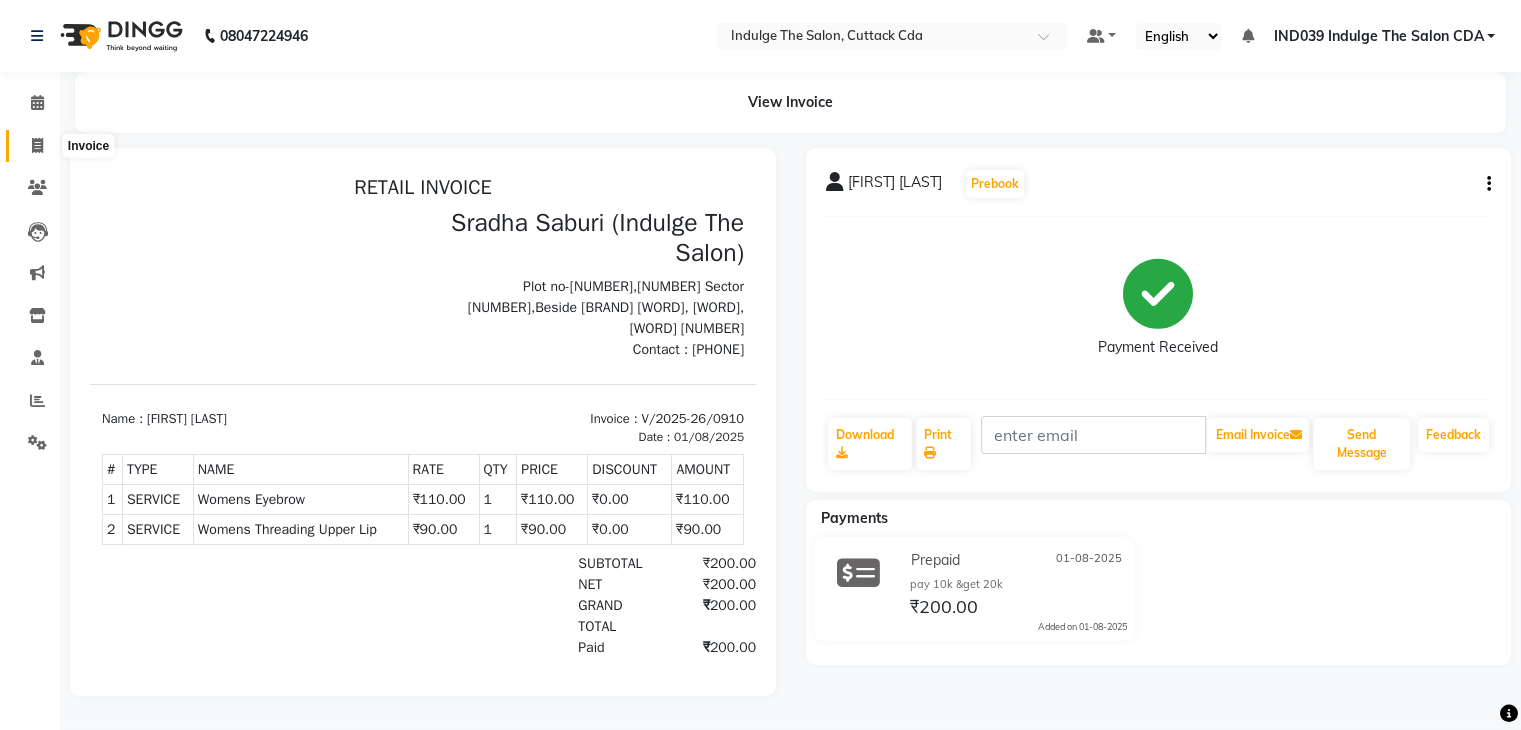 click 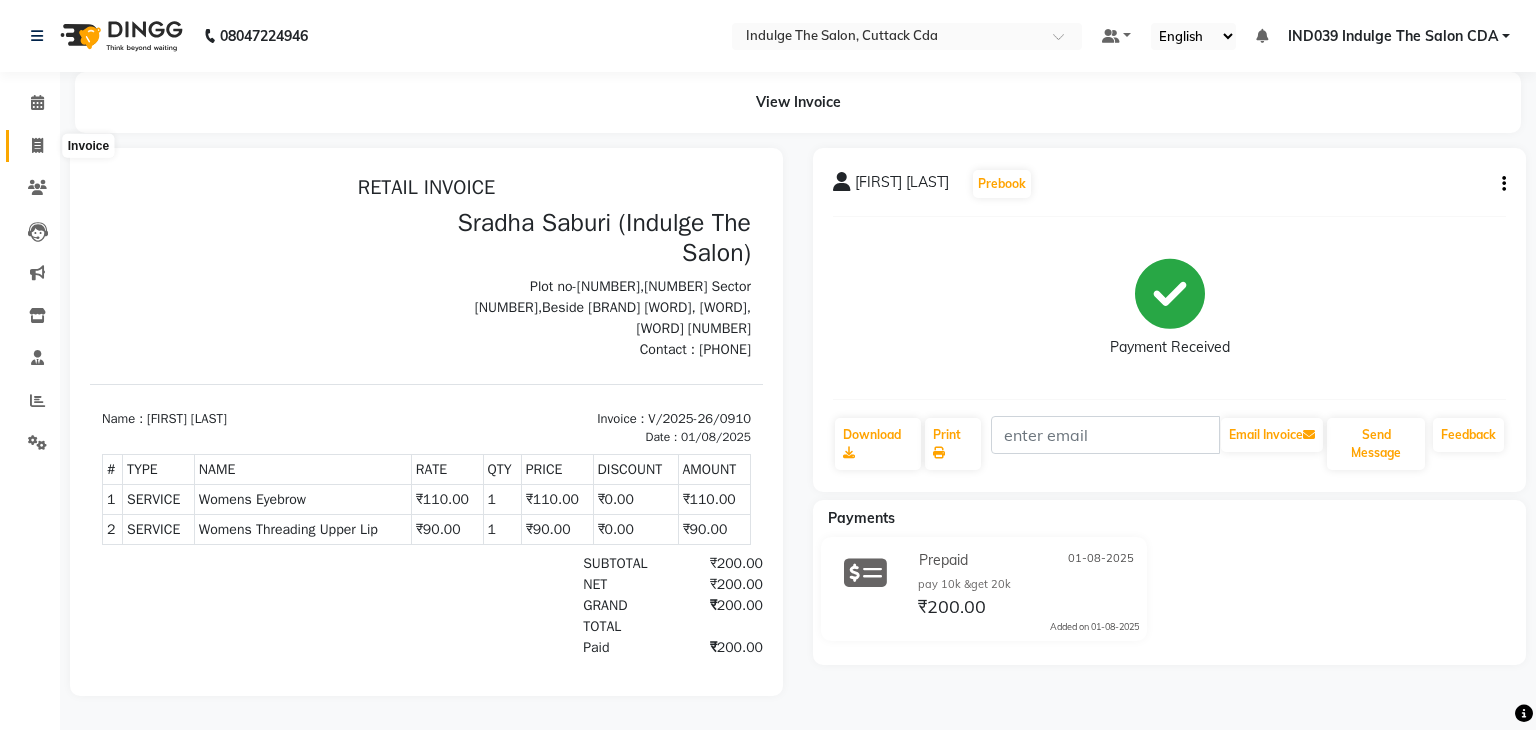 select on "service" 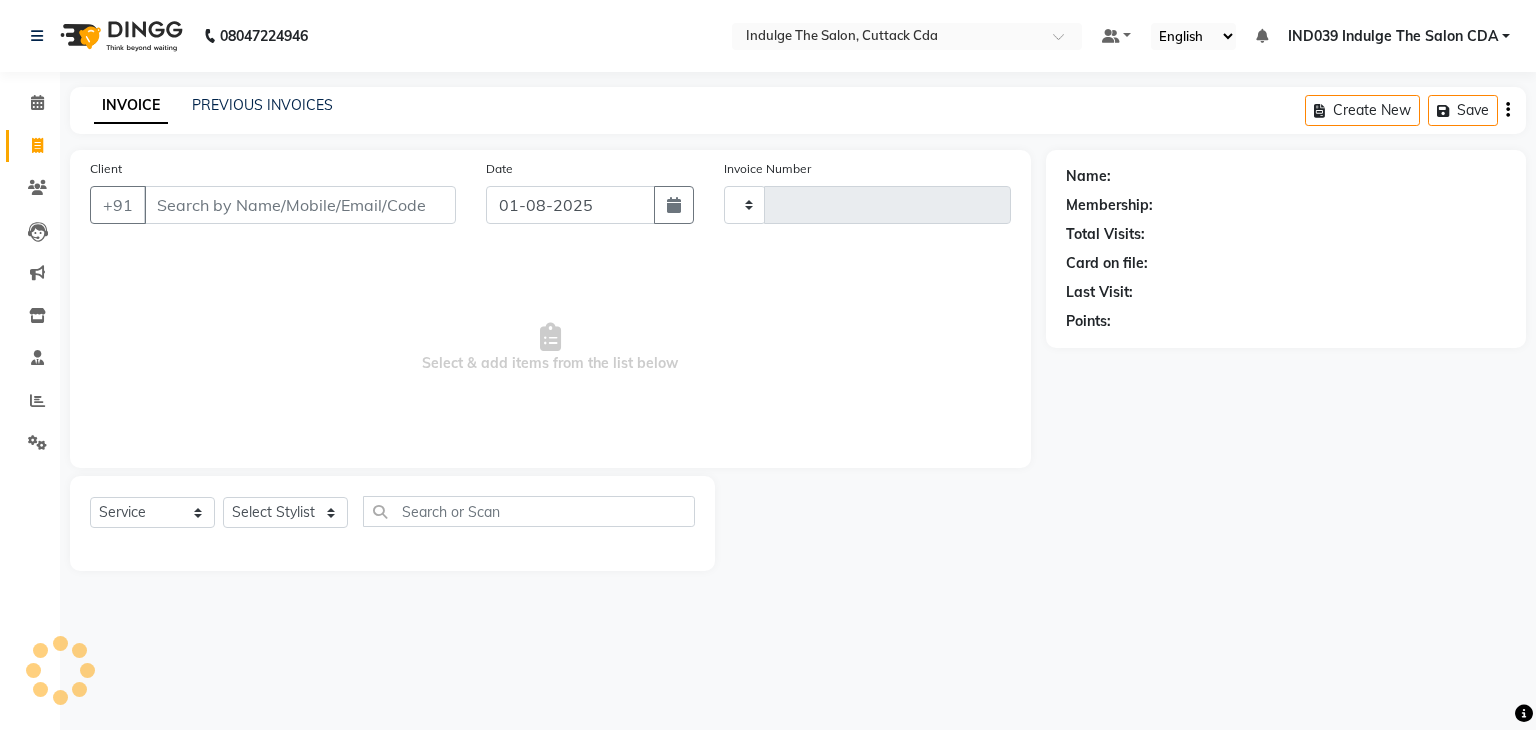 type on "0911" 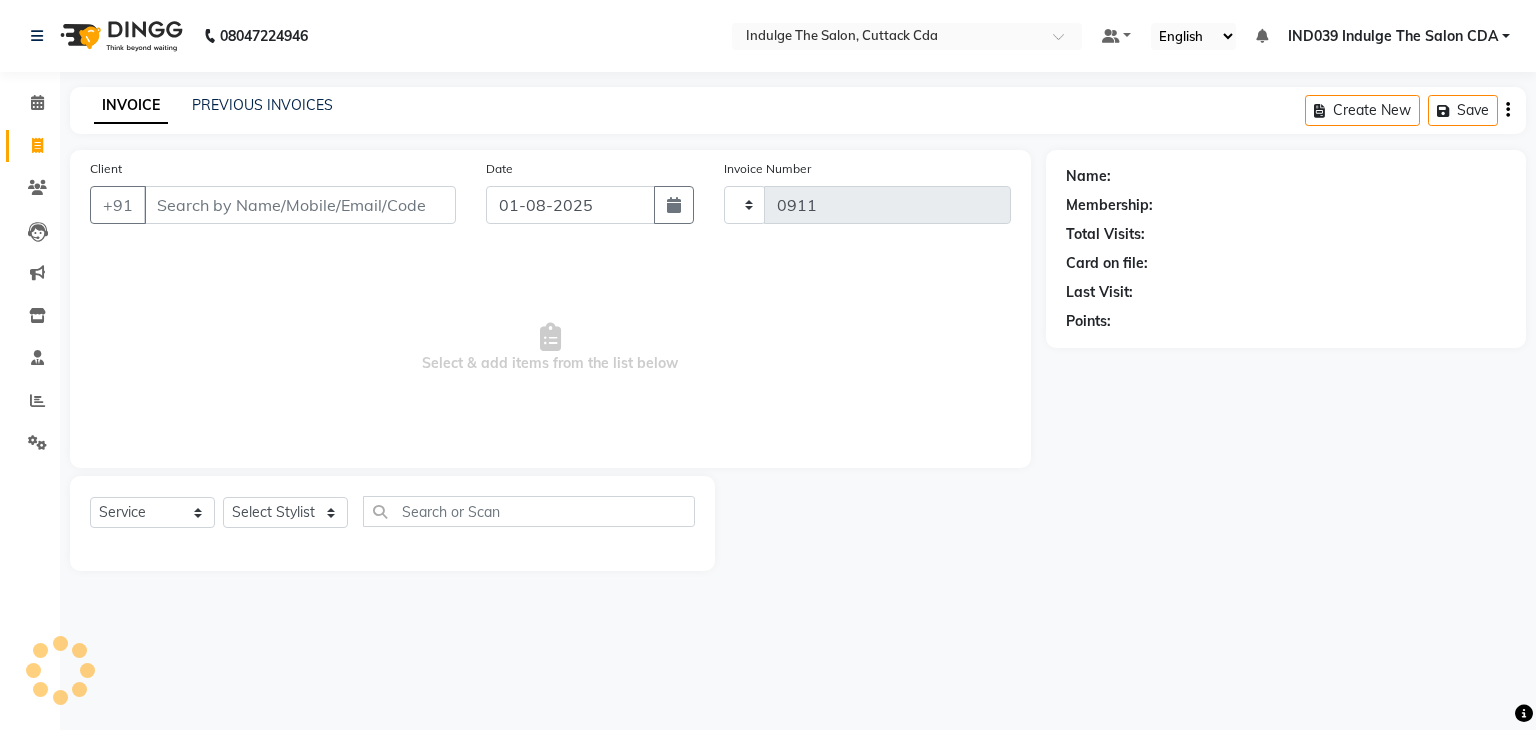 select on "7297" 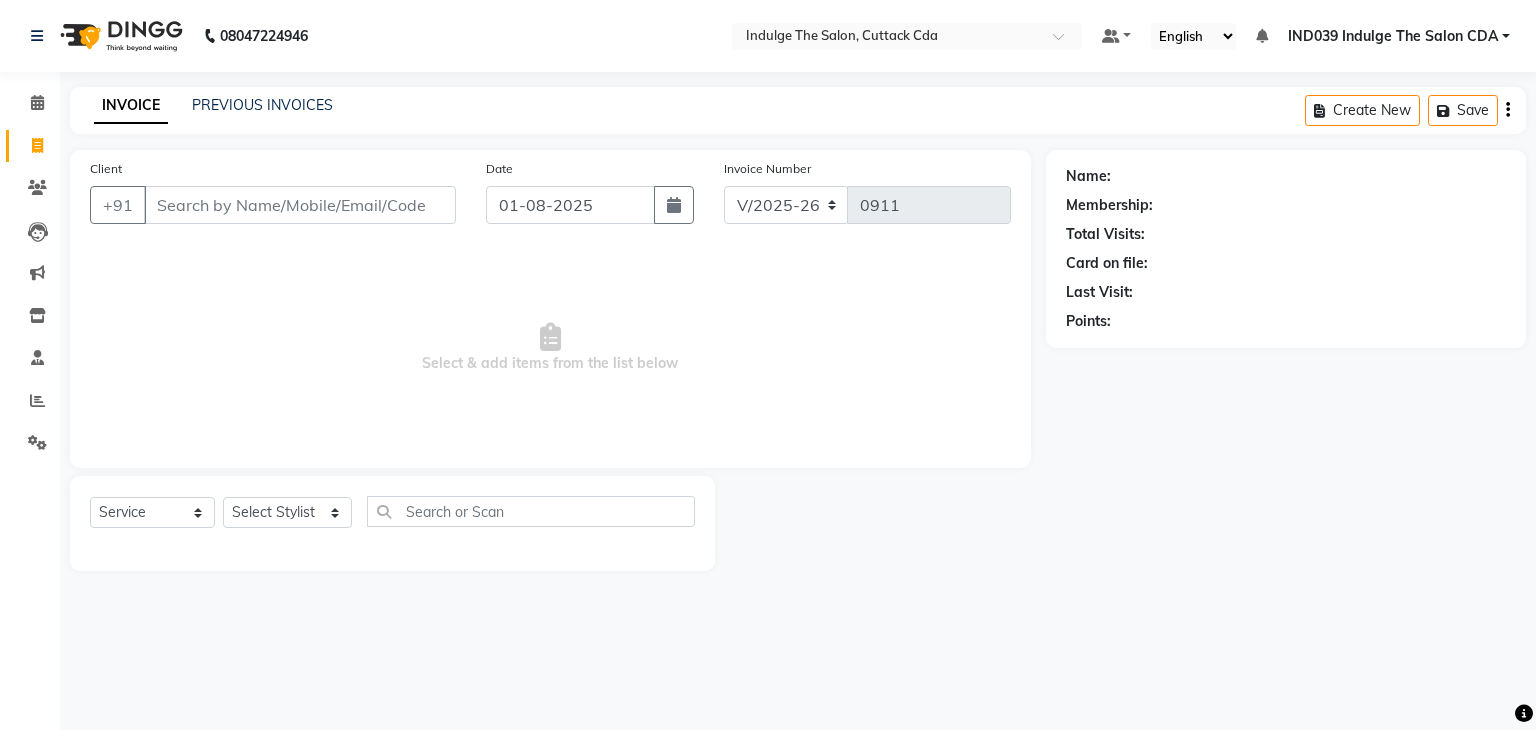 click on "Client" at bounding box center [300, 205] 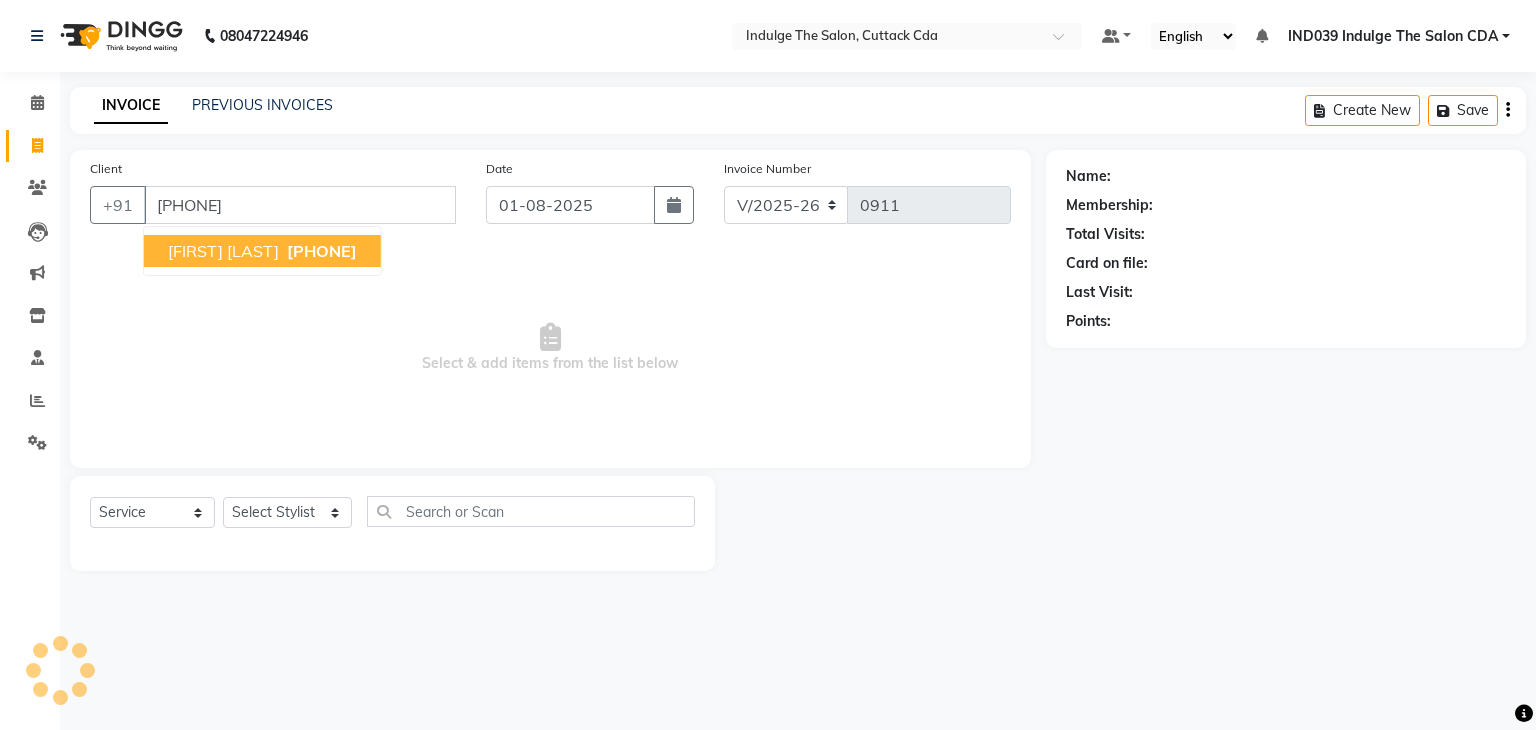 type on "[PHONE]" 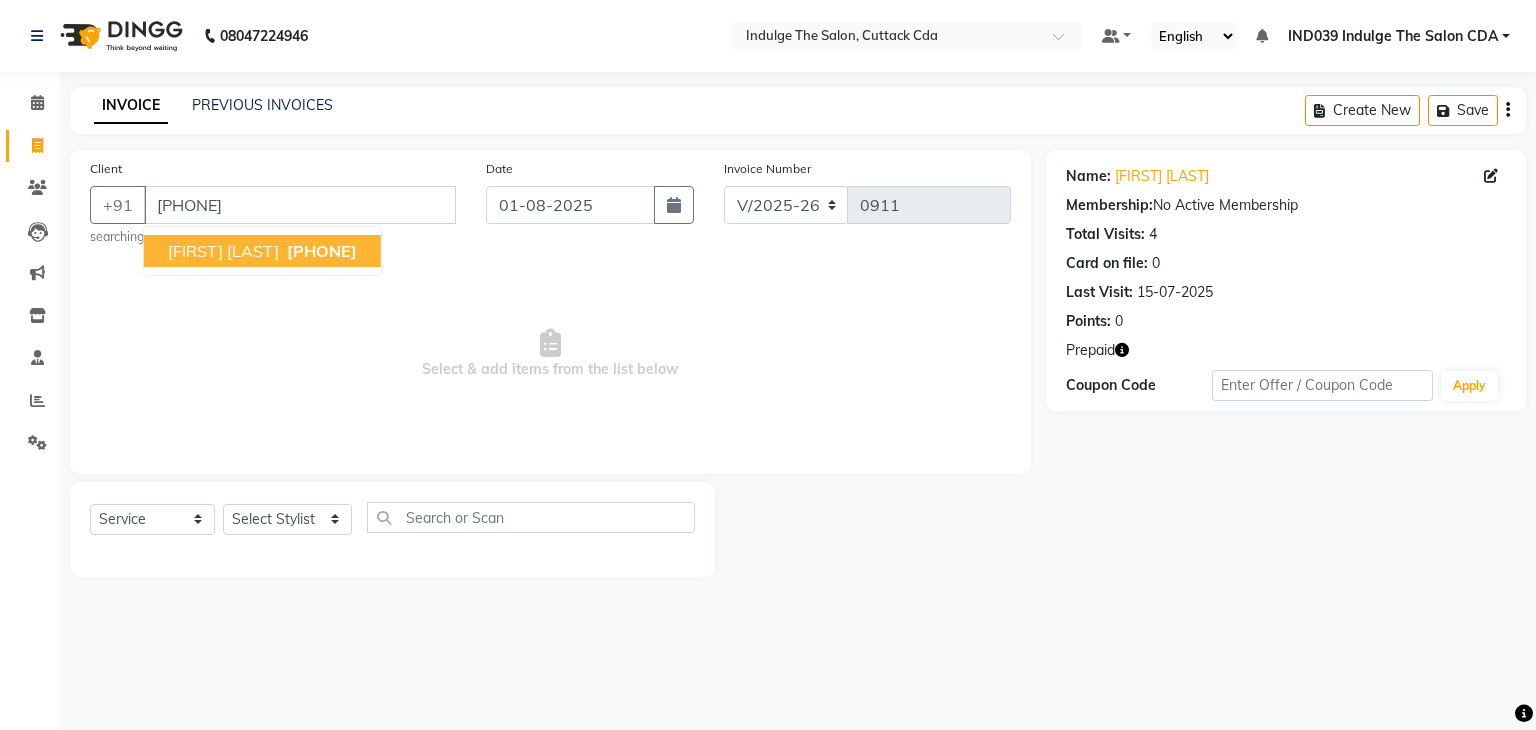 click on "[FIRST] [LAST]" at bounding box center [223, 251] 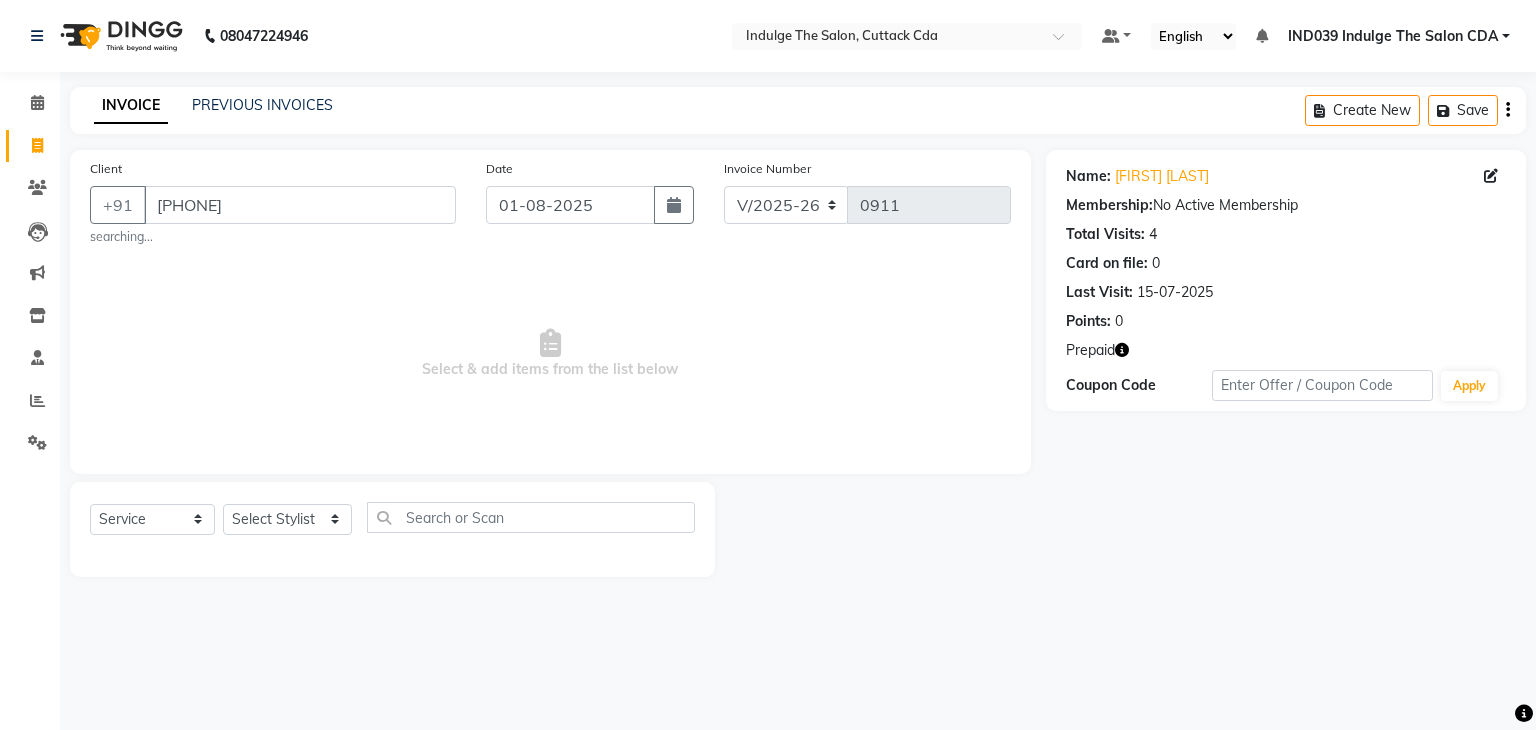click 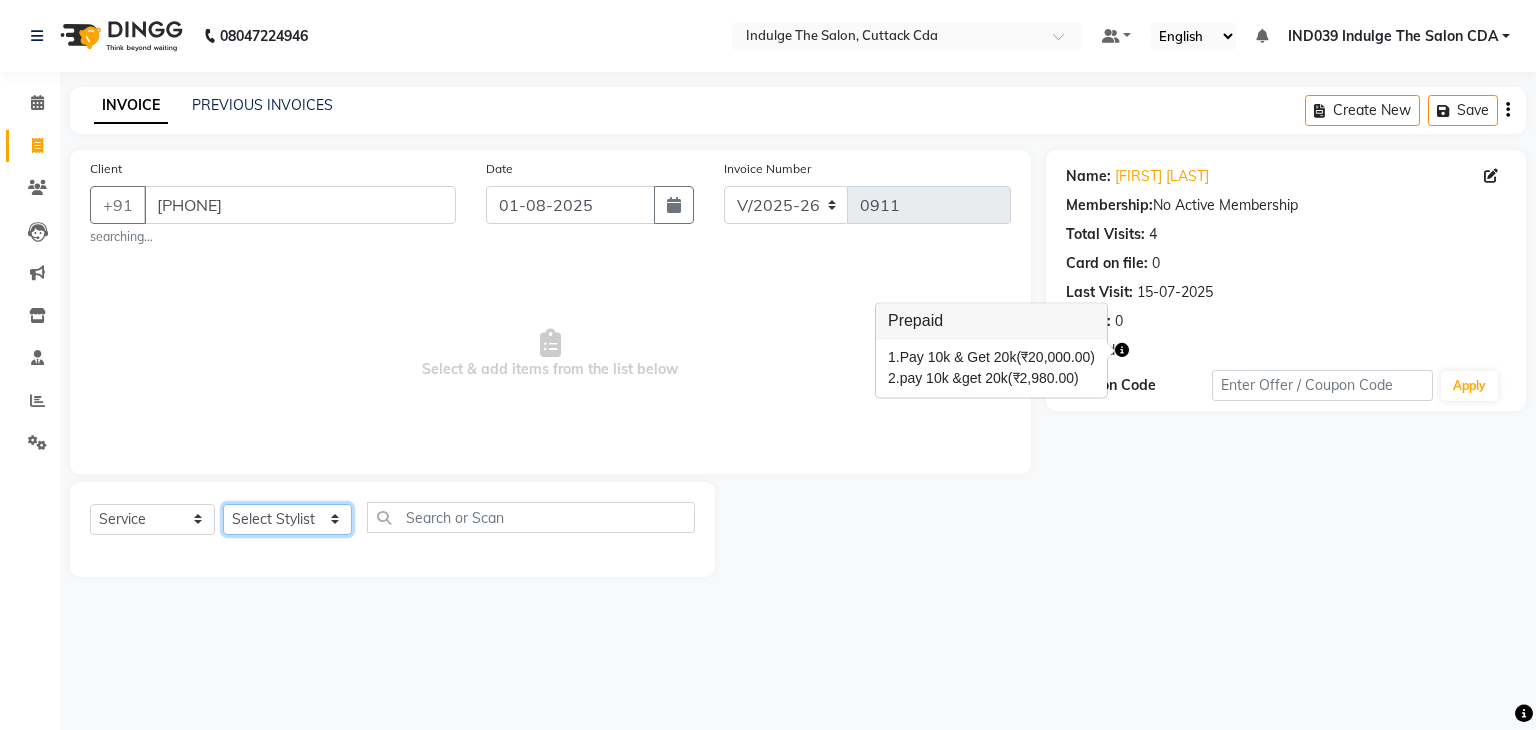 click on "Select Stylist [FIRST] [LAST] ( [WORD] ) [WORD] [WORD] [WORD] [WORD] [WORD] [WORD] [WORD] [WORD] [WORD] [WORD] [WORD] [WORD]" 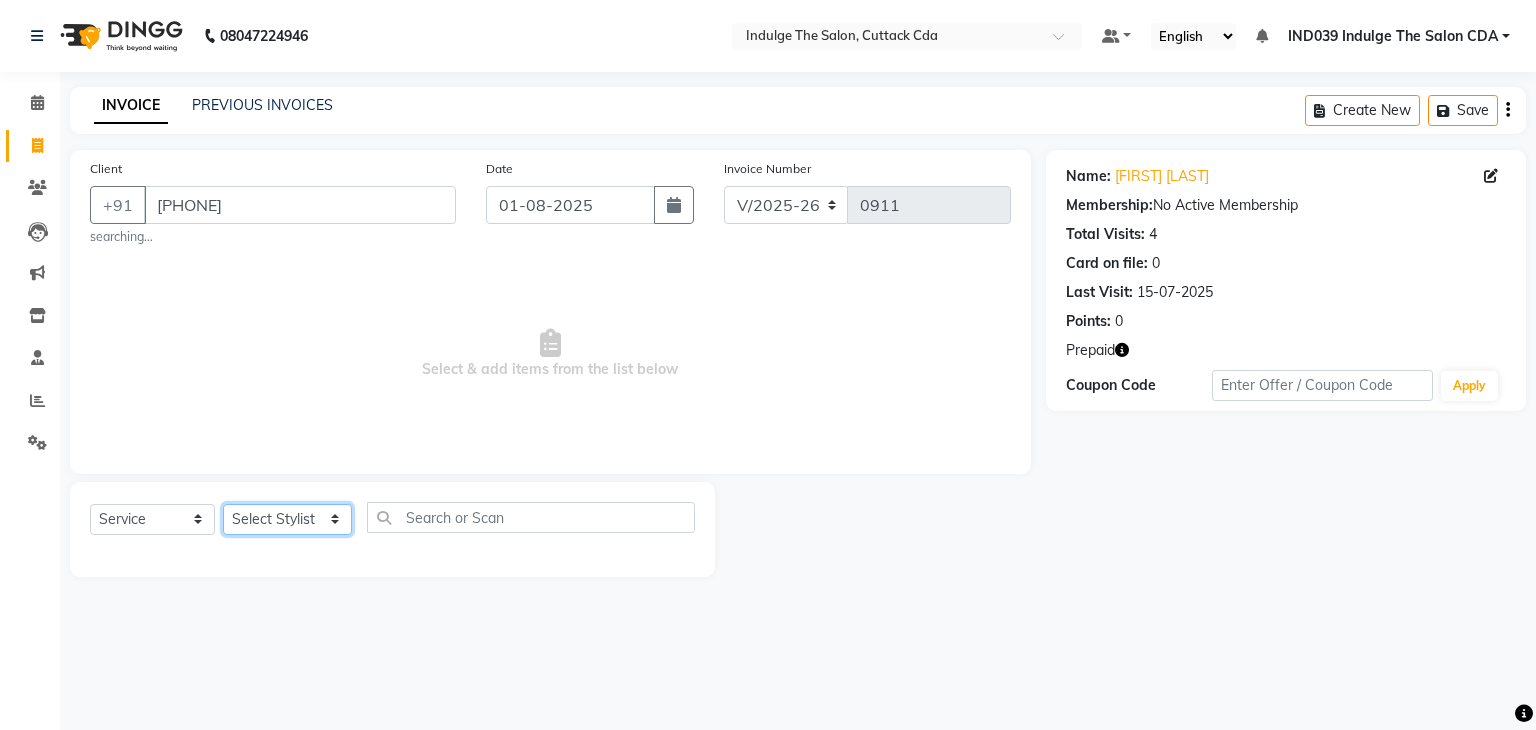 select on "67880" 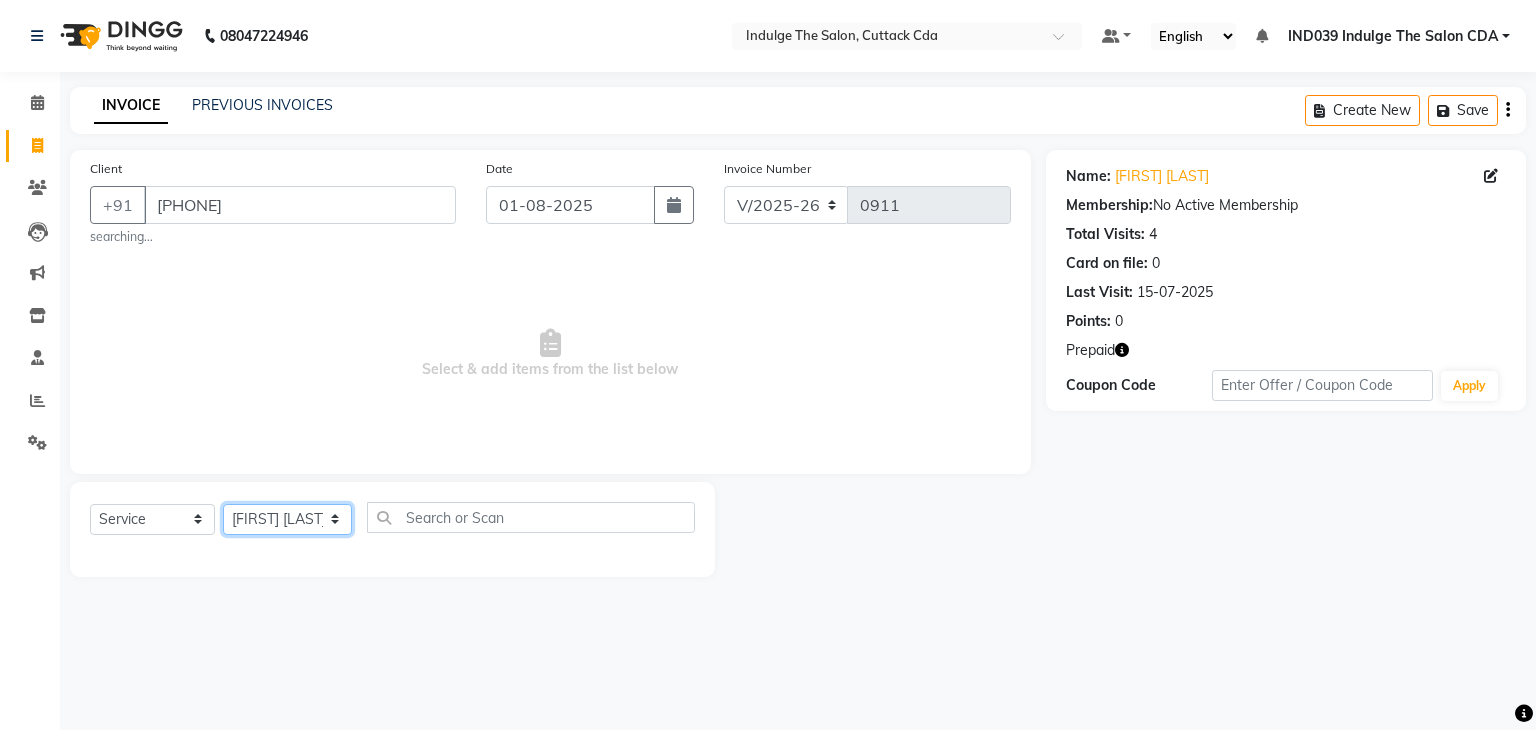 click on "Select Stylist [FIRST] [LAST] ( [WORD] ) [WORD] [WORD] [WORD] [WORD] [WORD] [WORD] [WORD] [WORD] [WORD] [WORD] [WORD] [WORD]" 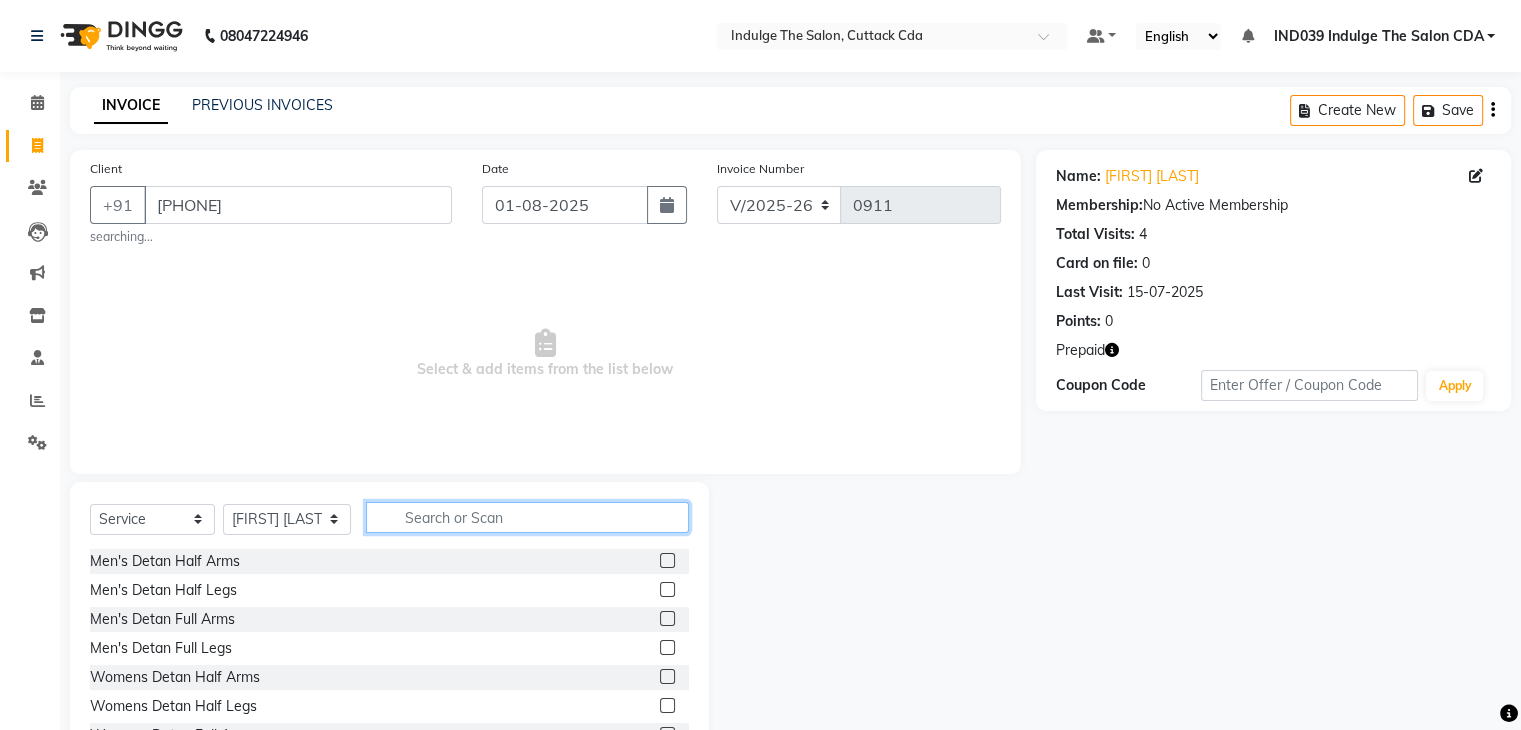 click 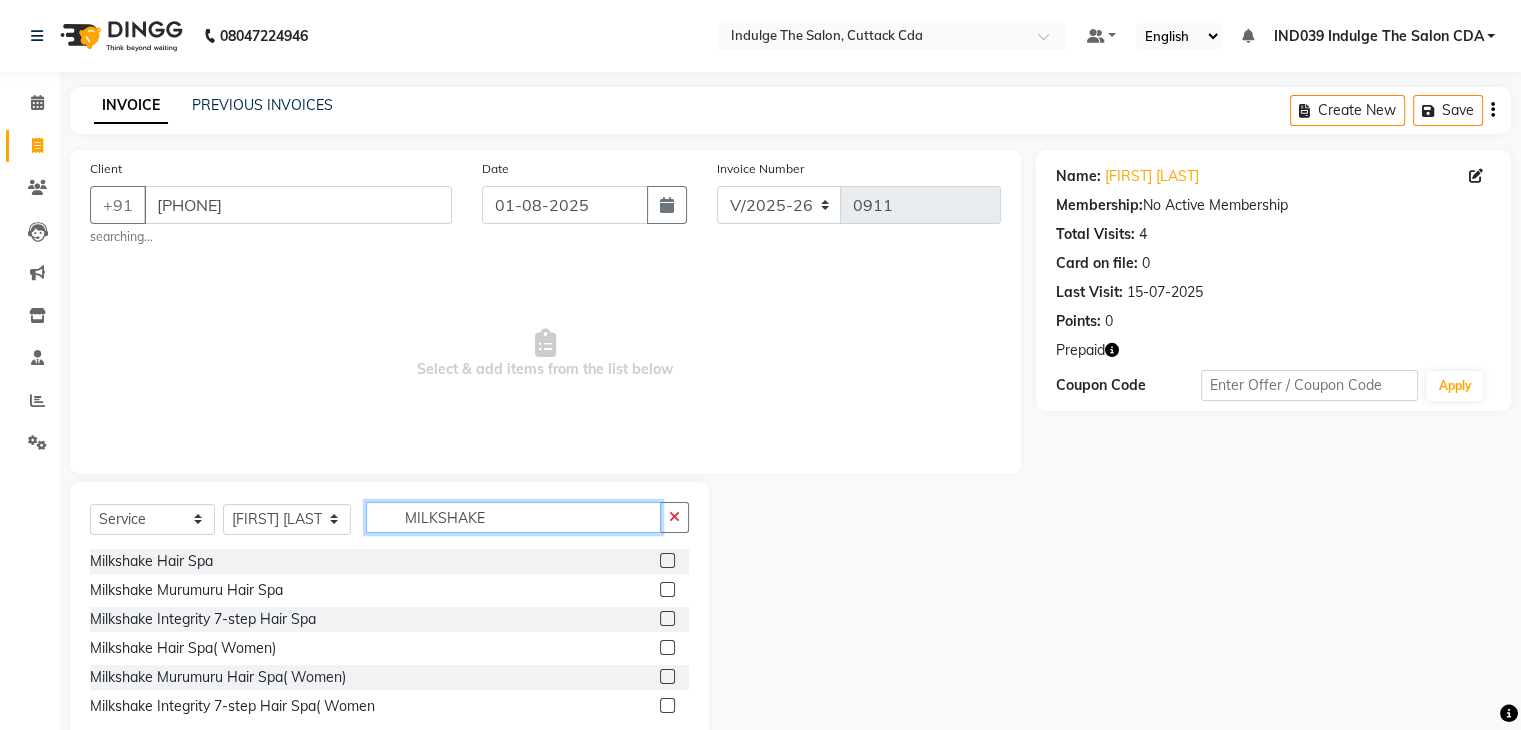 scroll, scrollTop: 52, scrollLeft: 0, axis: vertical 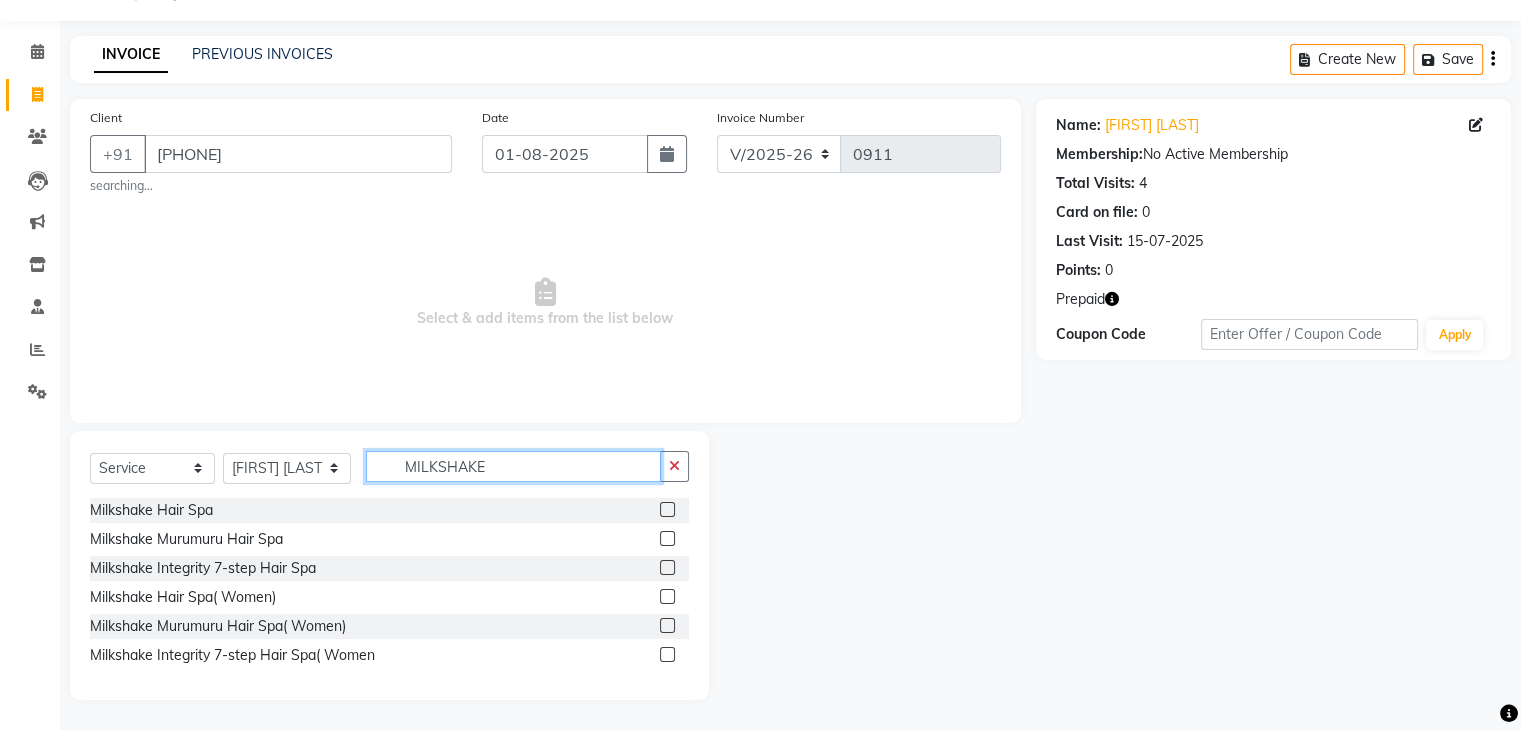 type on "MILKSHAKE" 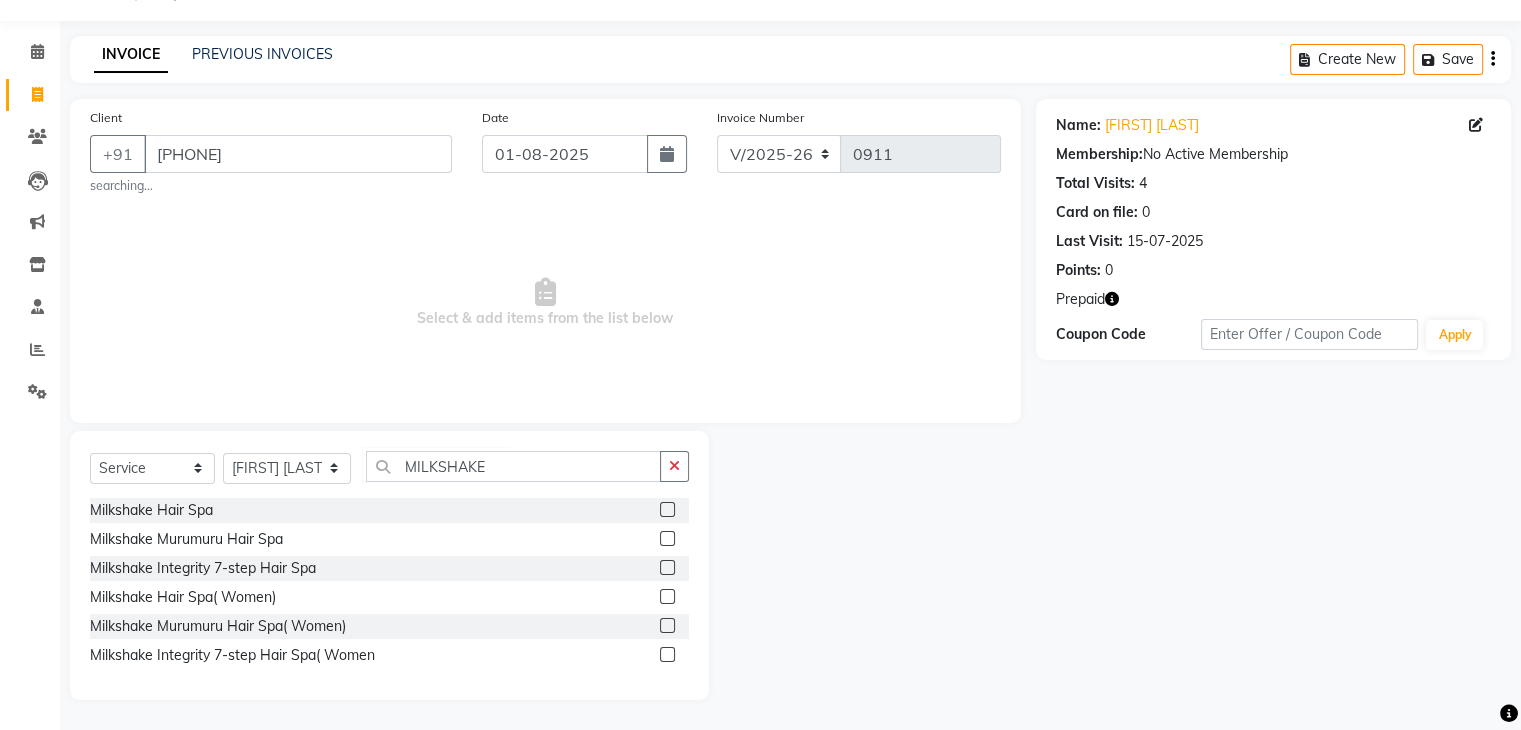 click 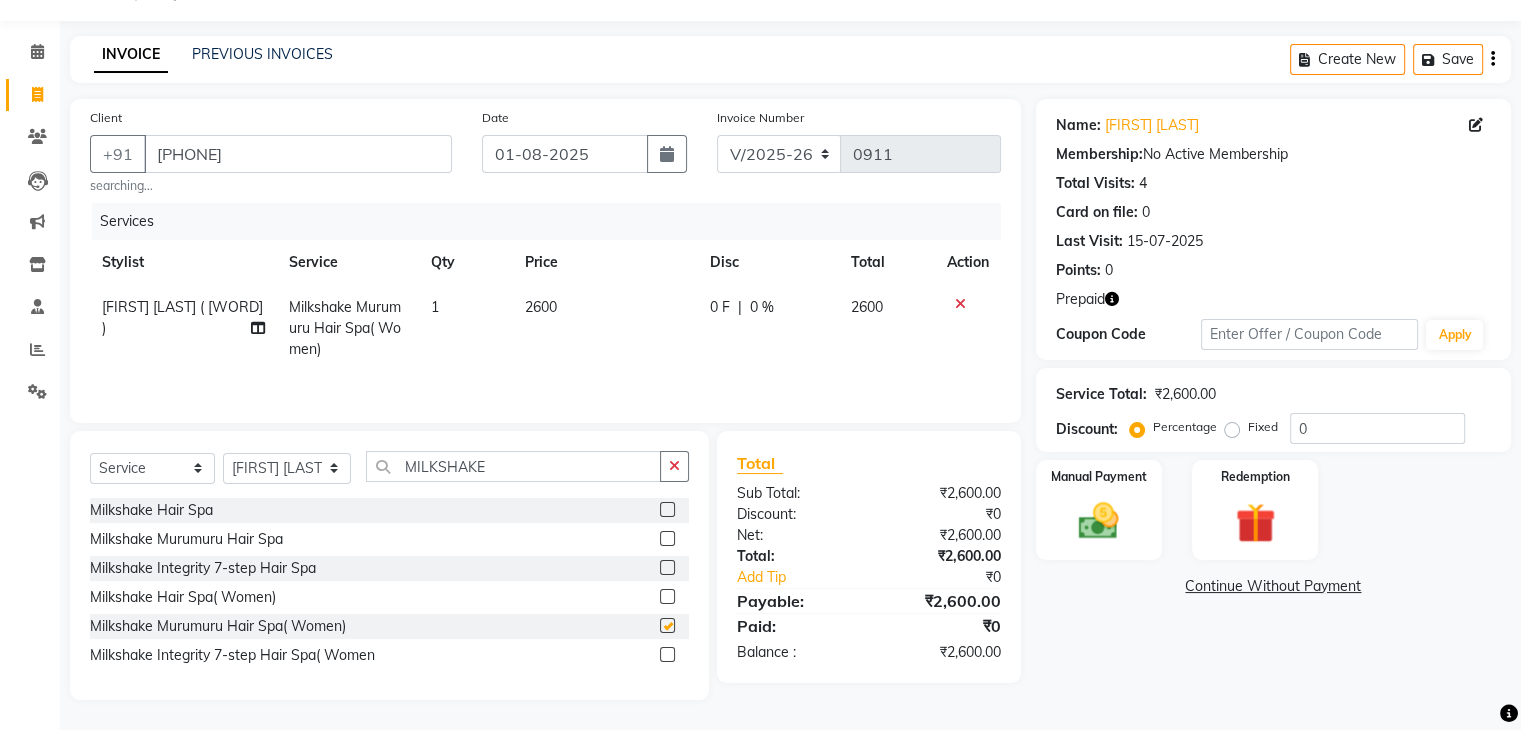 checkbox on "false" 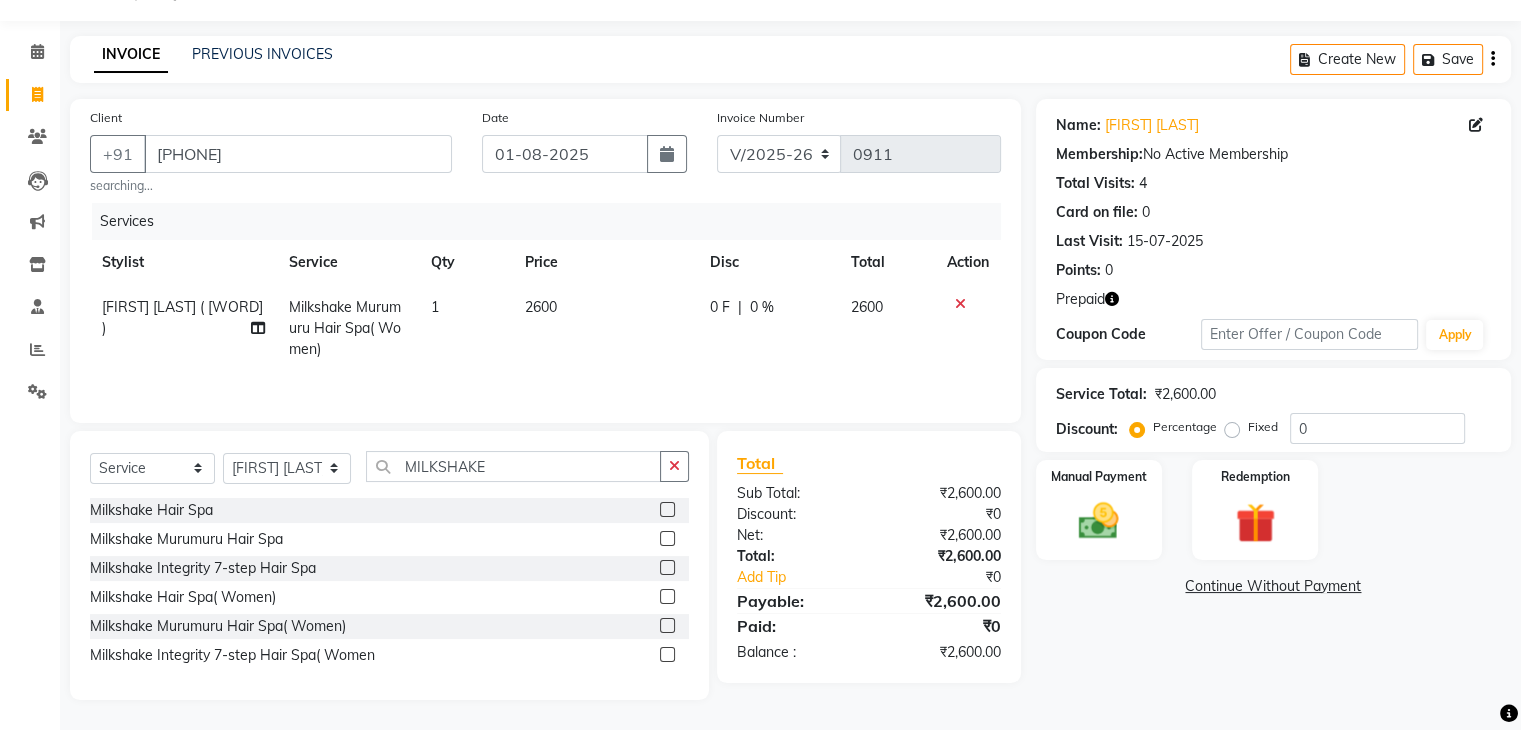 click 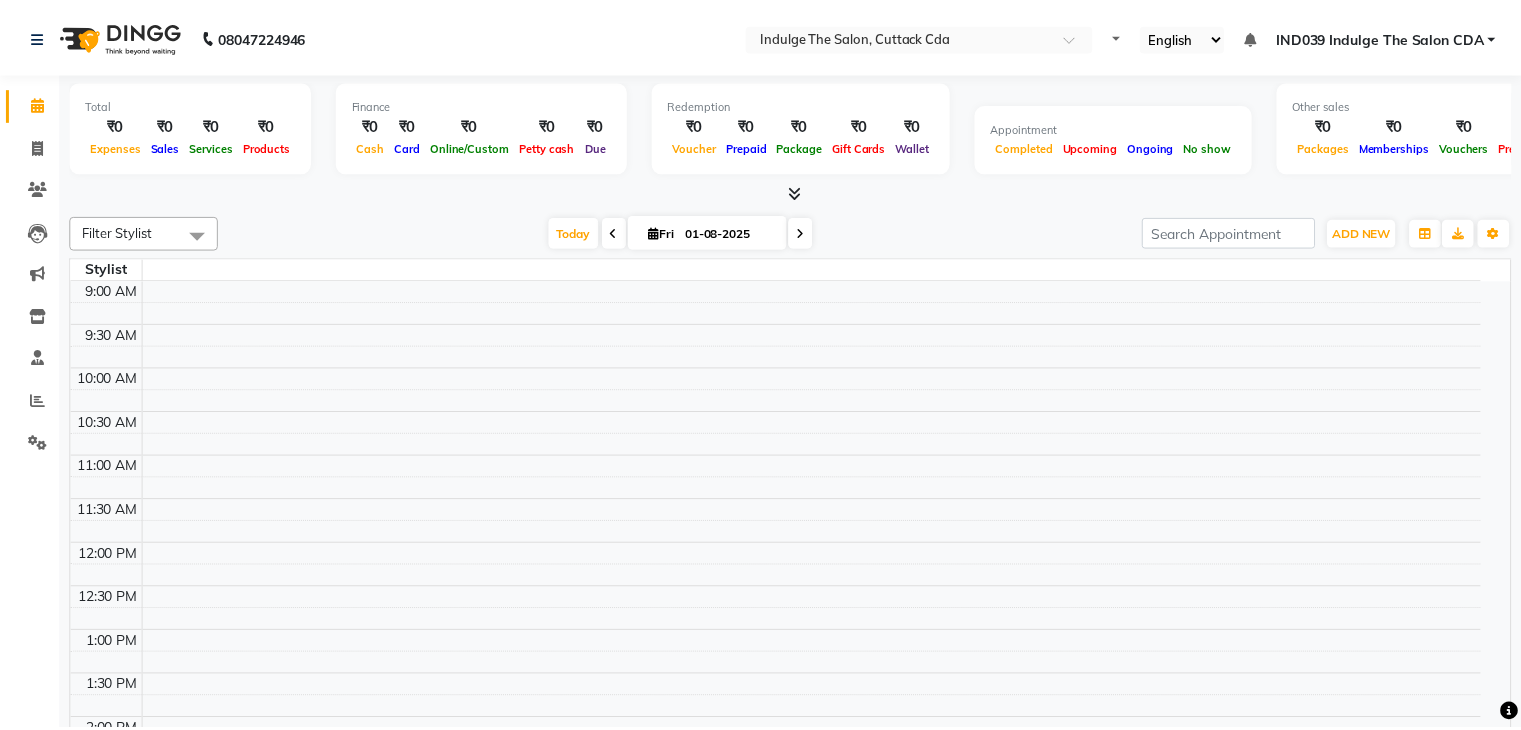 scroll, scrollTop: 0, scrollLeft: 0, axis: both 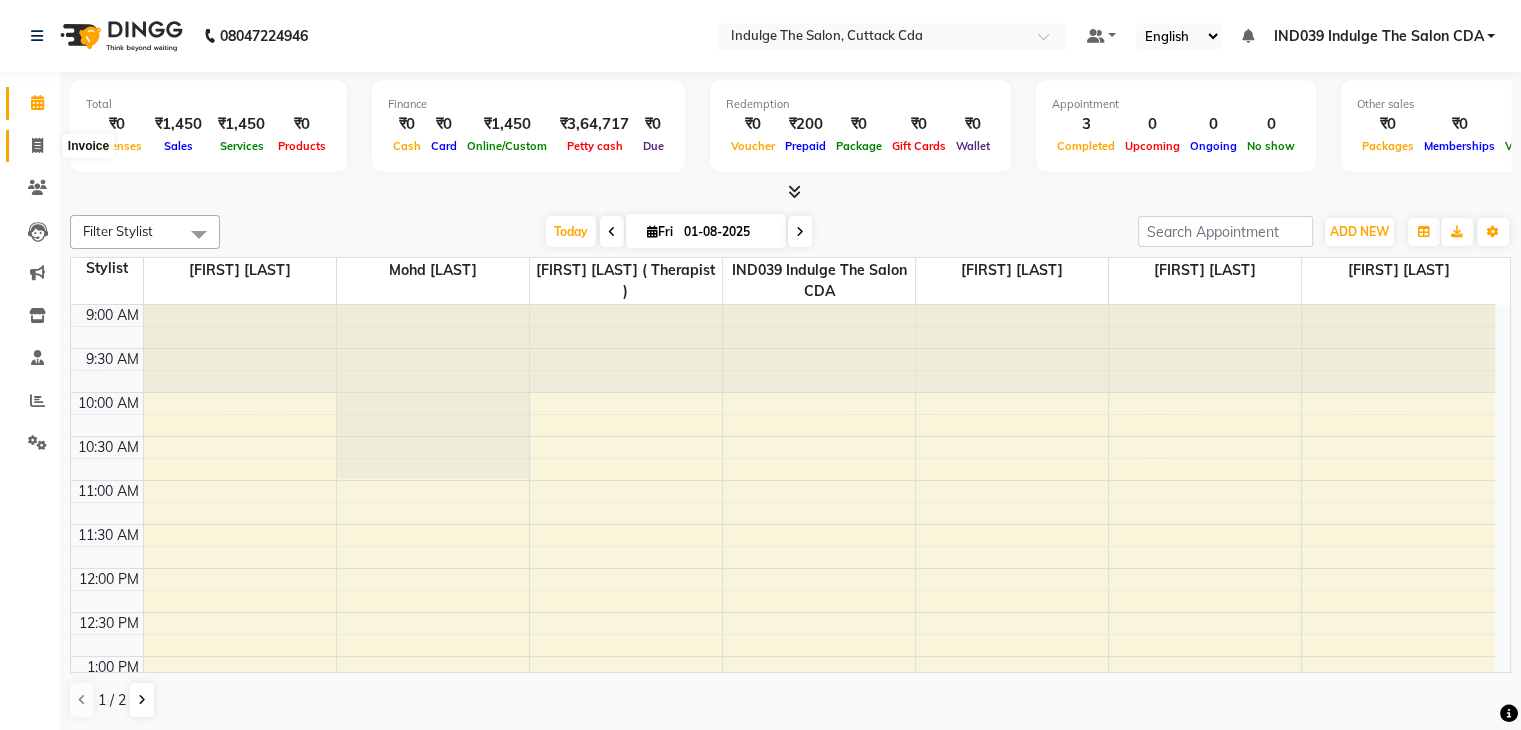 click 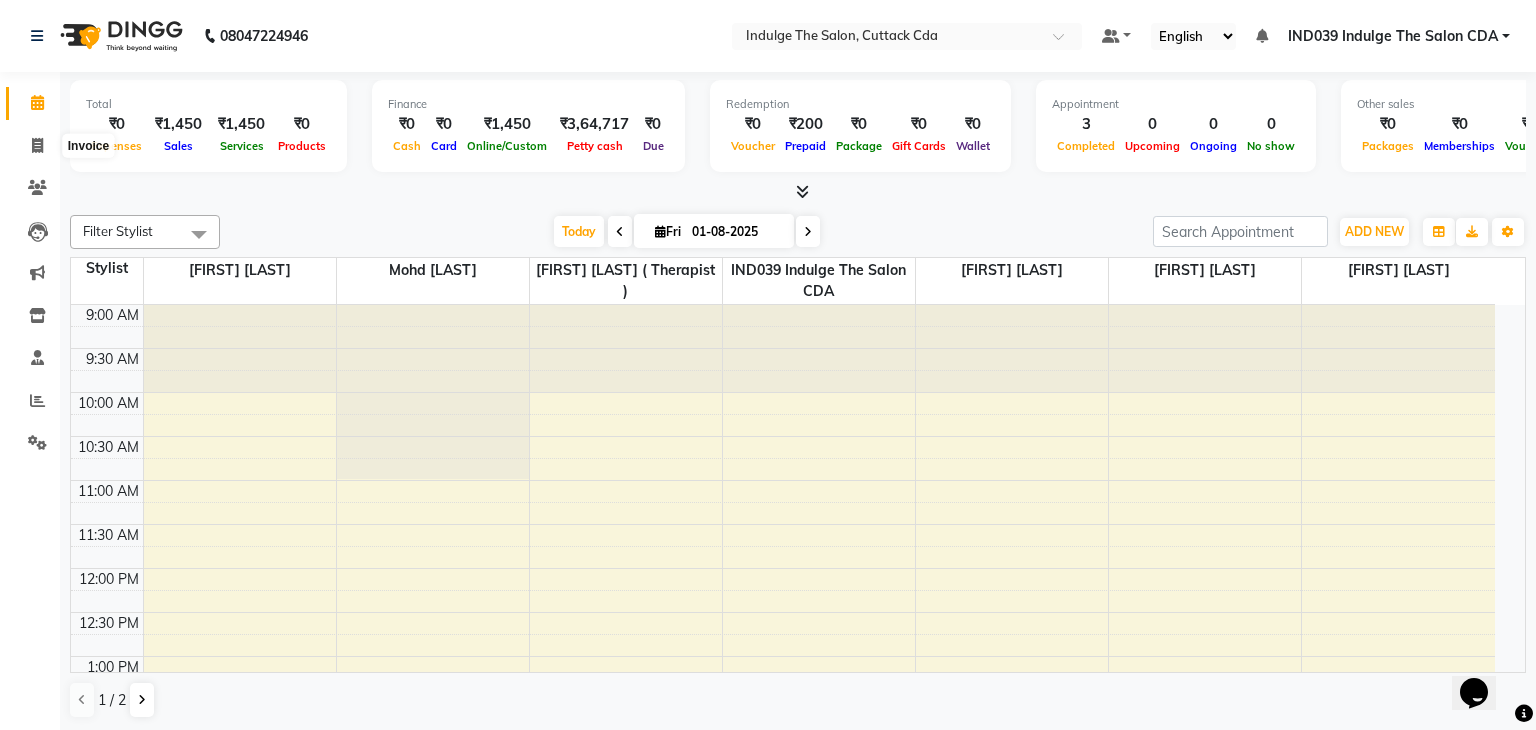 select on "service" 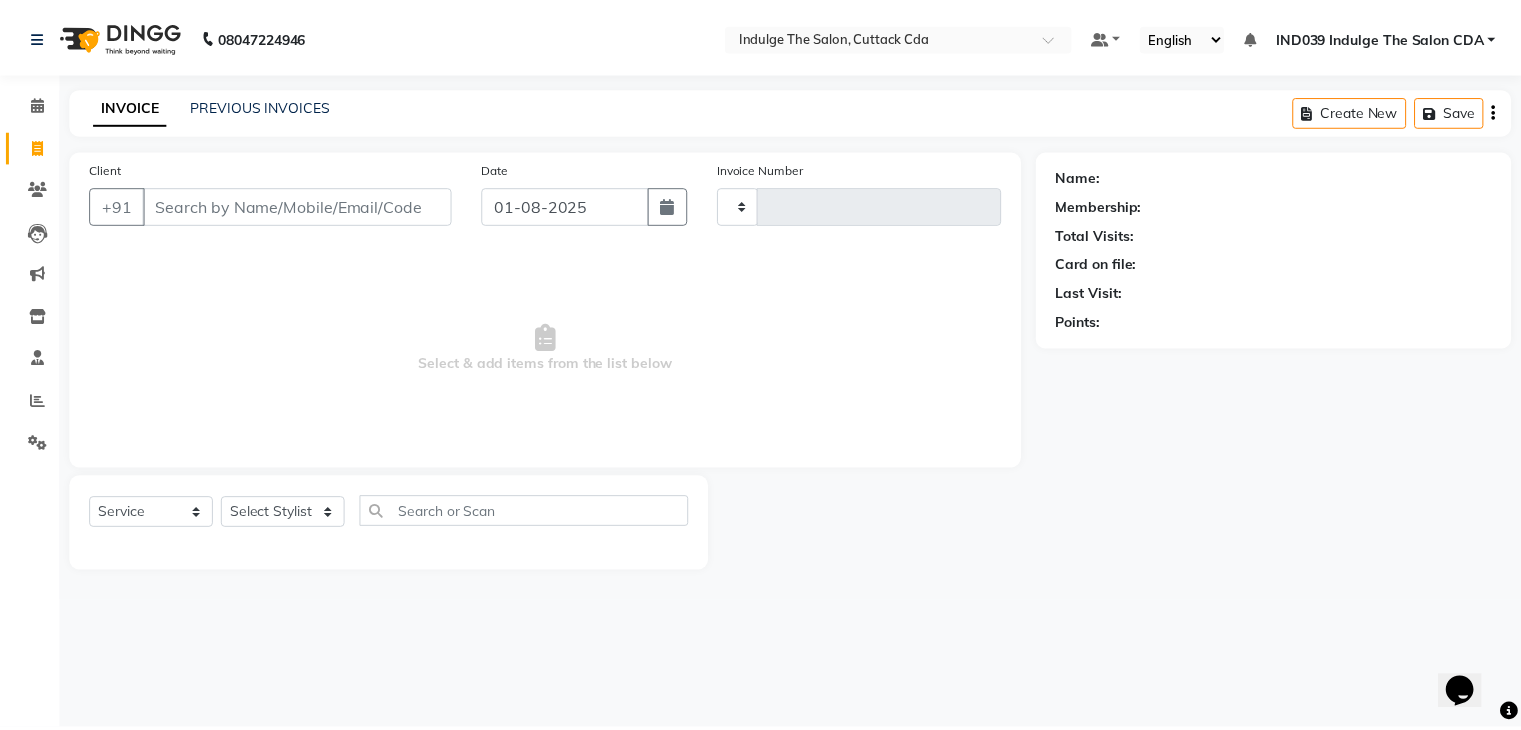scroll, scrollTop: 0, scrollLeft: 0, axis: both 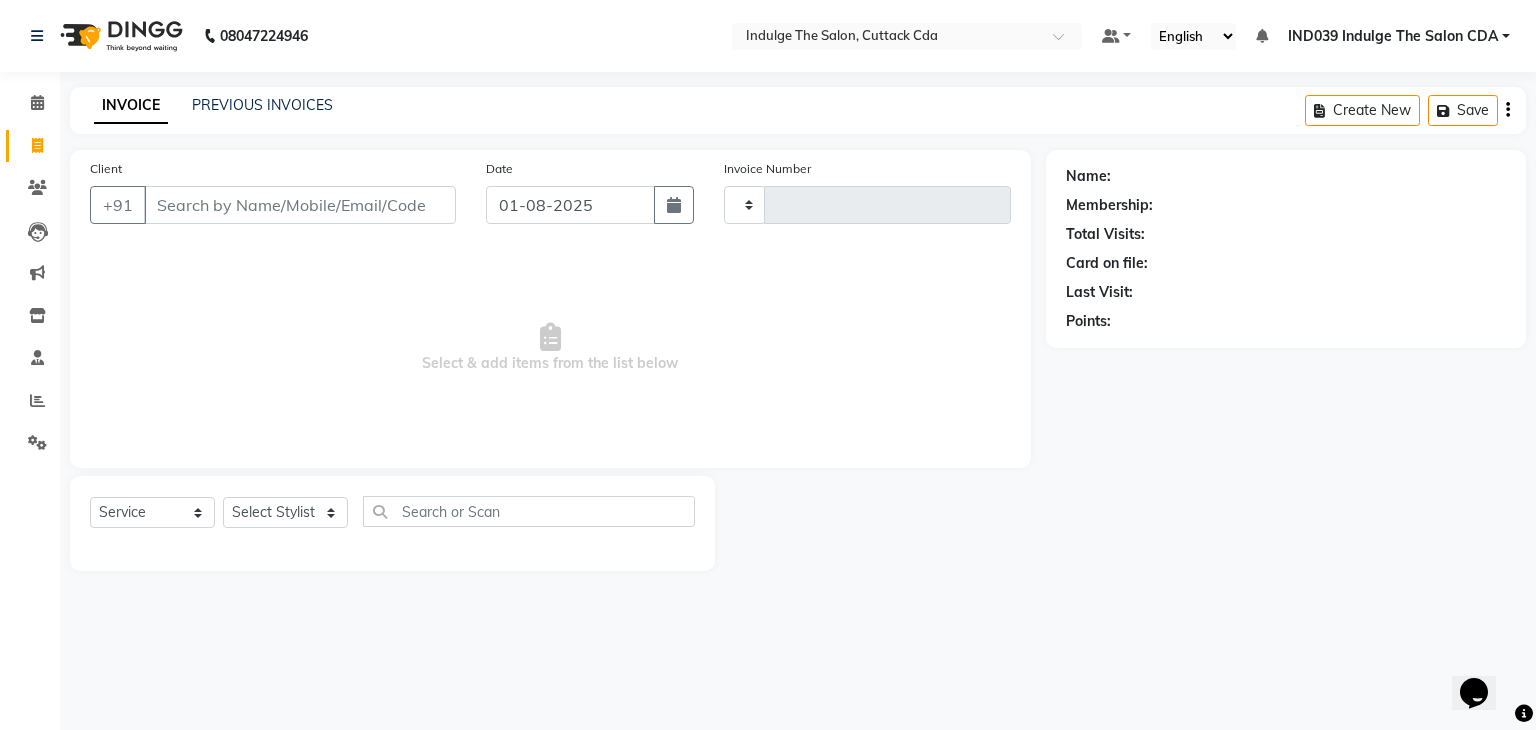 type on "0911" 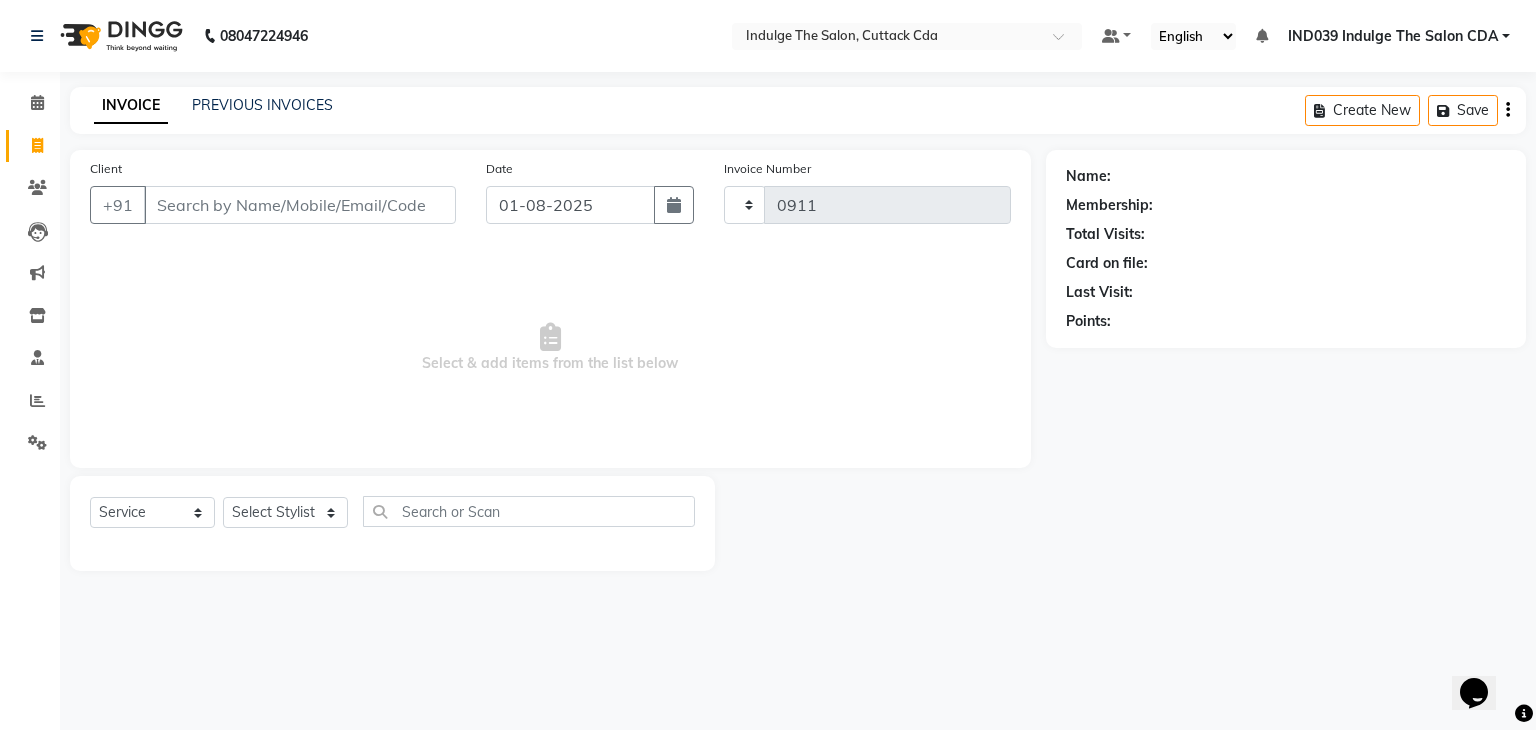 select on "7297" 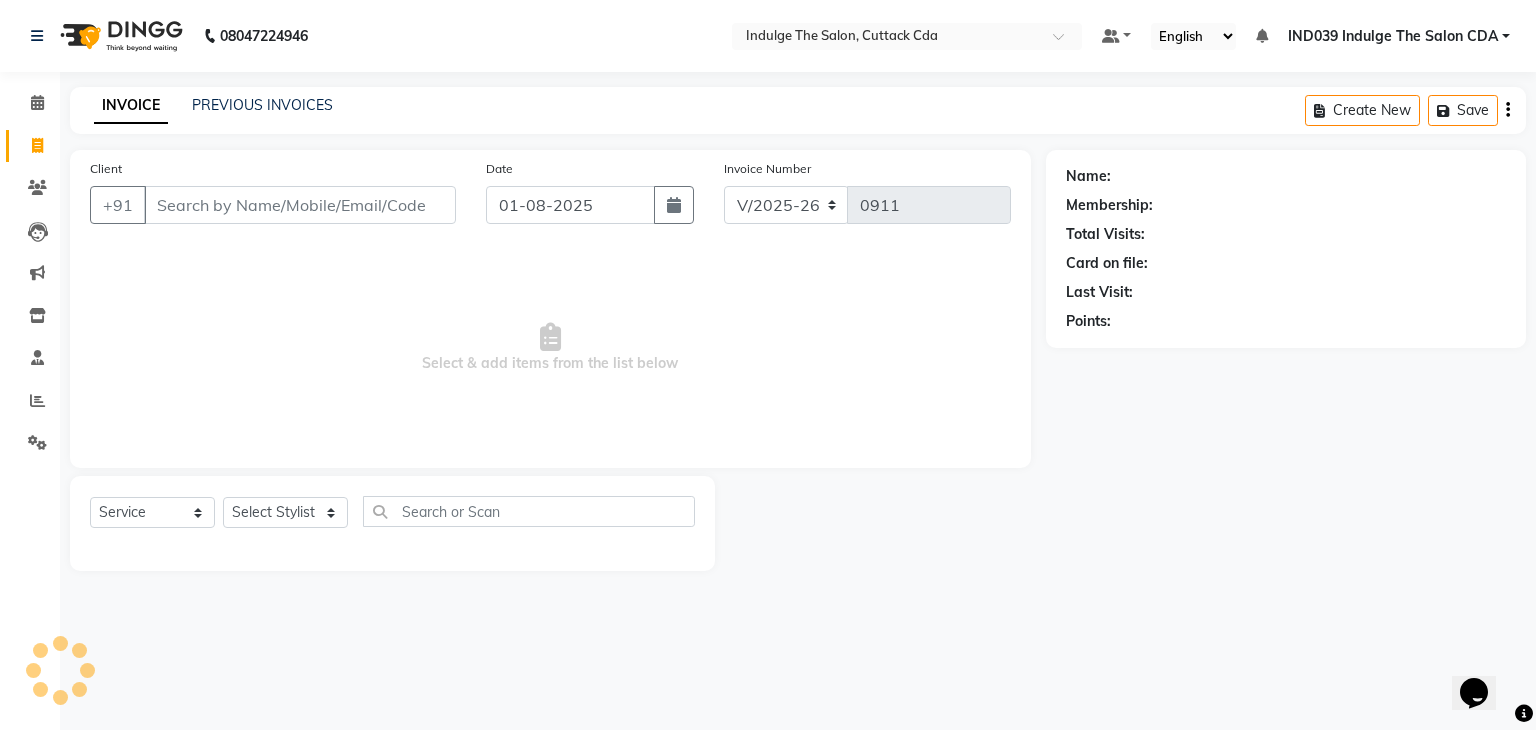 click on "Client" at bounding box center (300, 205) 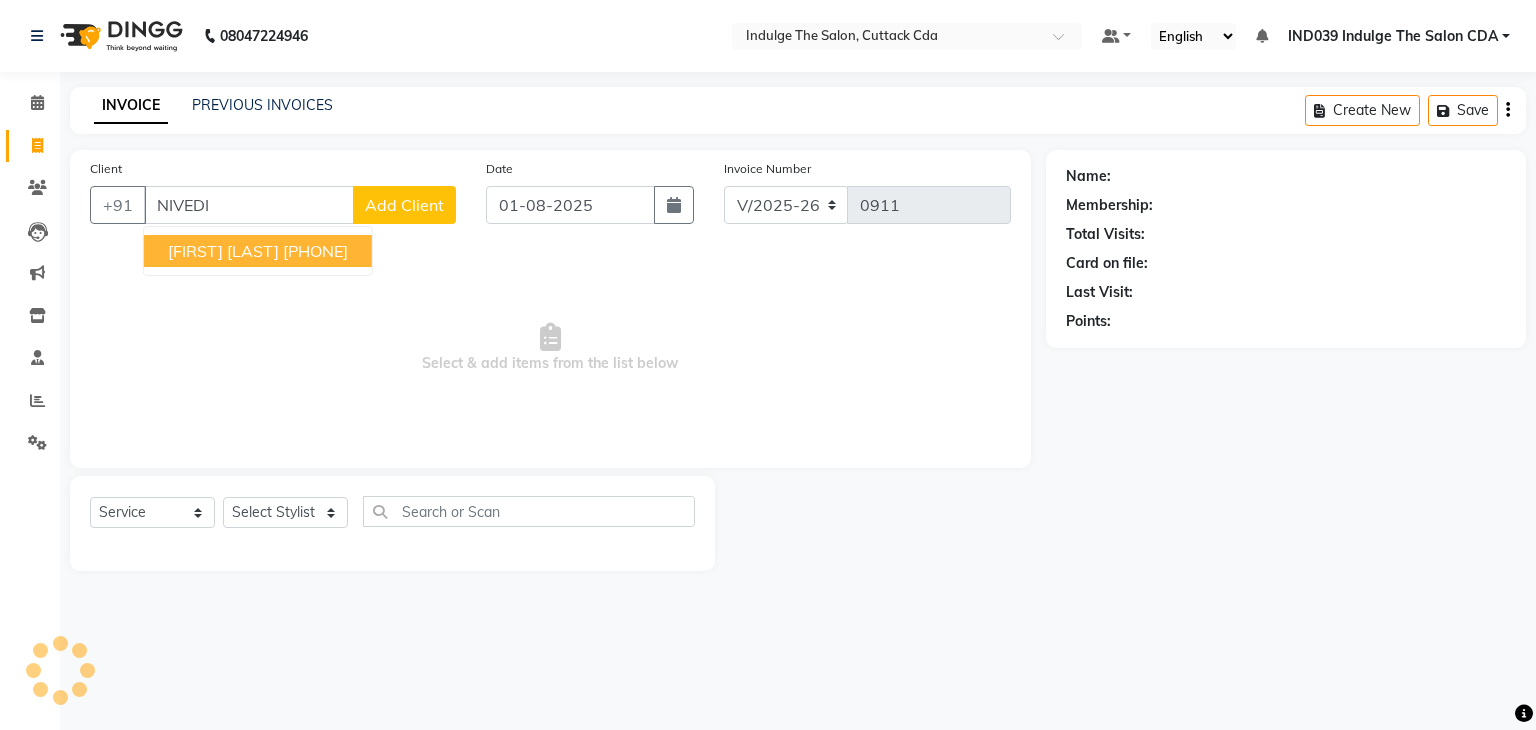 click on "NIVEDITA KAR" at bounding box center (223, 251) 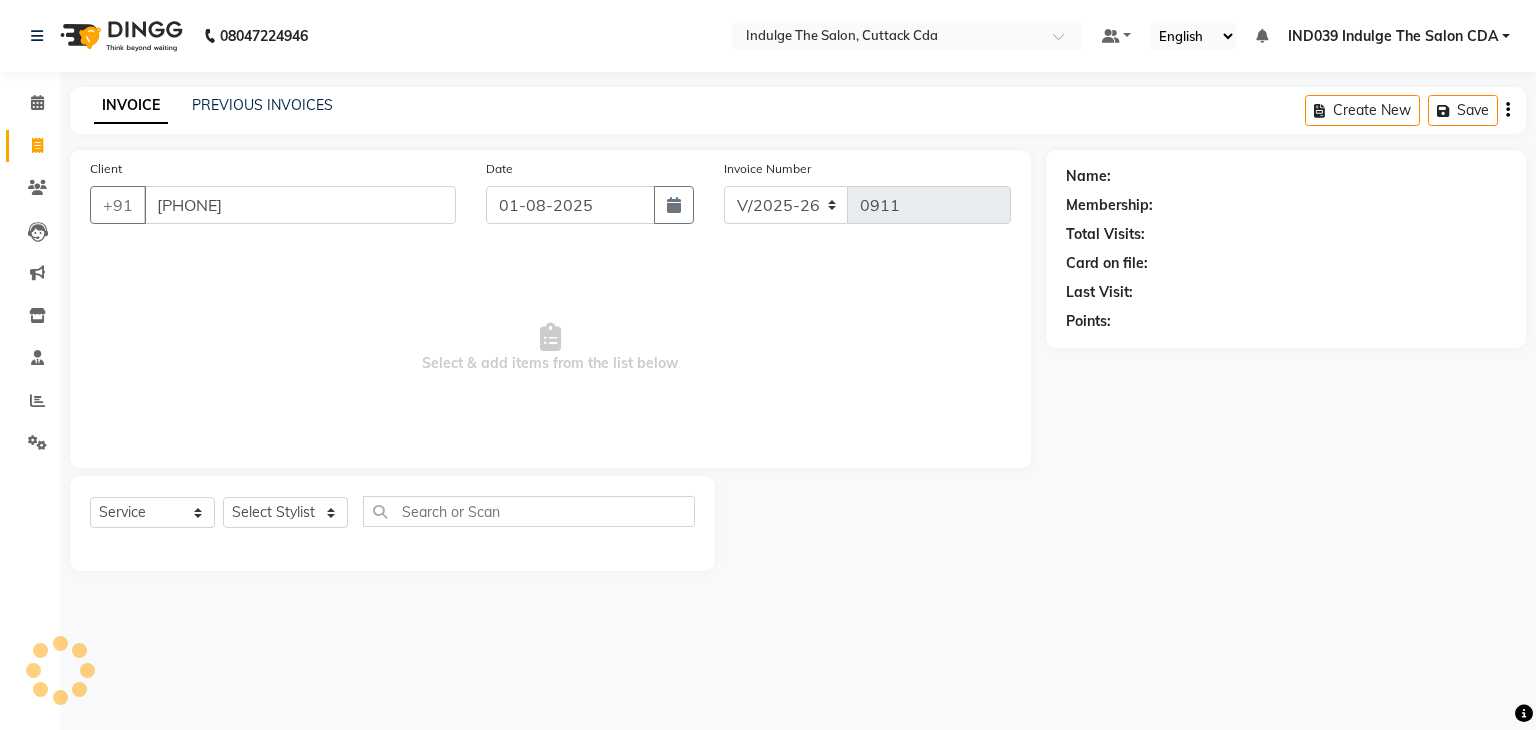type on "8249413132" 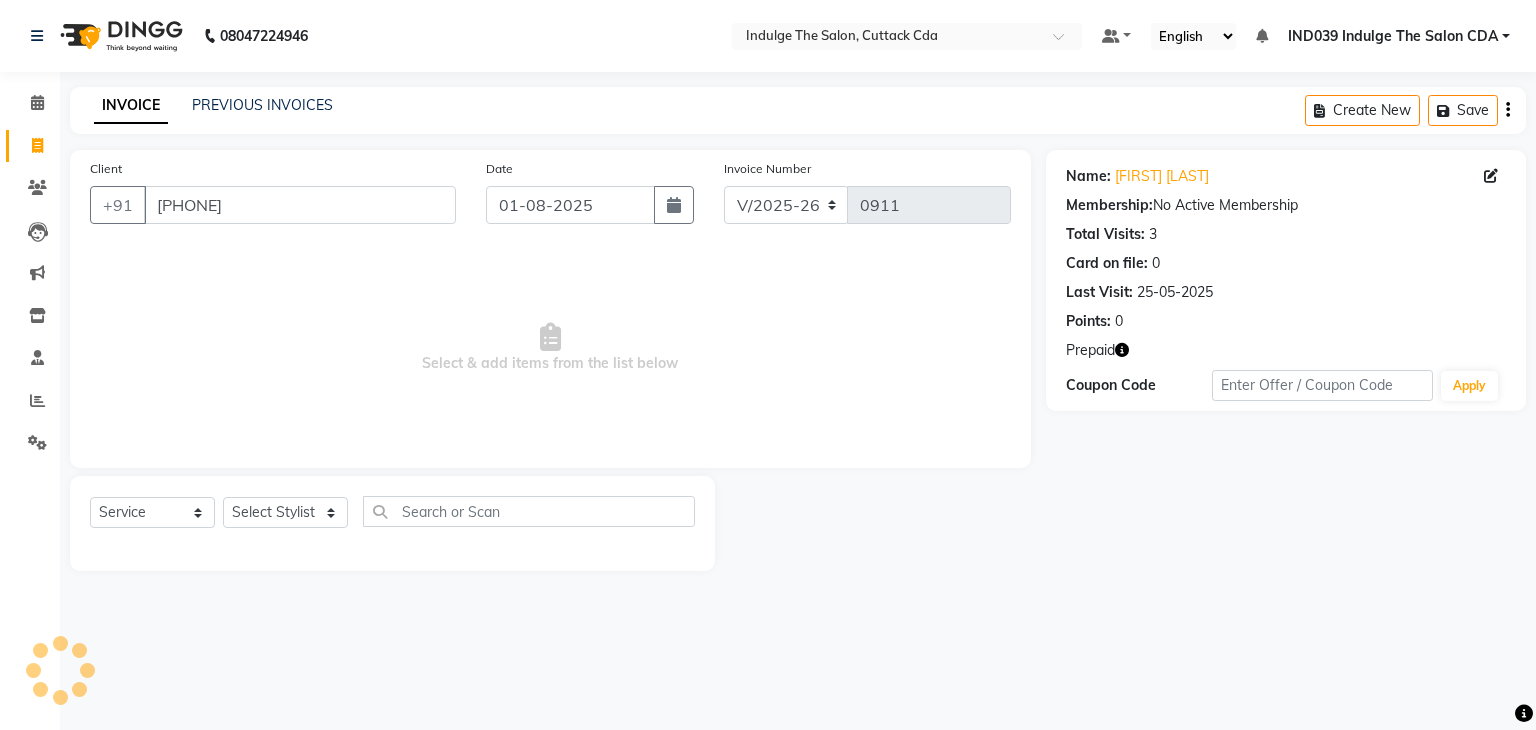 click 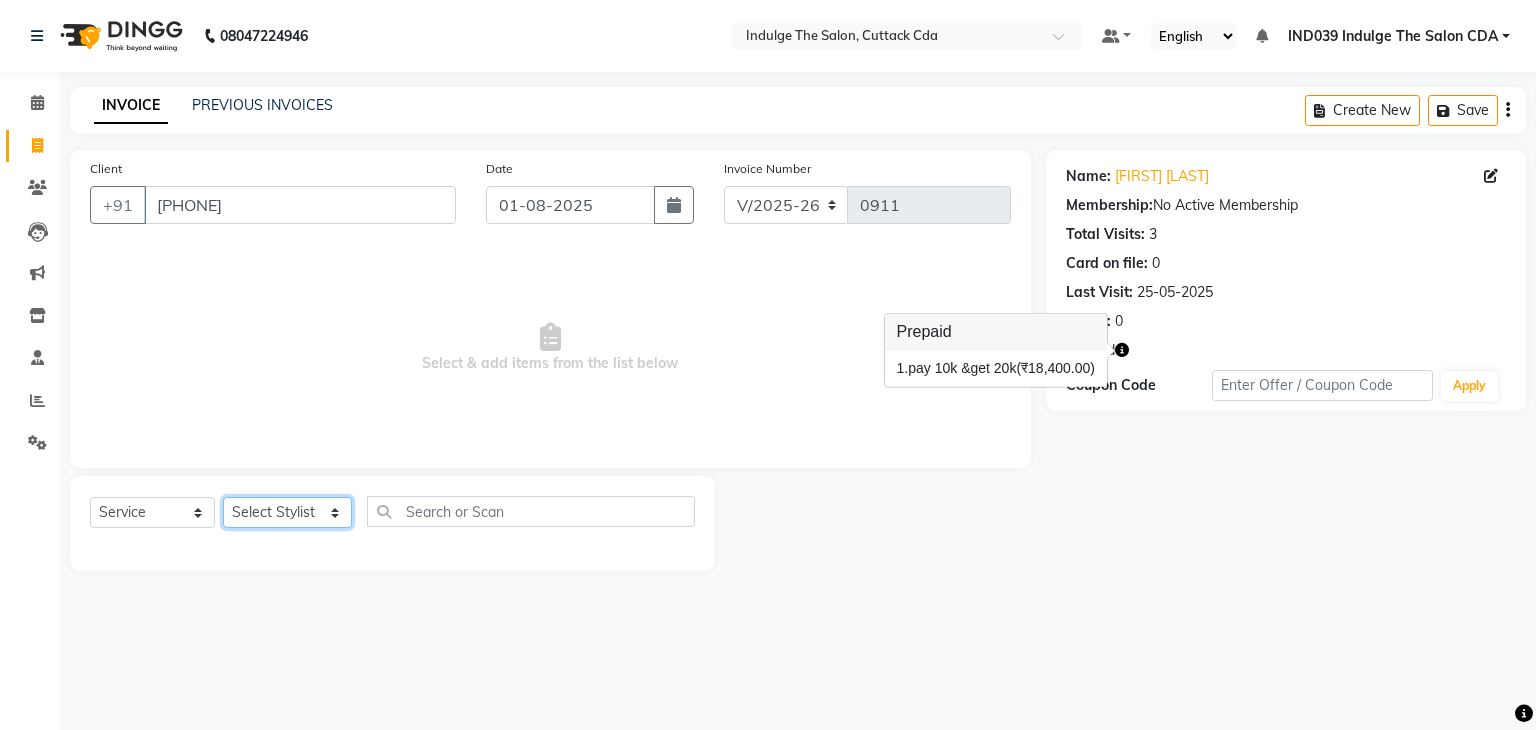 click on "Select Stylist [FIRST] [LAST] ( [WORD] ) [WORD] [WORD] [WORD] [WORD] [WORD] [WORD] [WORD] [WORD] [WORD] [WORD] [WORD] [WORD]" 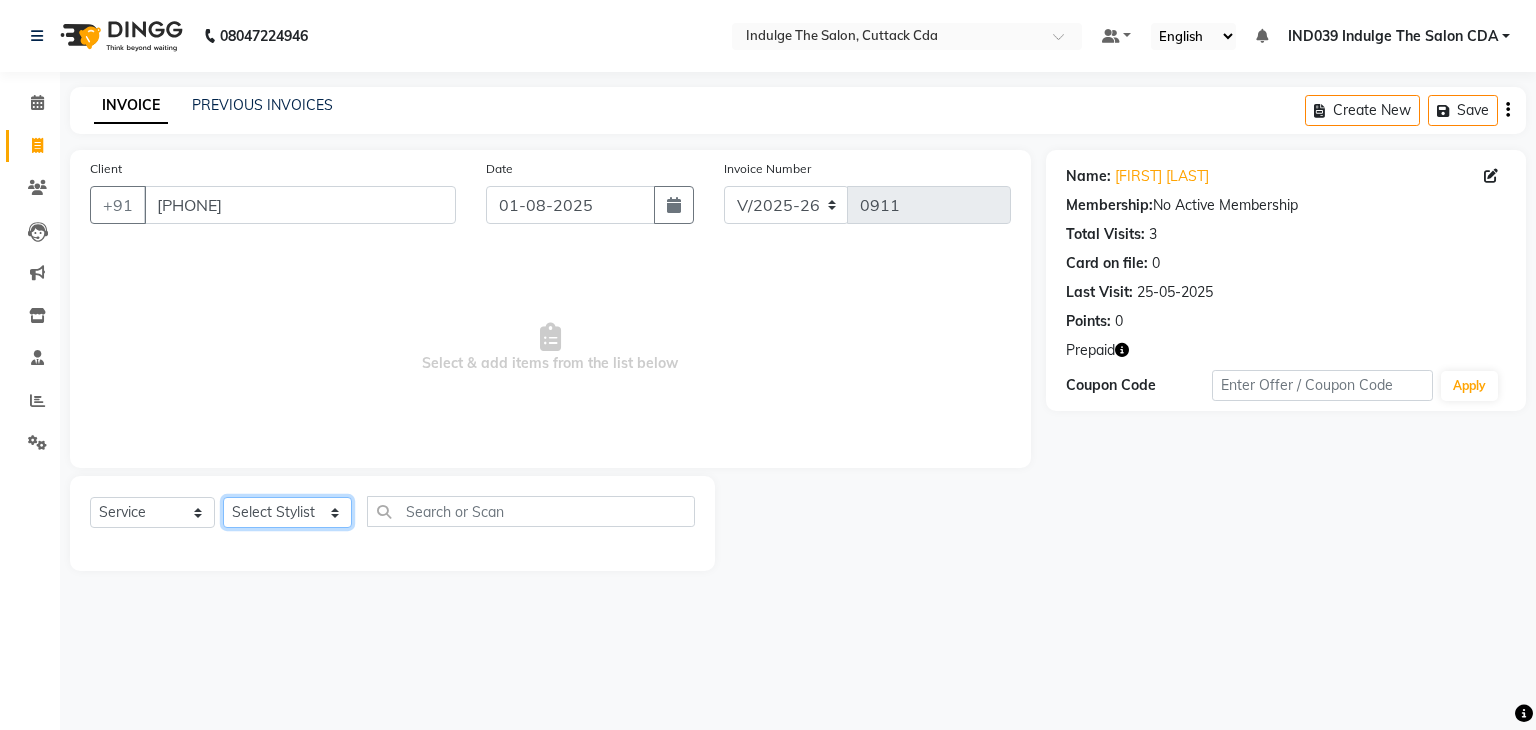 select on "87394" 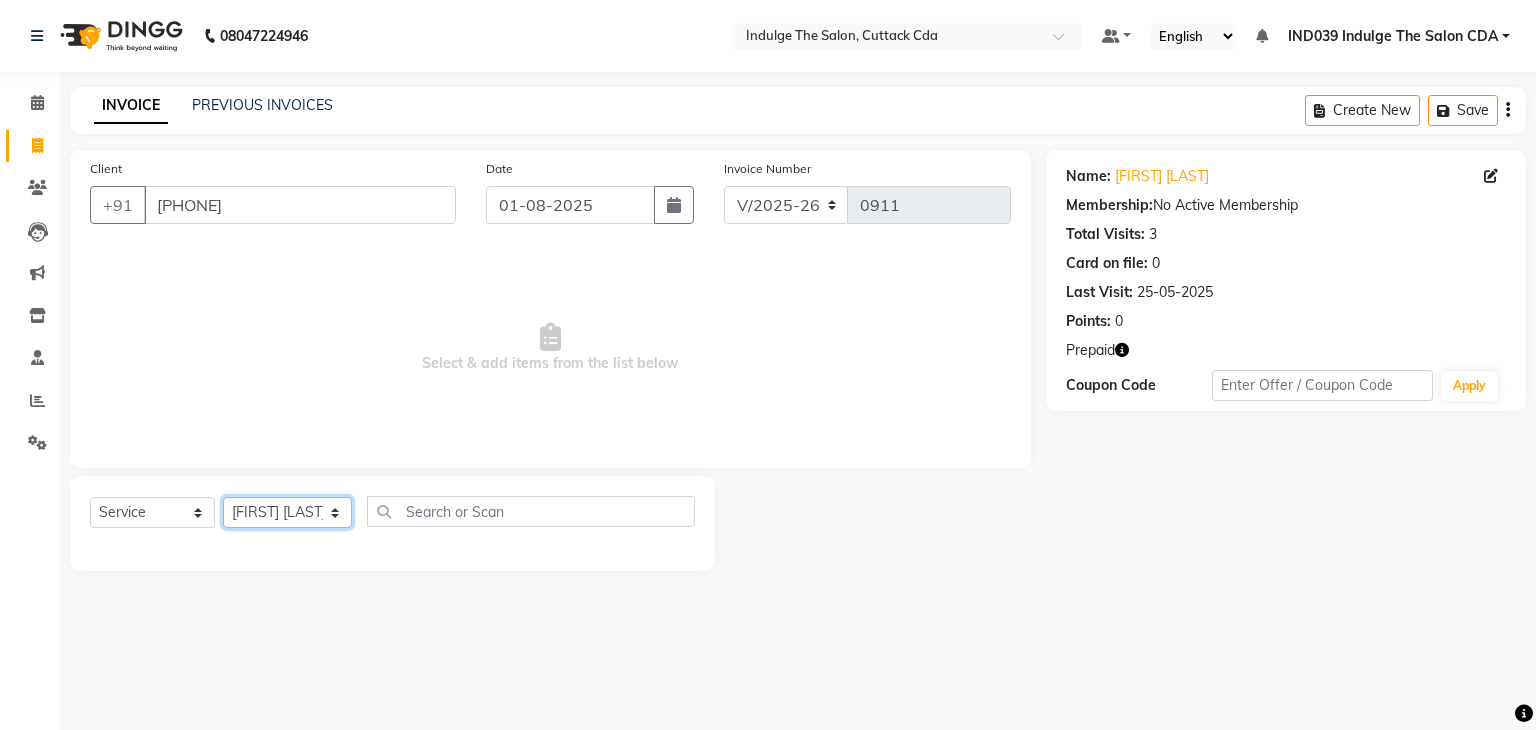 click on "Select Stylist [FIRST] [LAST] ( [WORD] ) [WORD] [WORD] [WORD] [WORD] [WORD] [WORD] [WORD] [WORD] [WORD] [WORD] [WORD] [WORD]" 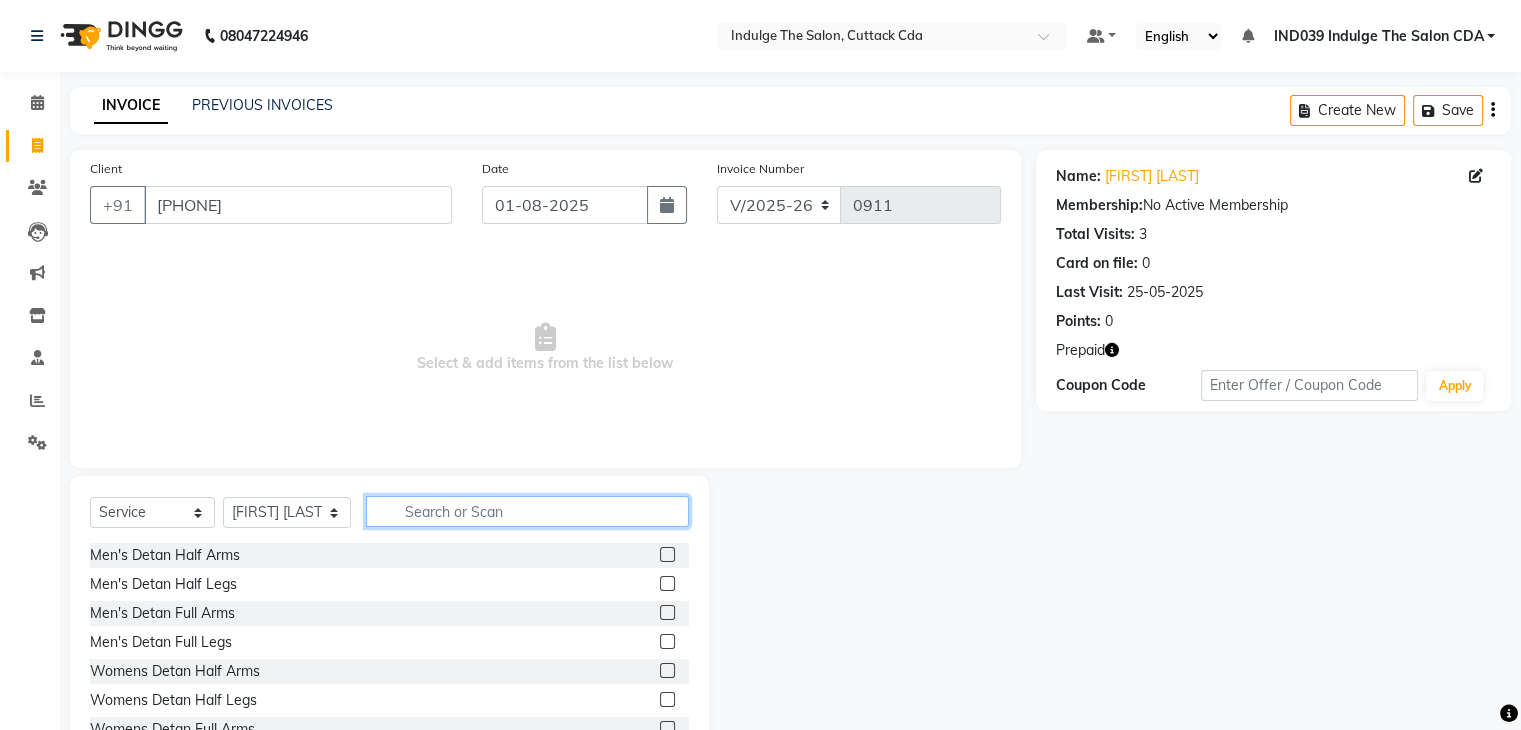 click 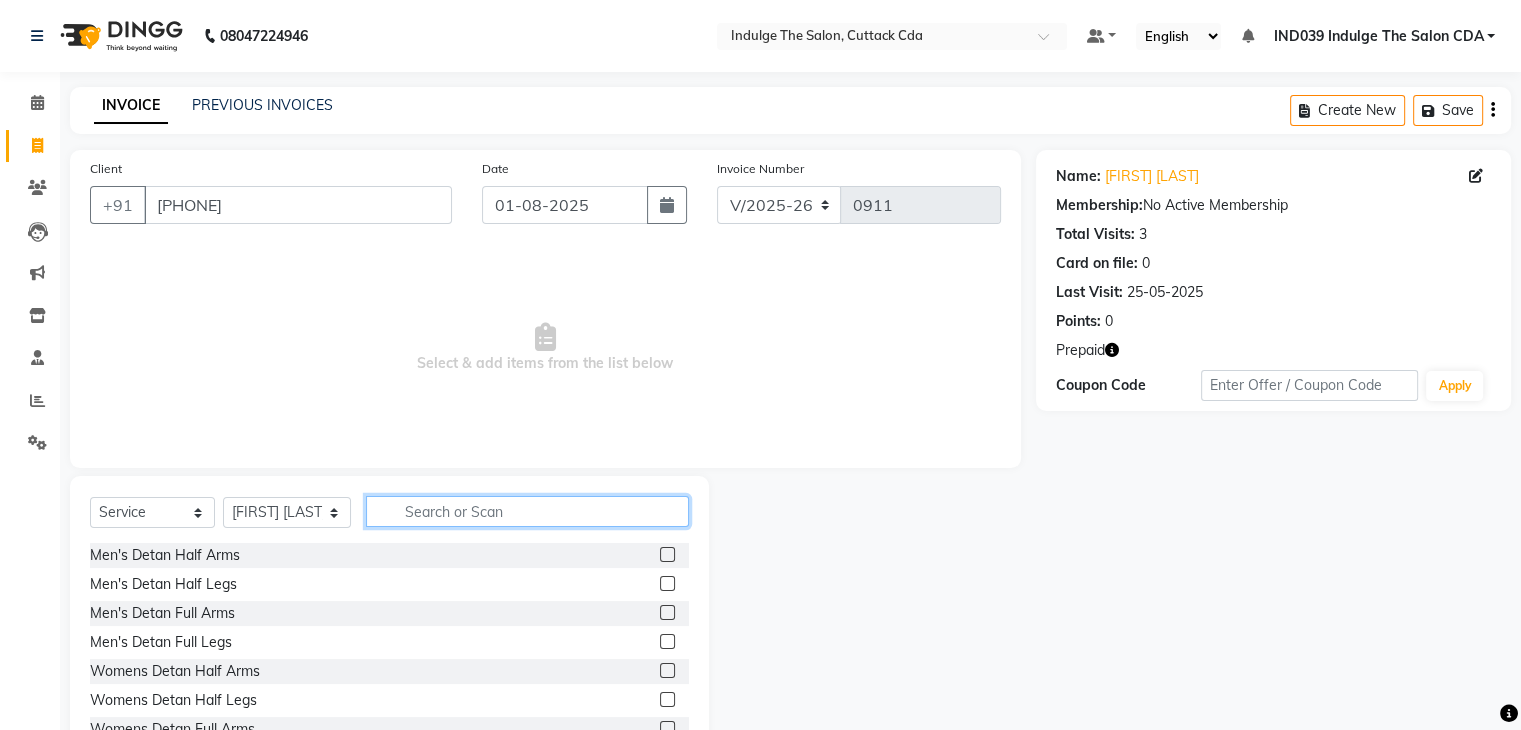 click 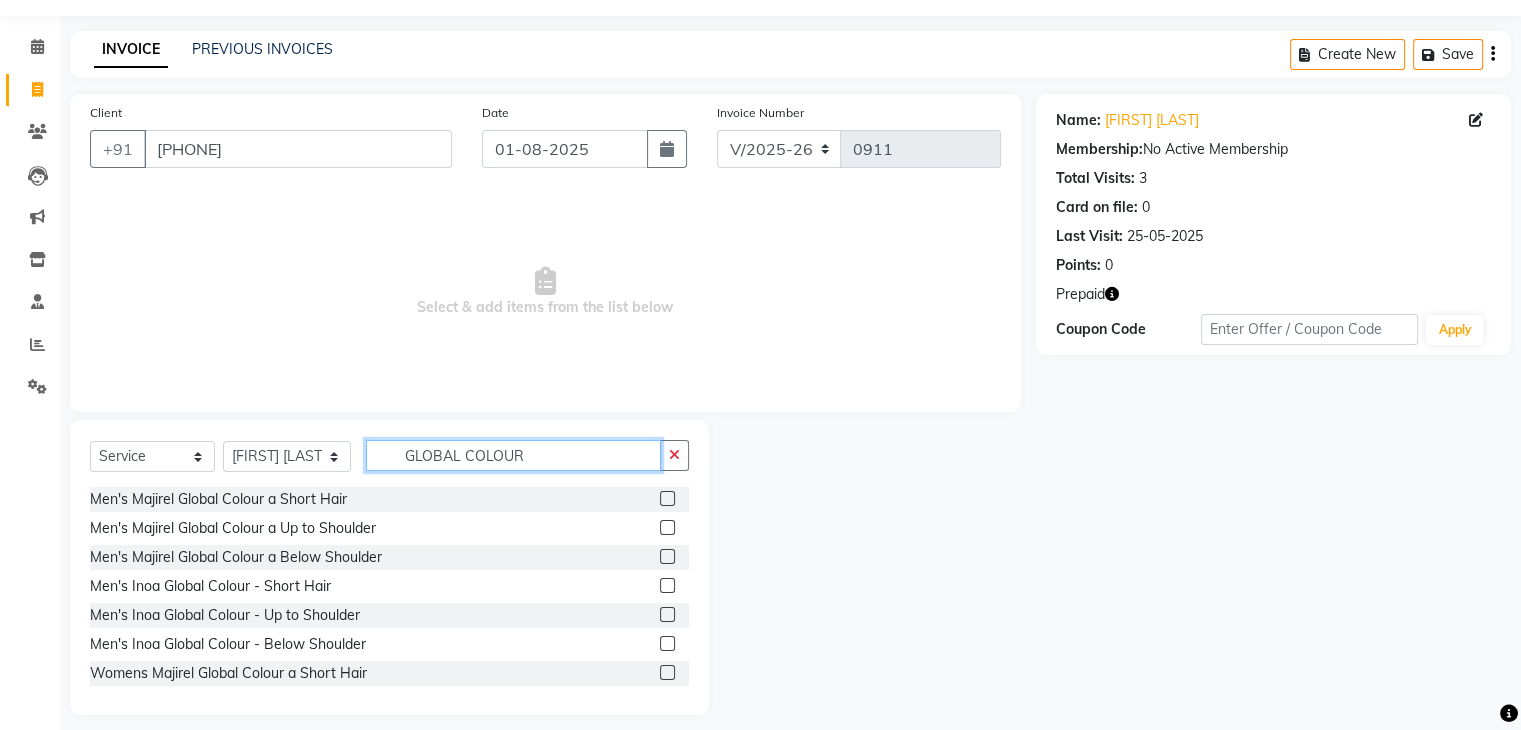 scroll, scrollTop: 72, scrollLeft: 0, axis: vertical 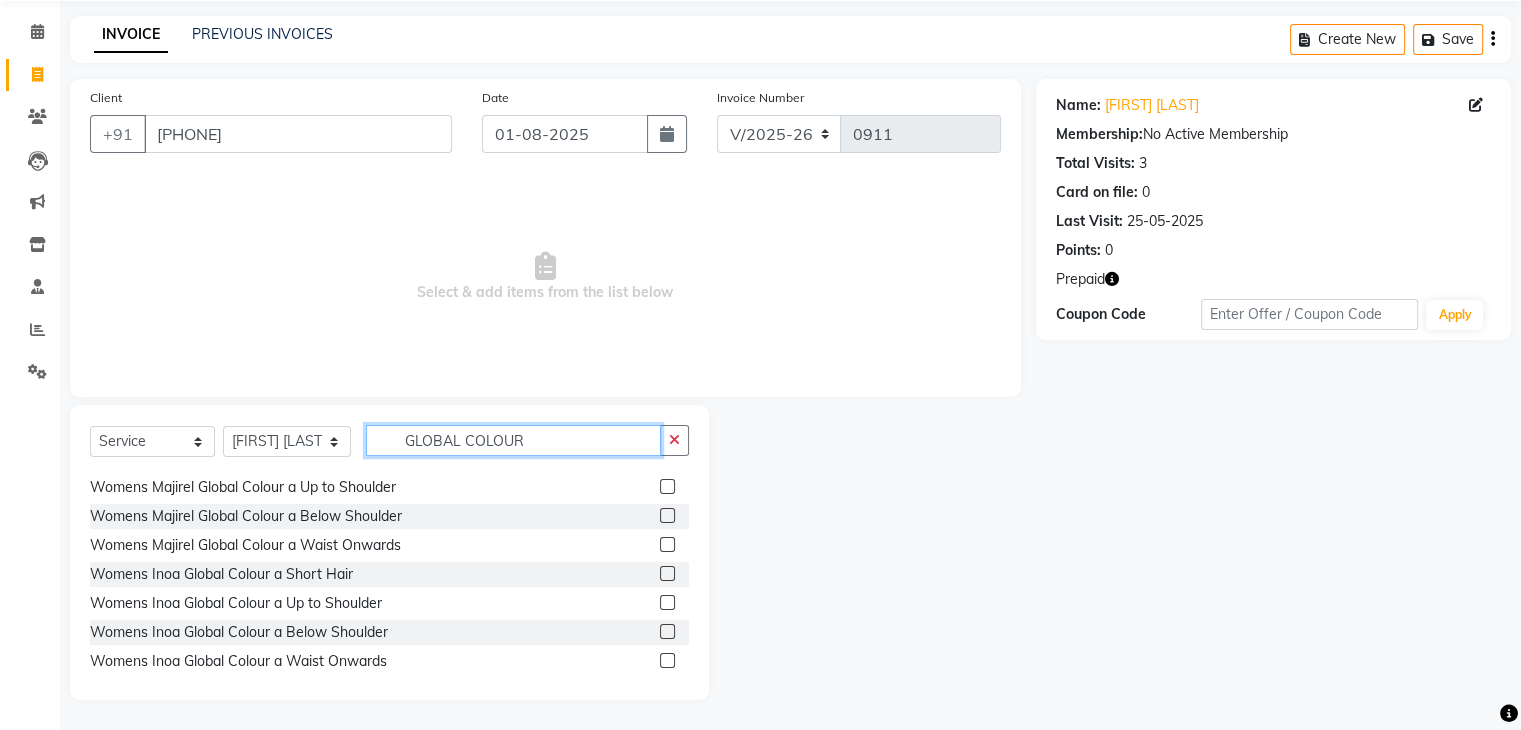 type on "GLOBAL COLOUR" 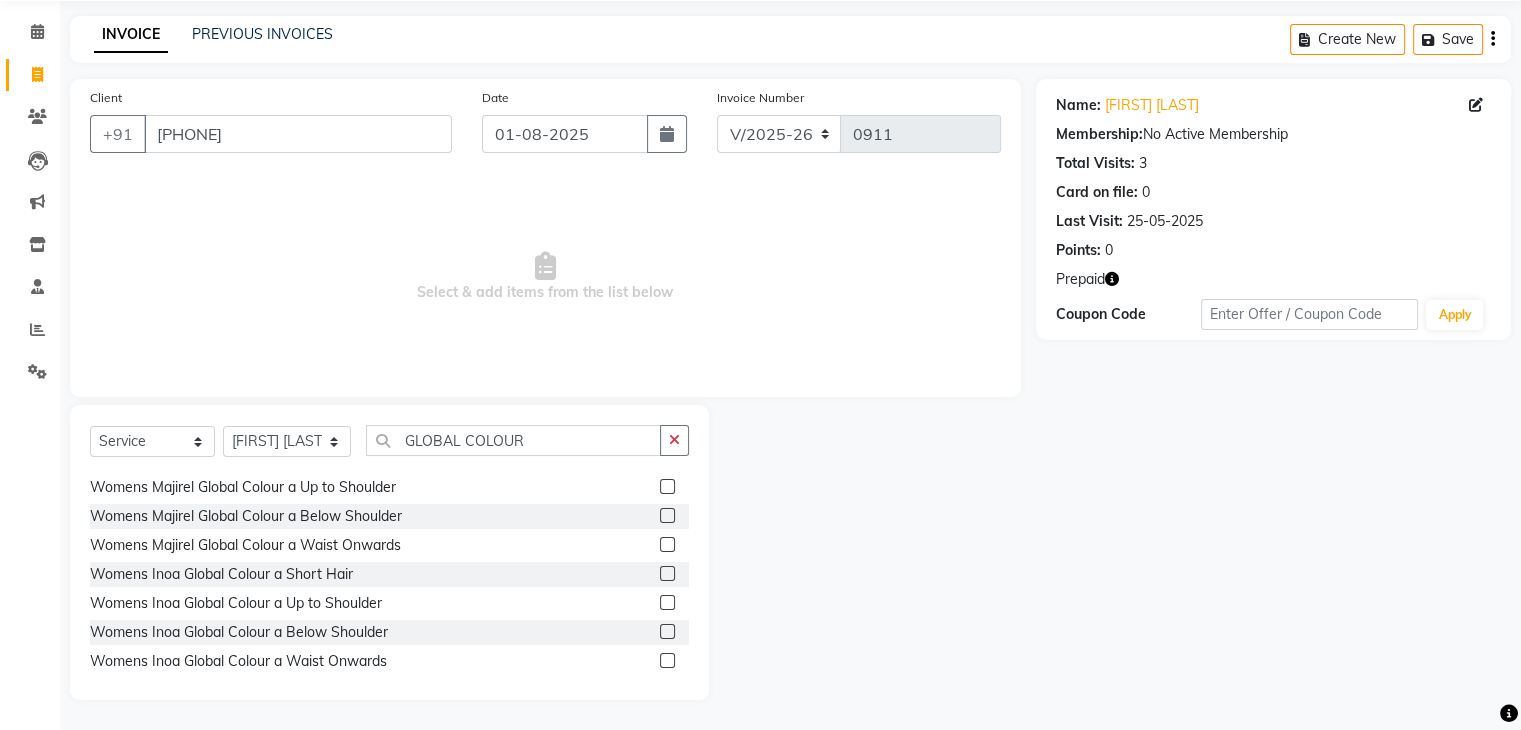 click 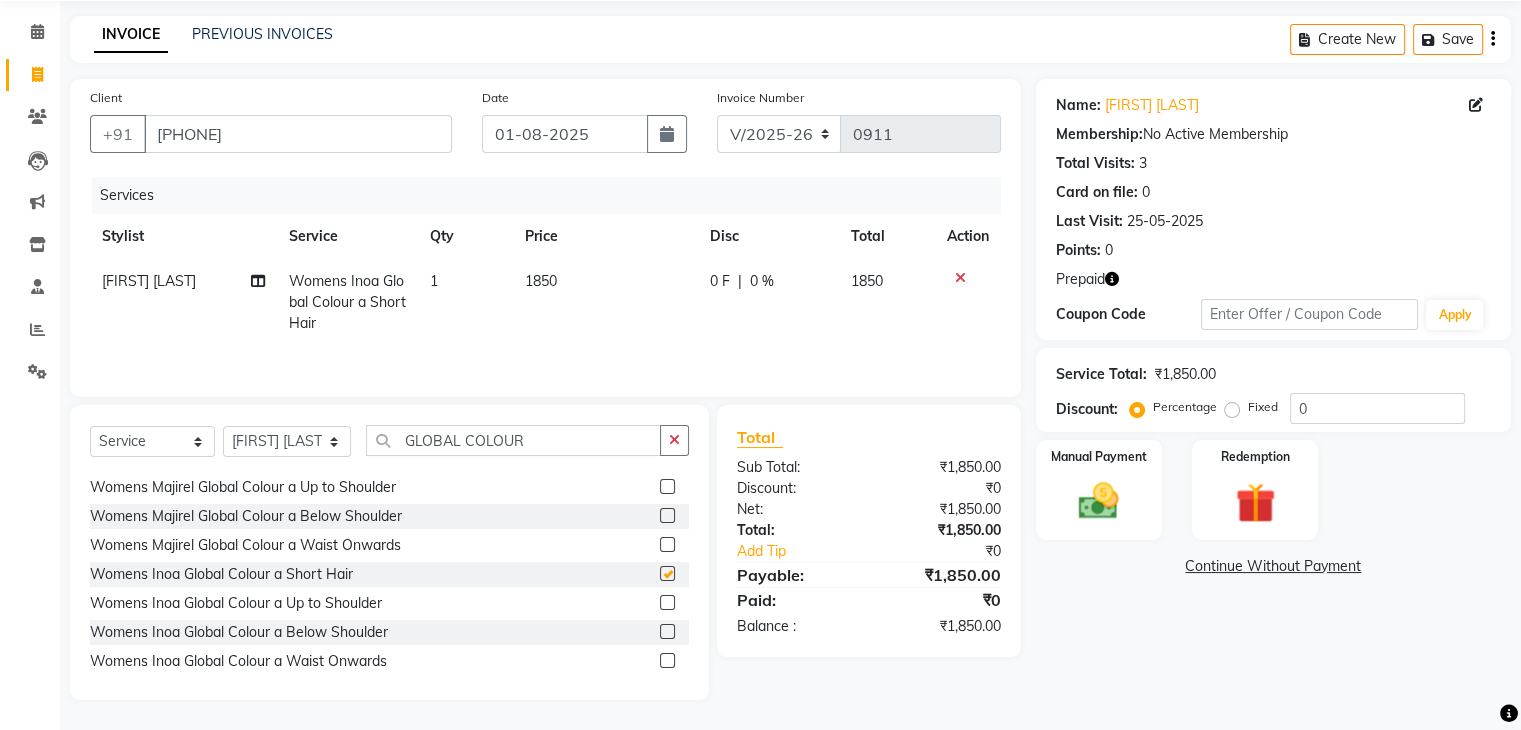 checkbox on "false" 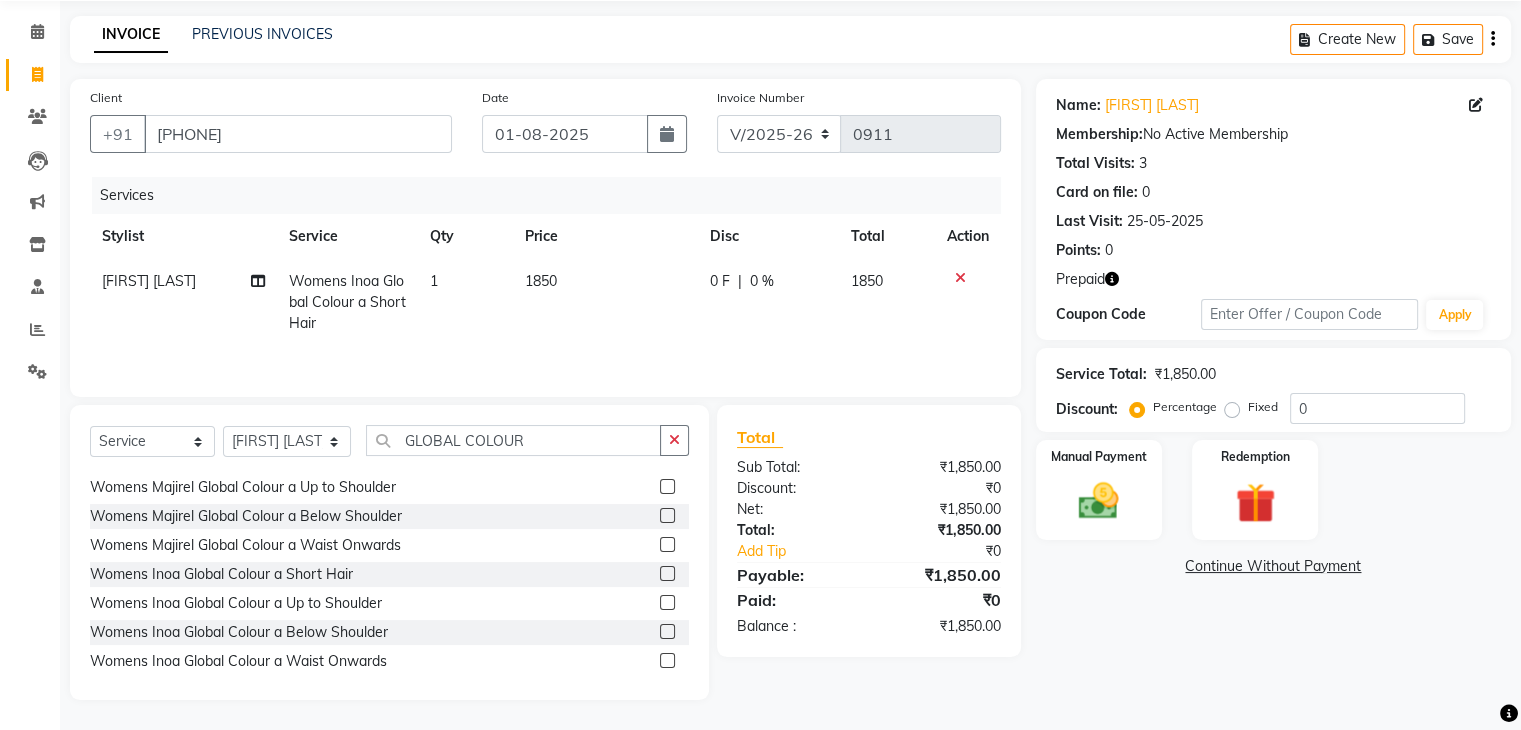 click 